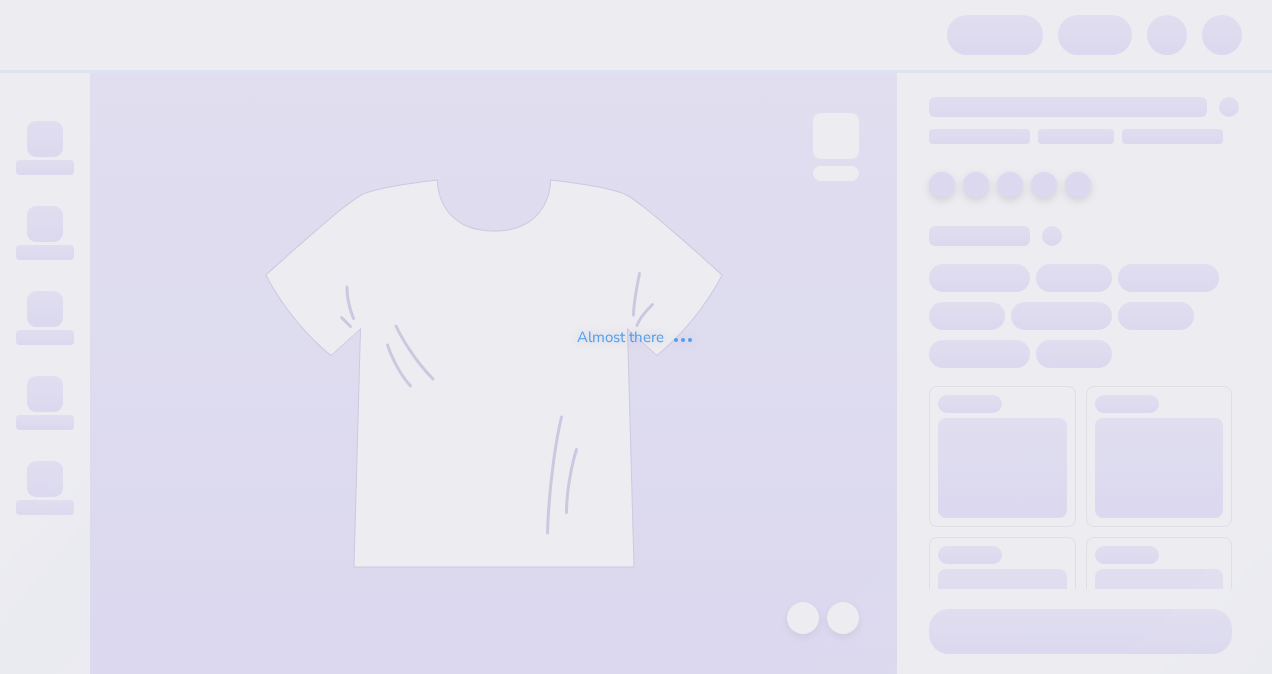 scroll, scrollTop: 0, scrollLeft: 0, axis: both 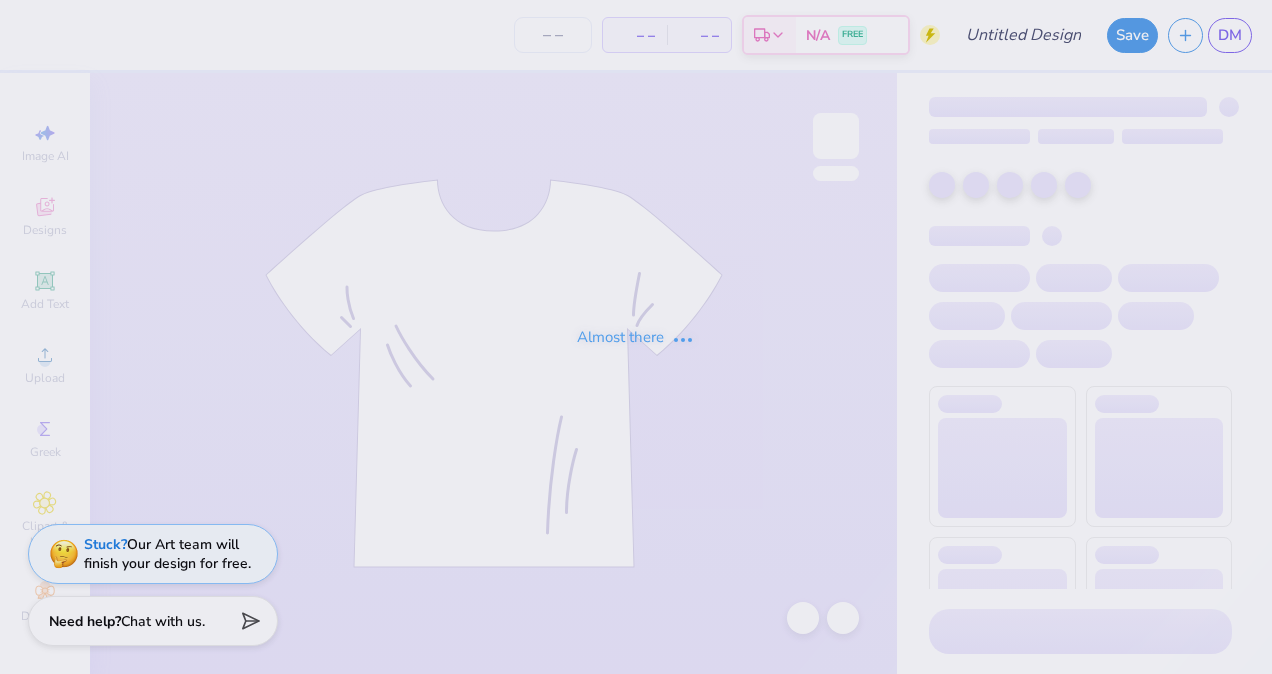 type on "[FIRST] [LAST] : [ORGANIZATION]" 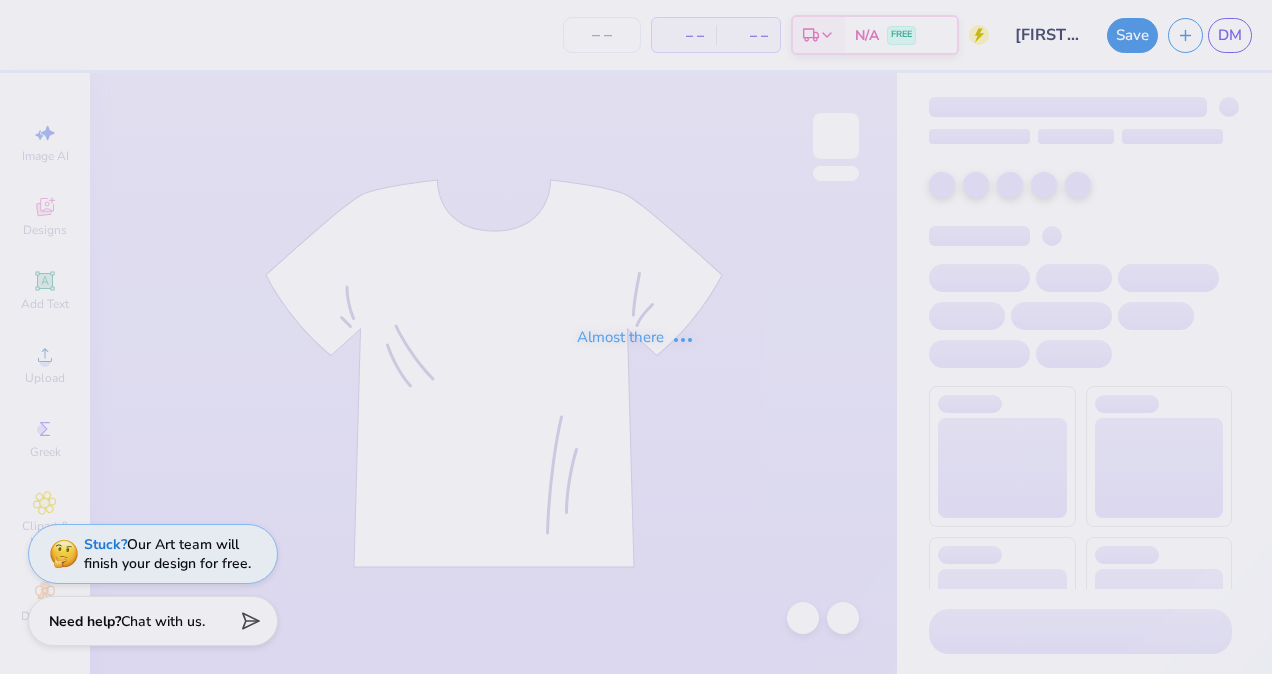 type on "24" 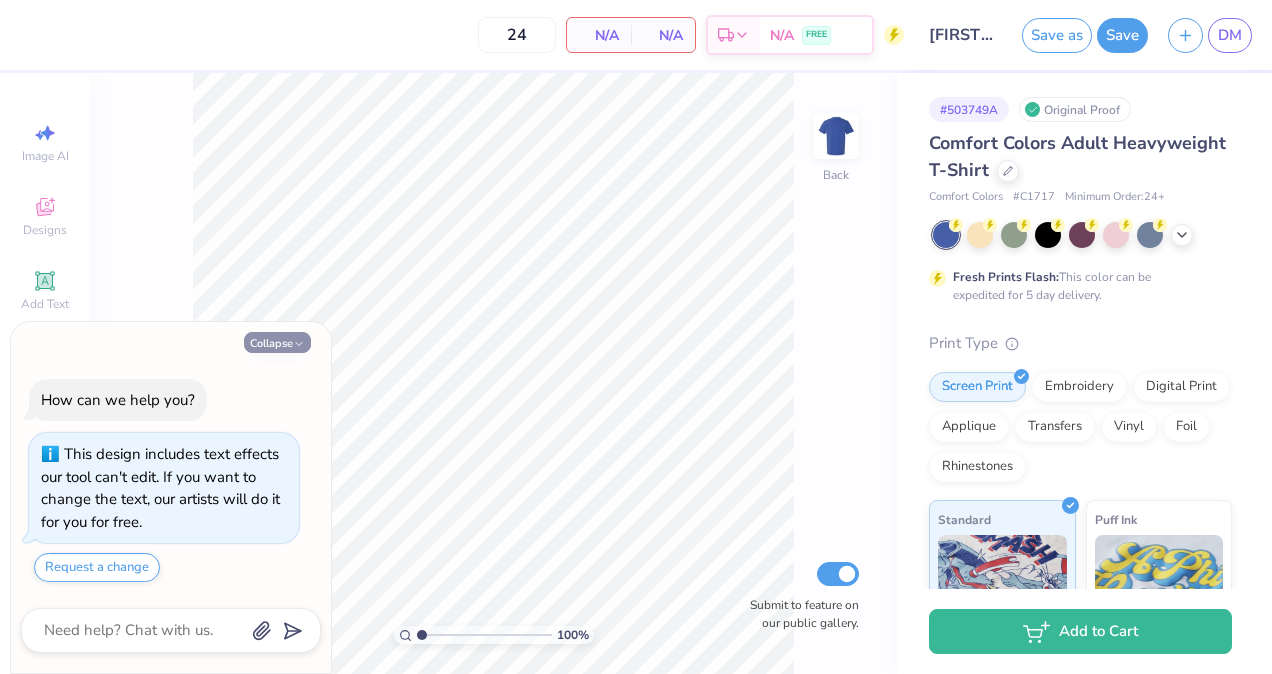 click on "Collapse" at bounding box center [277, 342] 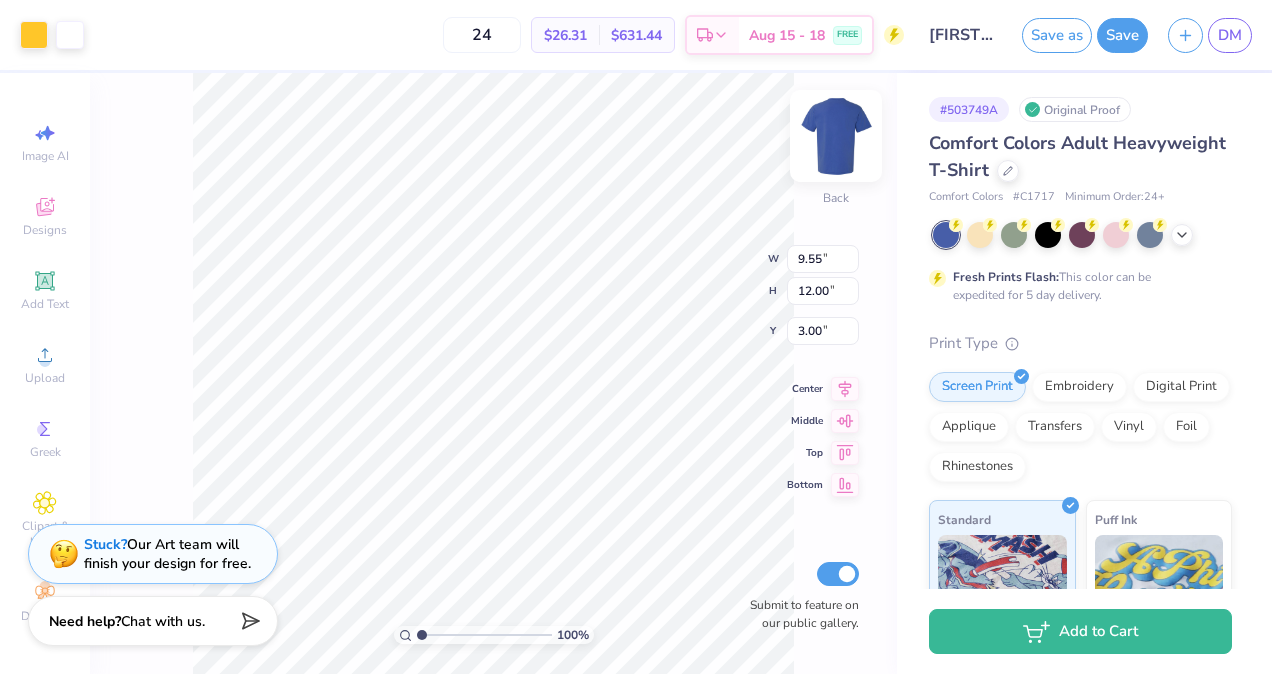 click at bounding box center [836, 136] 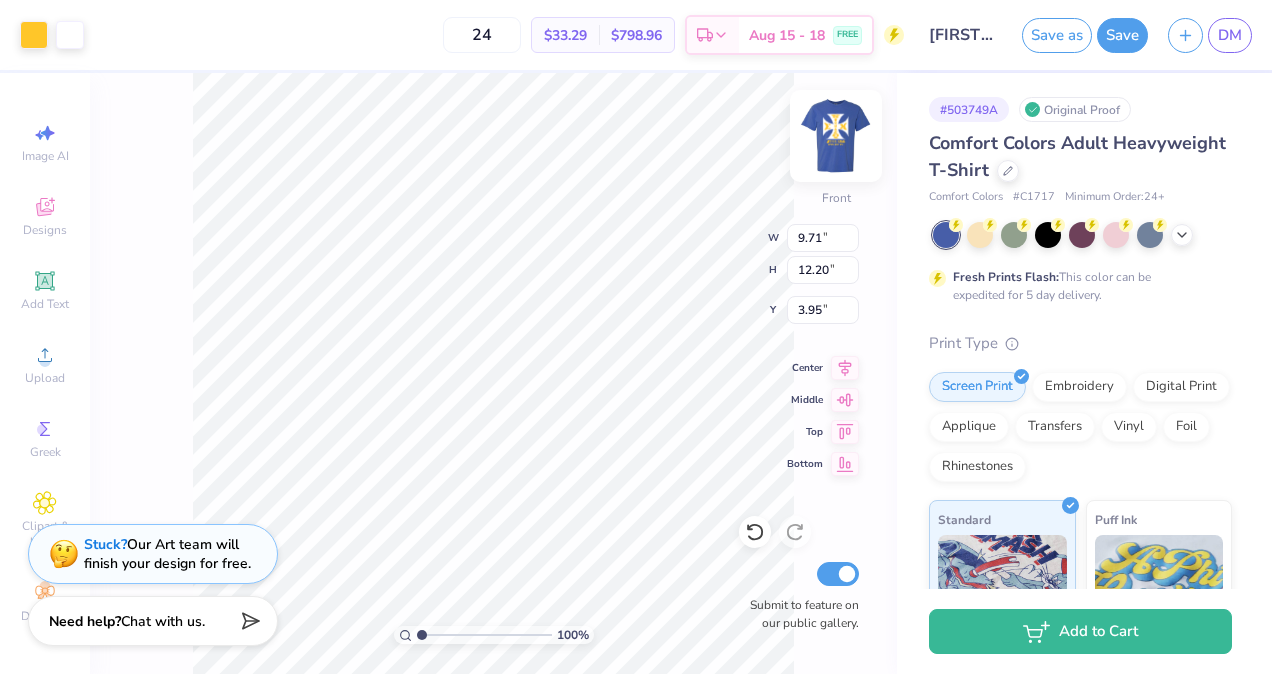 type on "3.95" 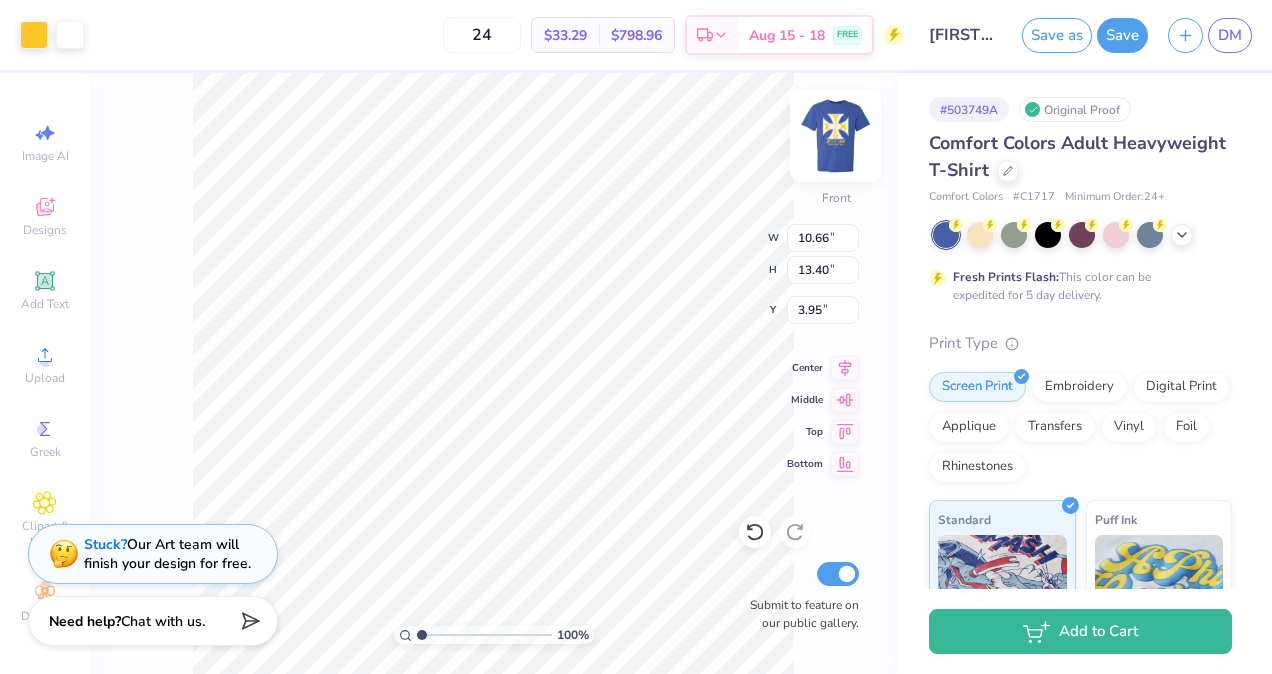 type on "10.66" 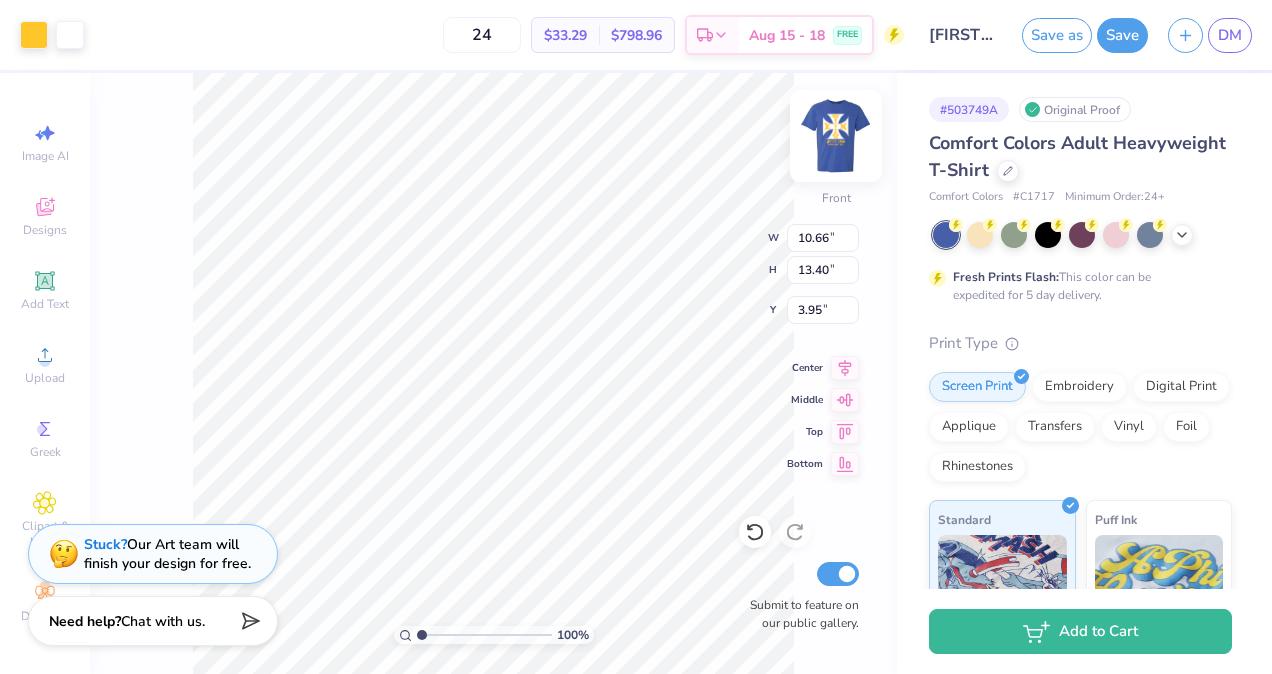 type on "13.40" 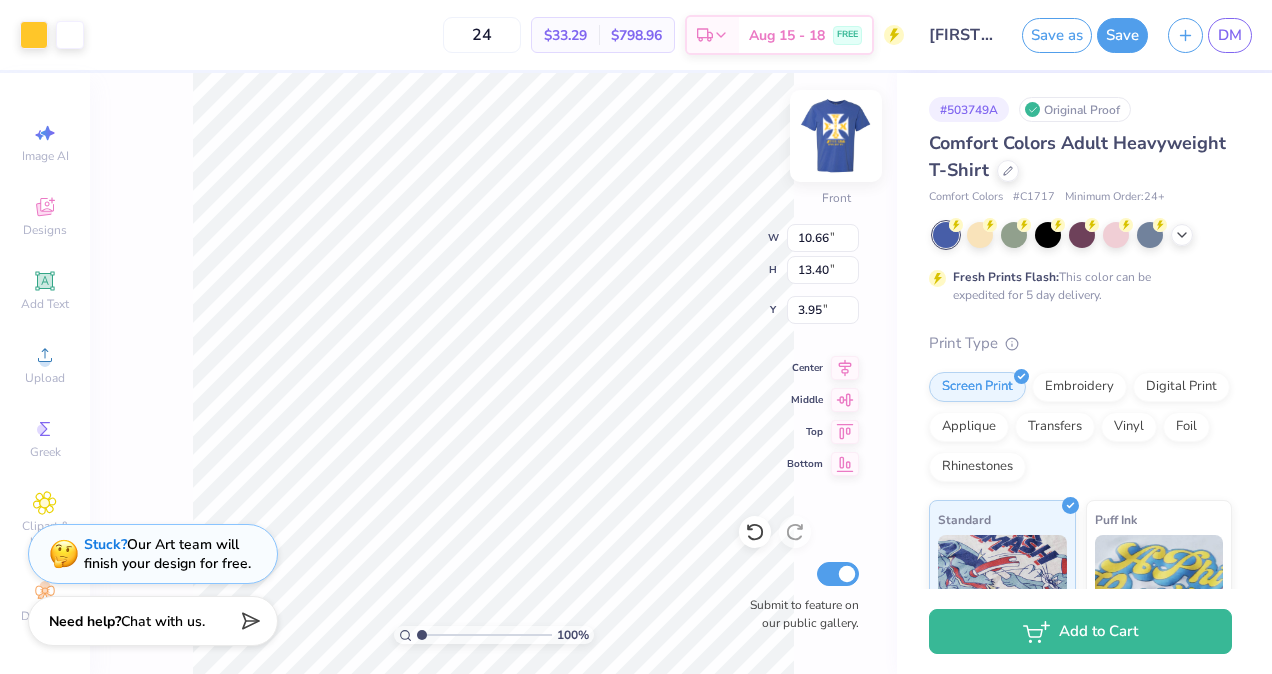type on "4.64" 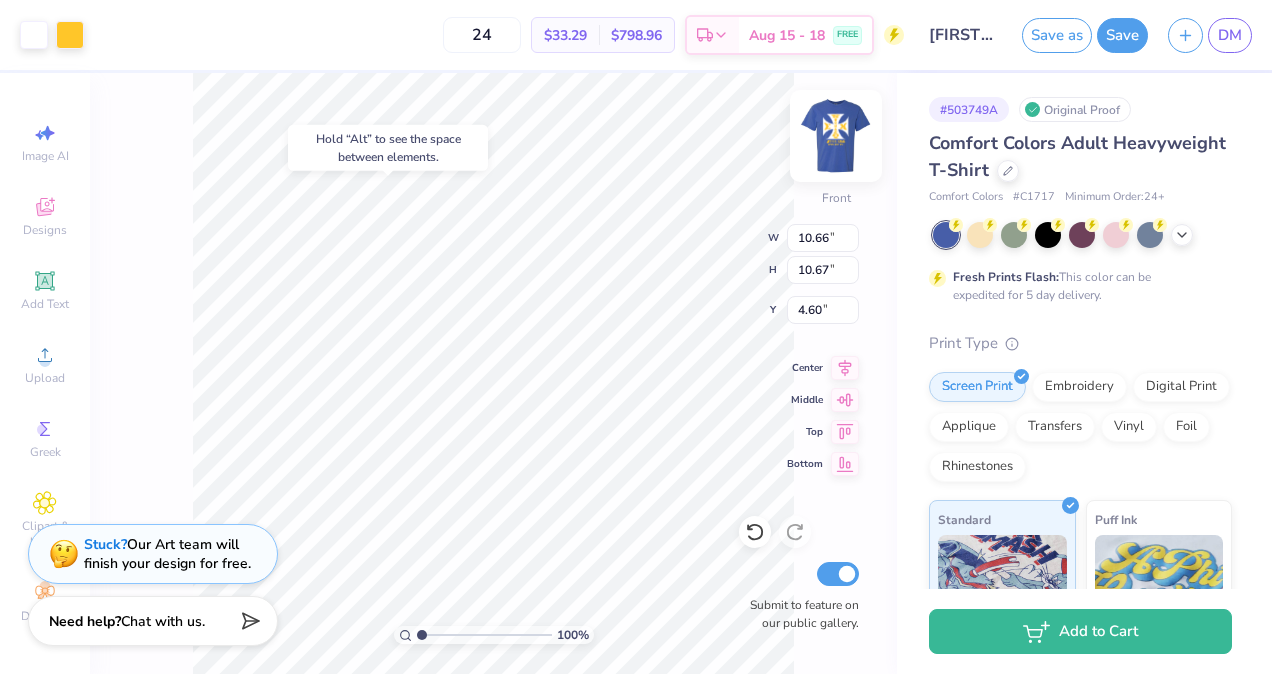 type on "4.60" 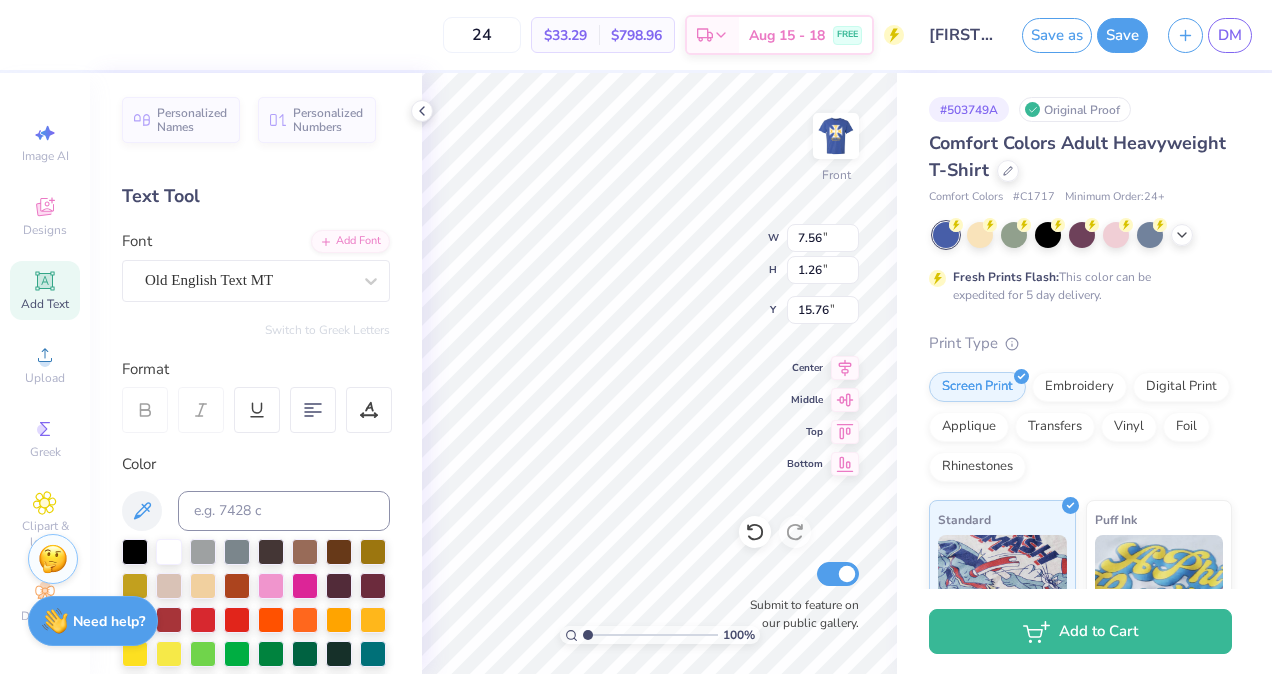 scroll, scrollTop: 16, scrollLeft: 2, axis: both 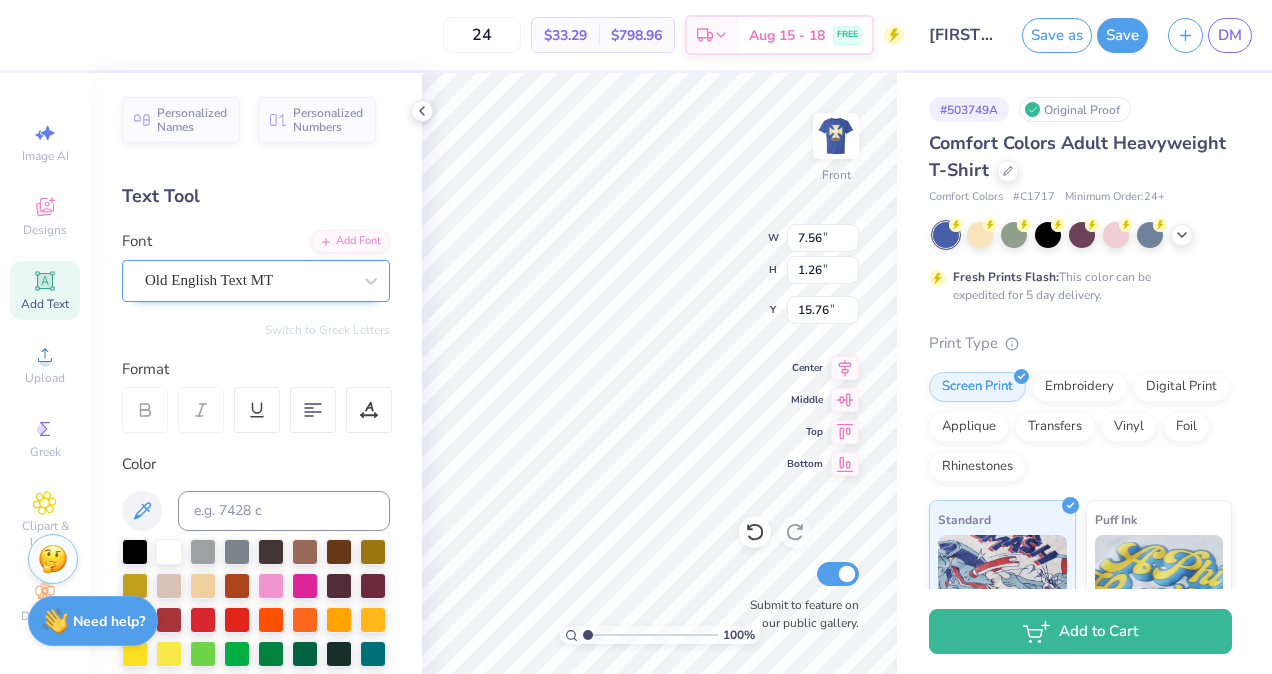 click on "Old English Text MT" at bounding box center (248, 280) 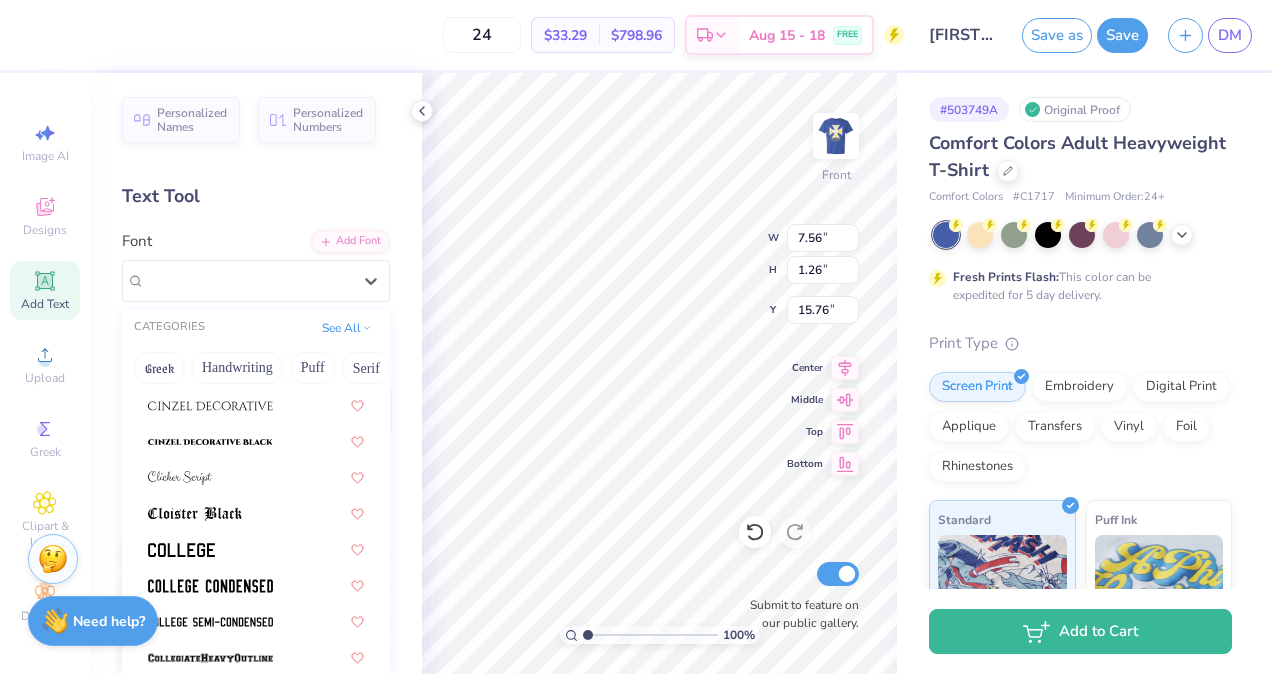 scroll, scrollTop: 2553, scrollLeft: 0, axis: vertical 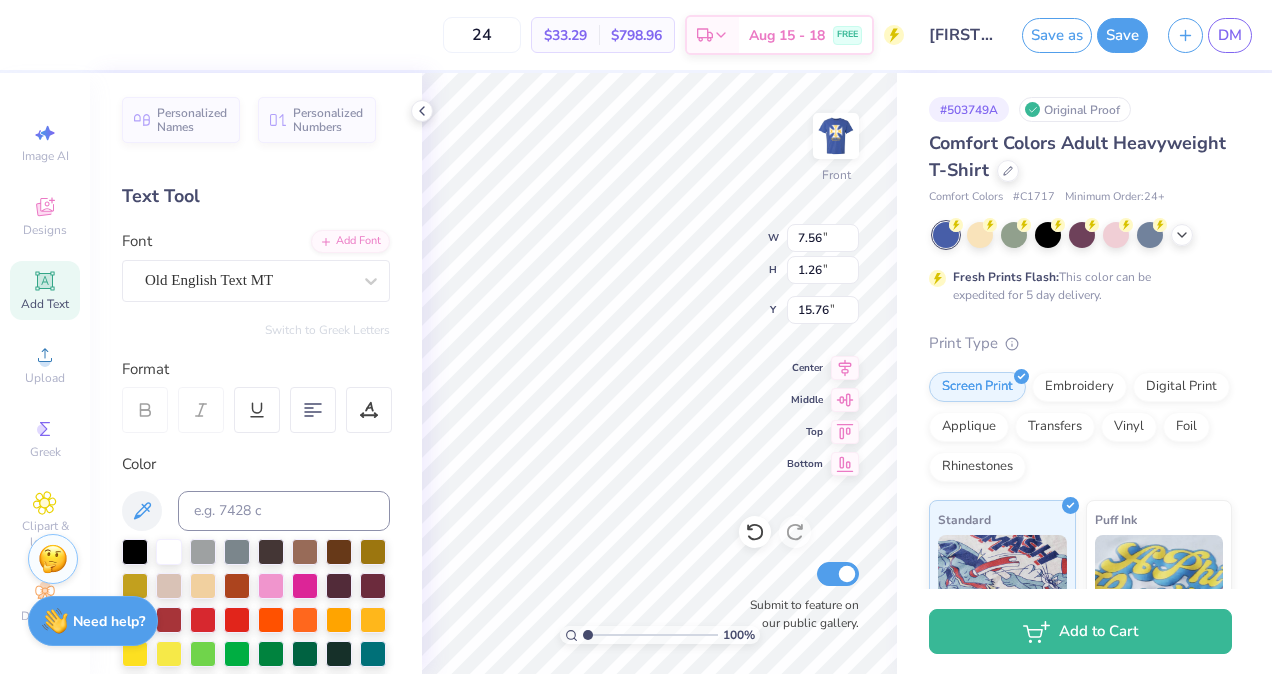 type on "FALL RUSH" 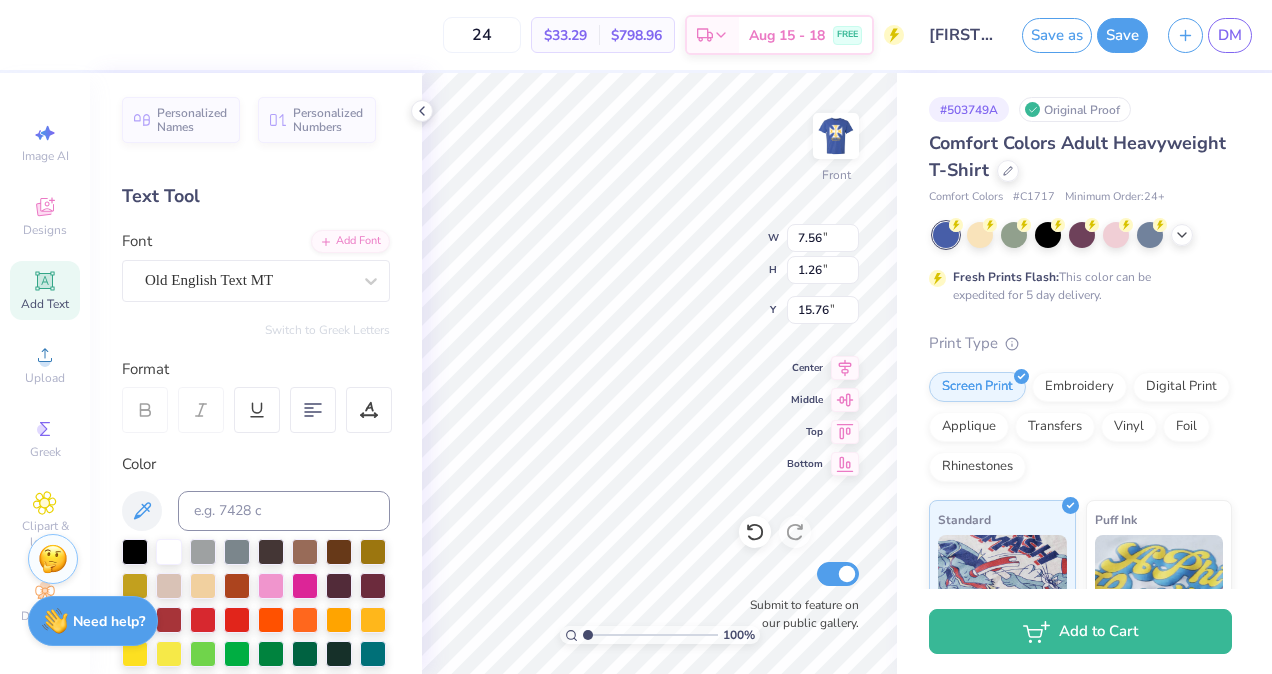 scroll, scrollTop: 16, scrollLeft: 6, axis: both 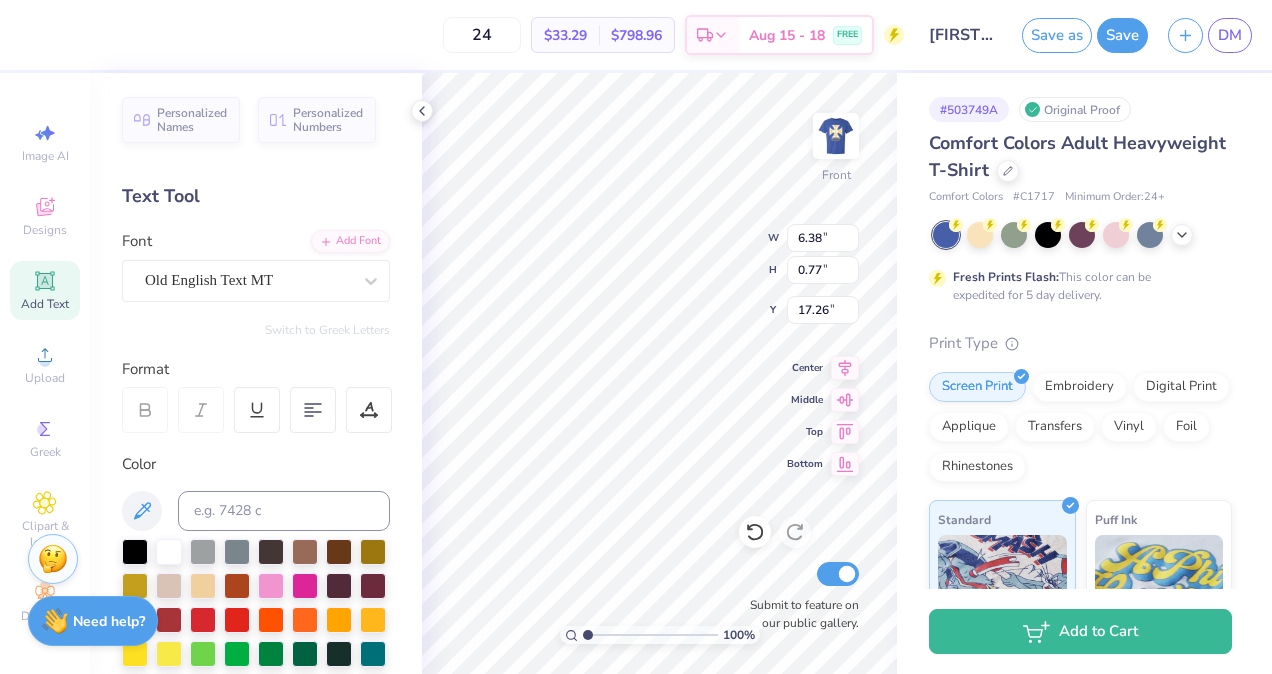 type on "6.38" 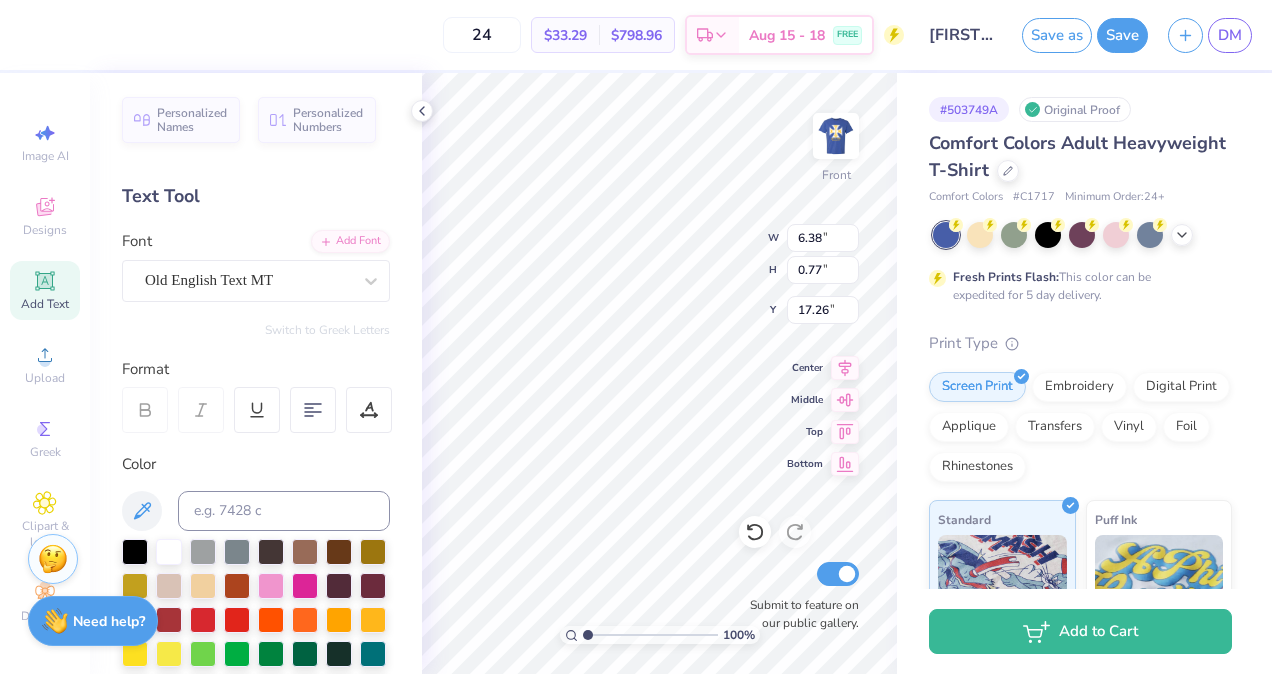 type on "0.77" 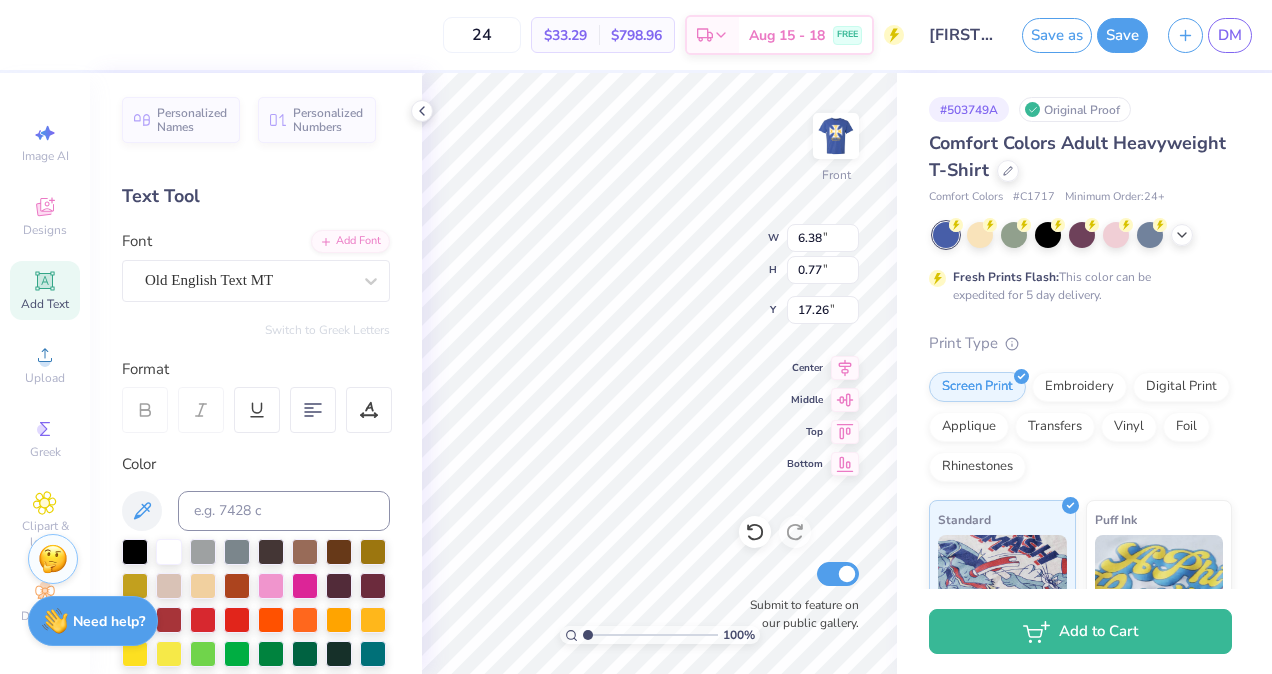 scroll, scrollTop: 16, scrollLeft: 2, axis: both 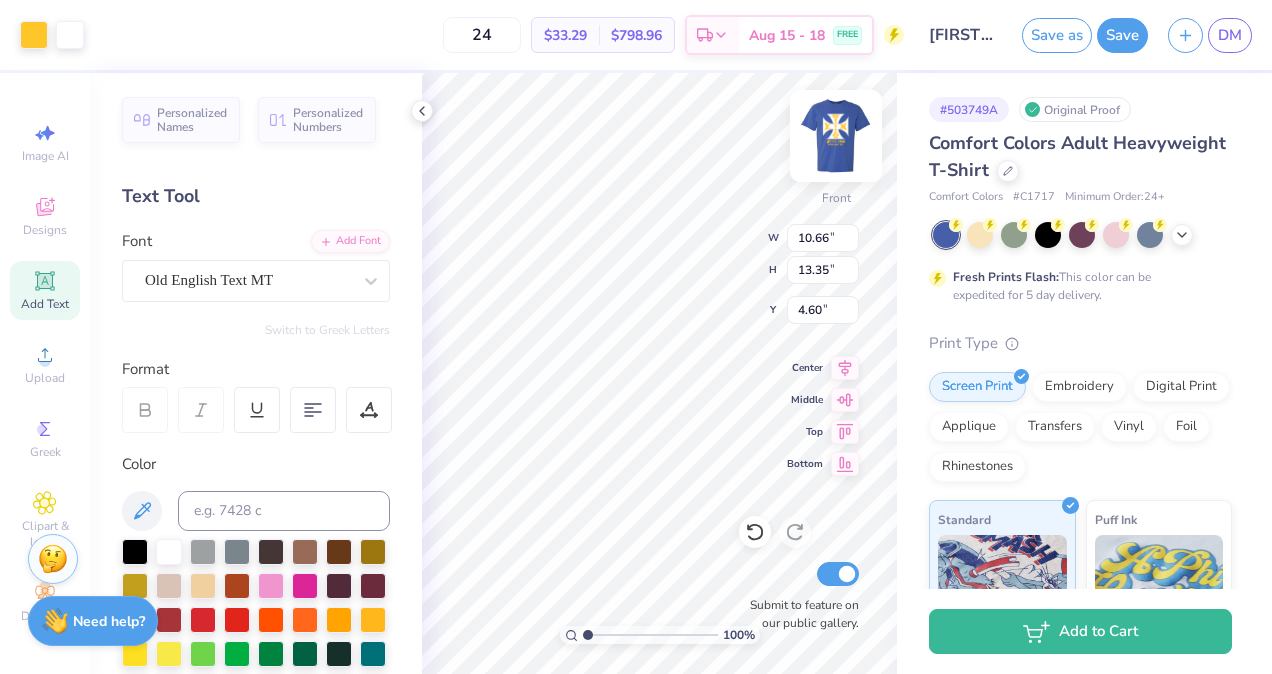 click at bounding box center [836, 136] 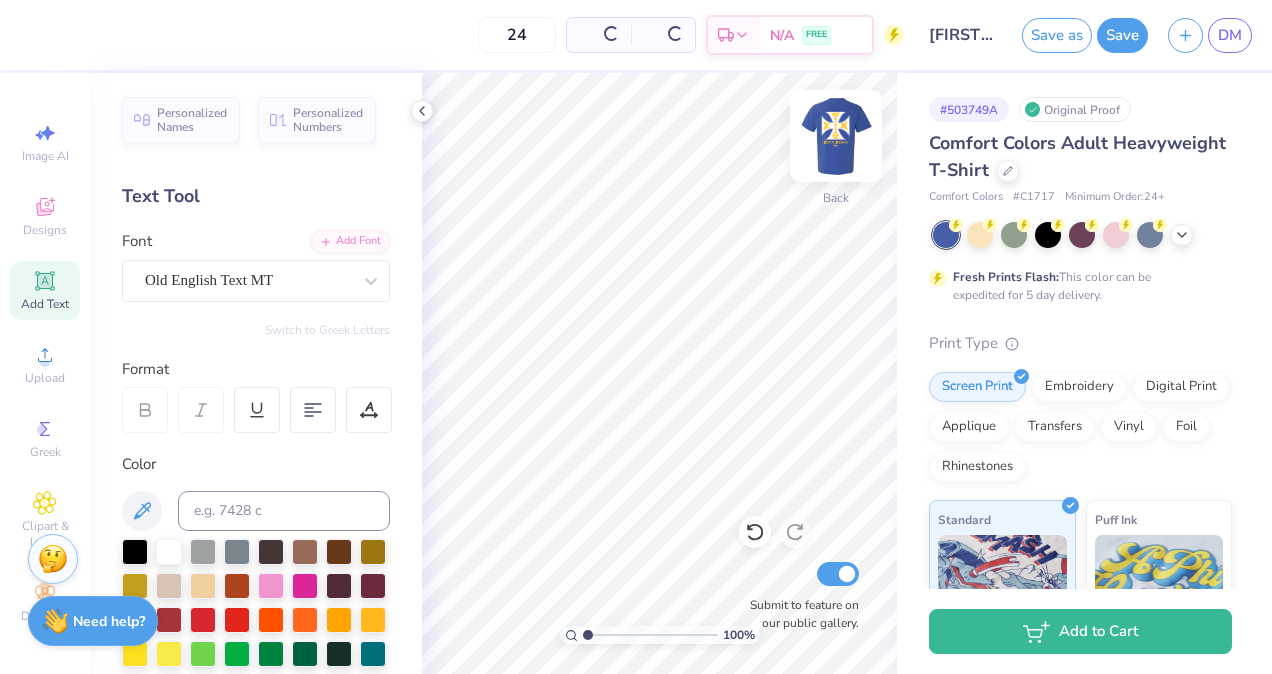 click at bounding box center (836, 136) 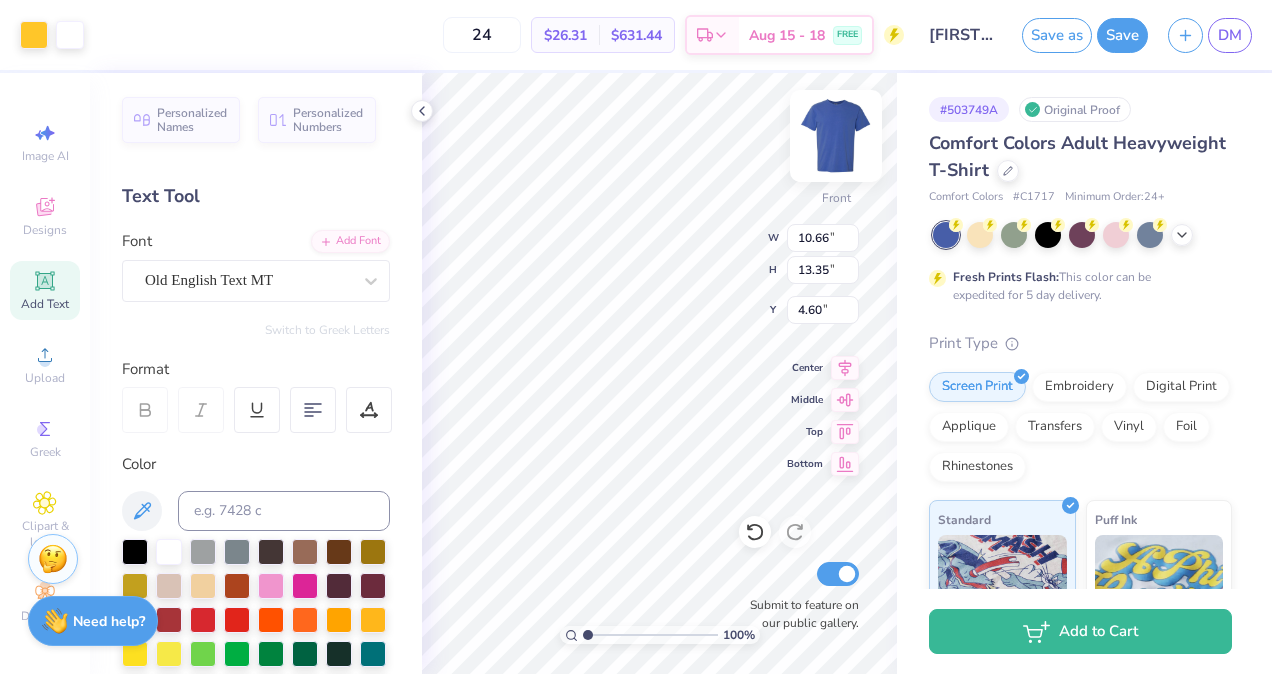 click at bounding box center [836, 136] 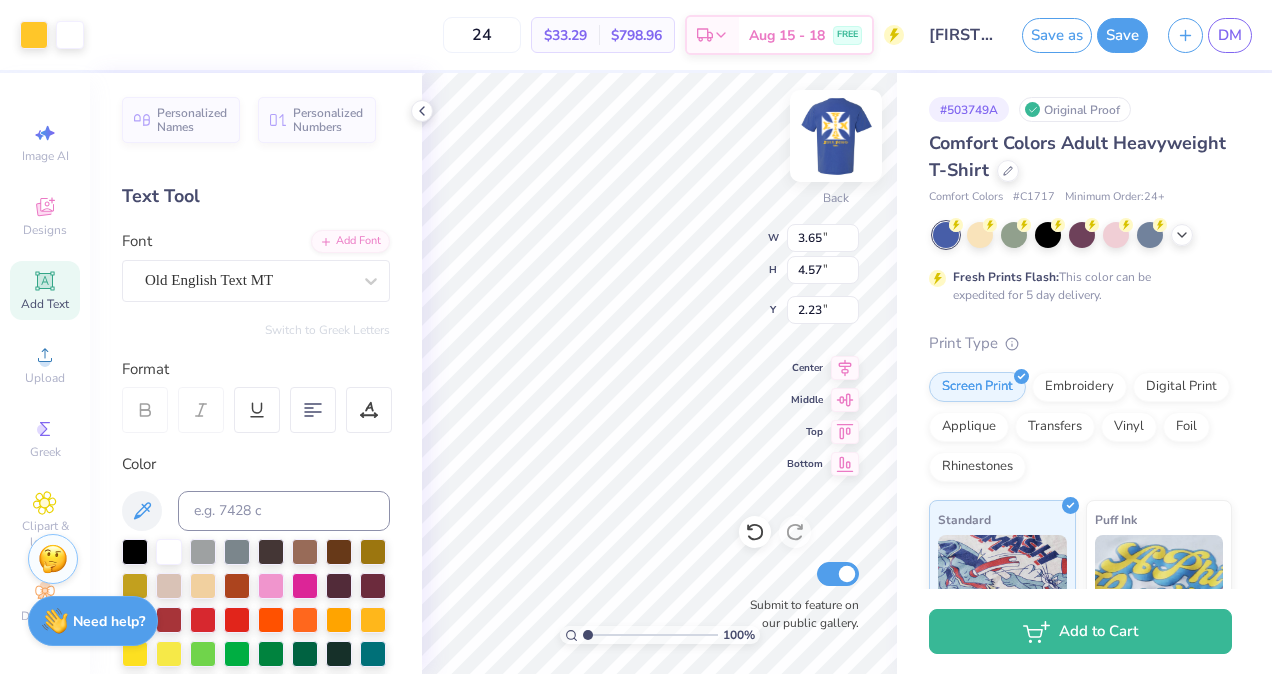 type on "3.65" 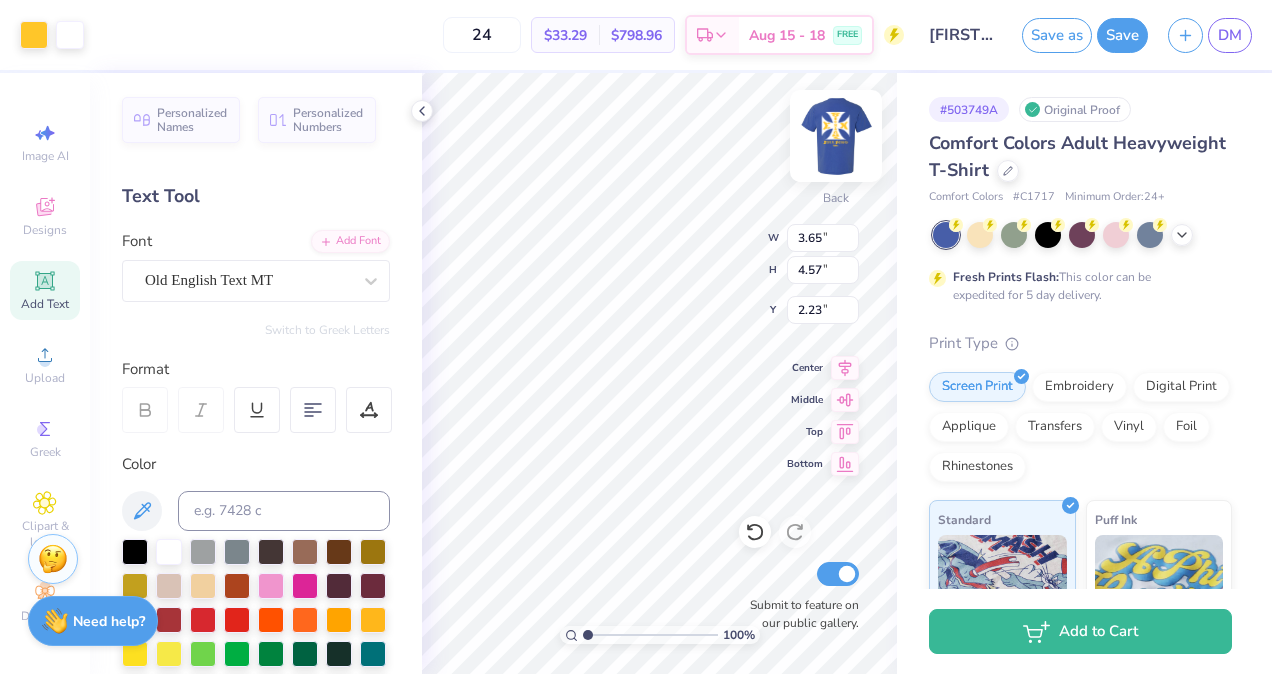 type on "4.57" 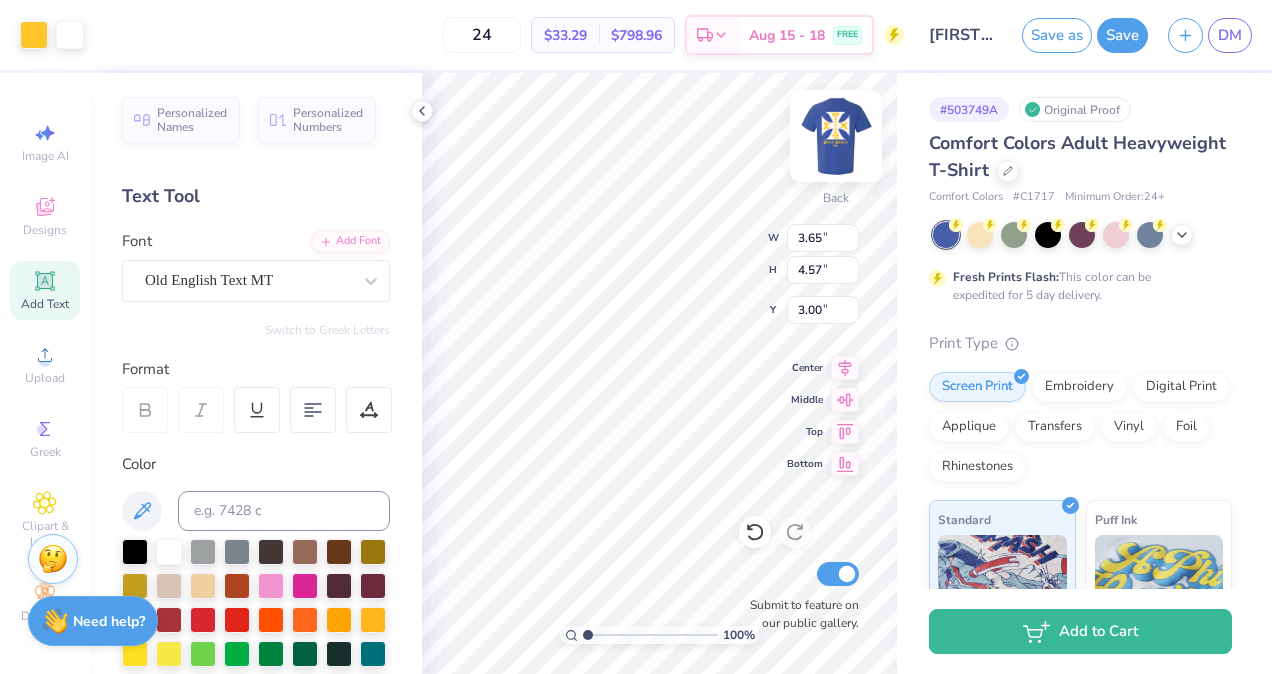 type on "3.00" 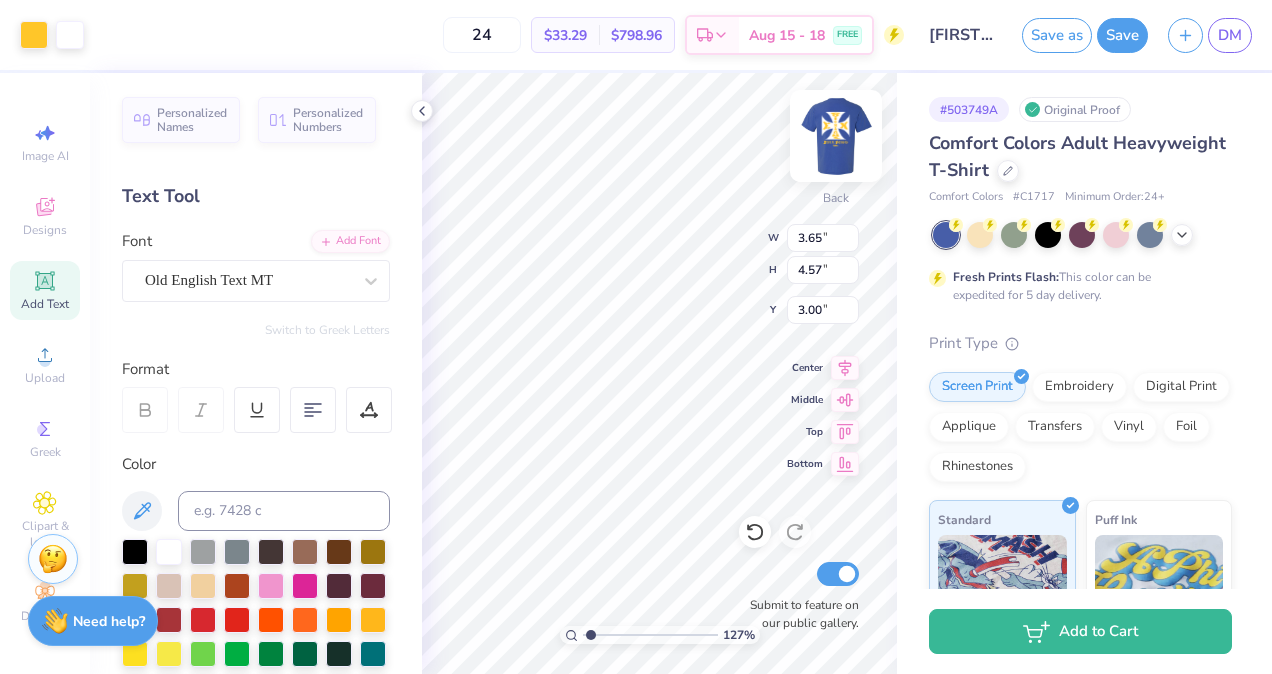 click at bounding box center [836, 136] 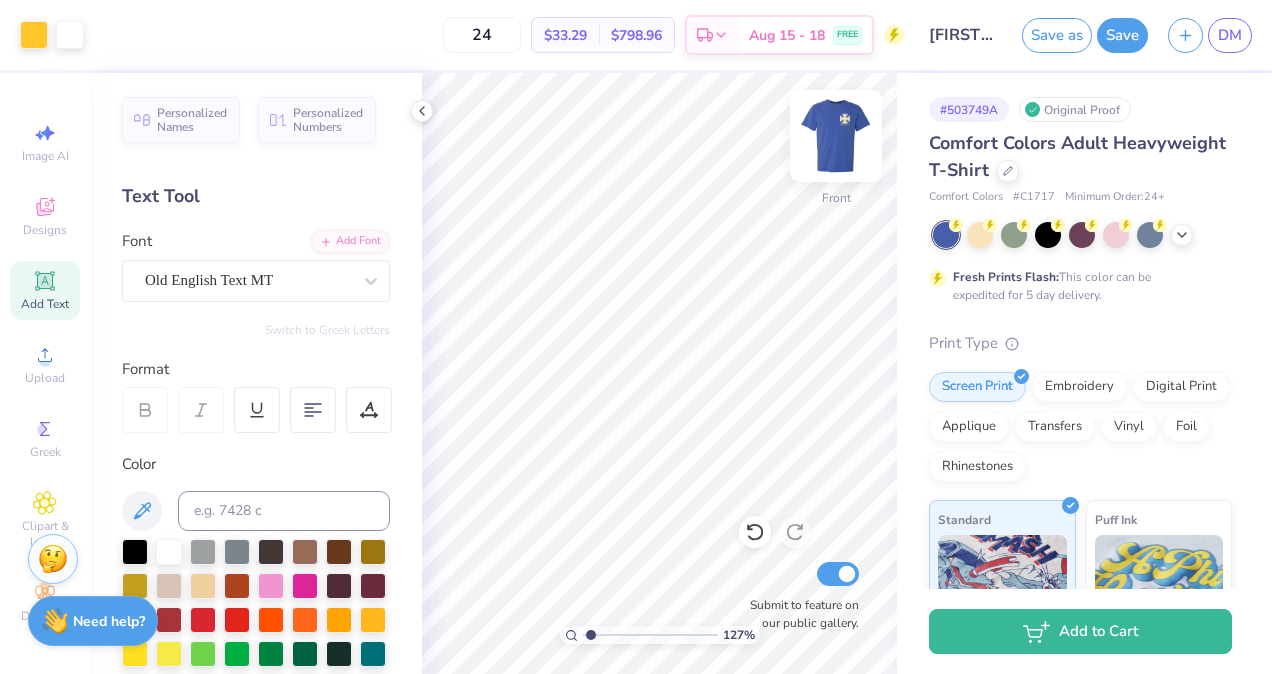 drag, startPoint x: 838, startPoint y: 156, endPoint x: 814, endPoint y: 142, distance: 27.784887 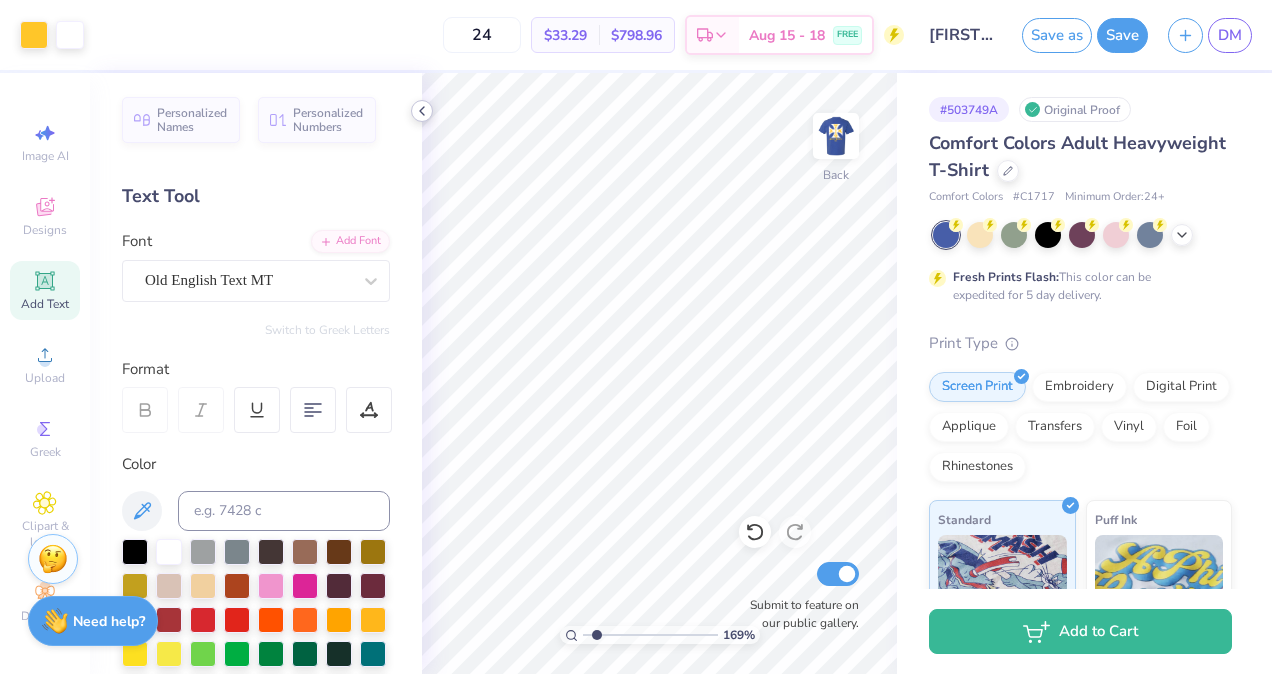 click 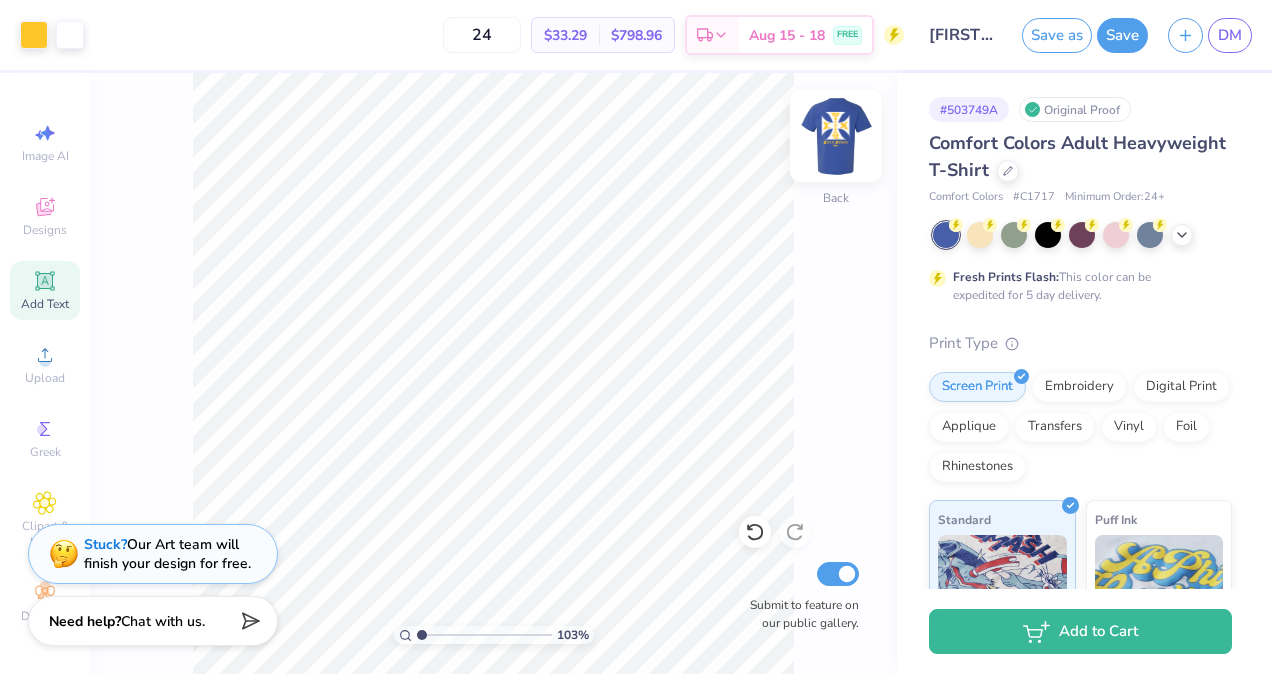 click at bounding box center (836, 136) 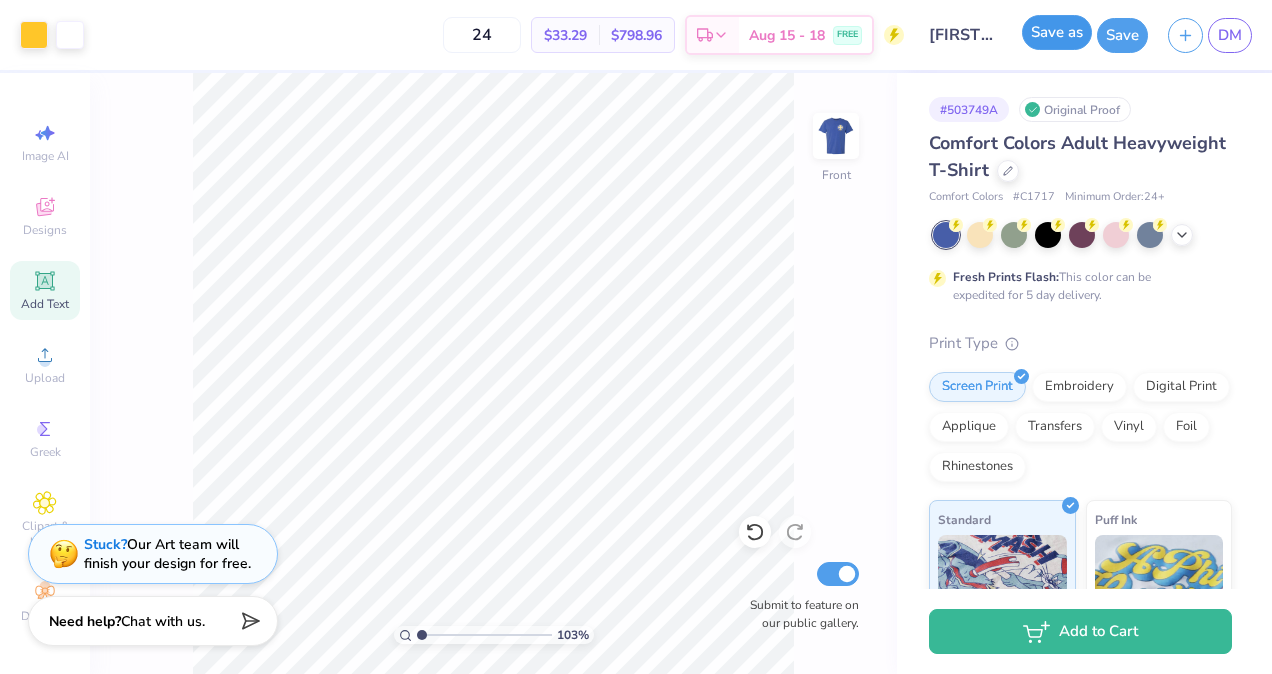 click on "Save as" at bounding box center [1057, 32] 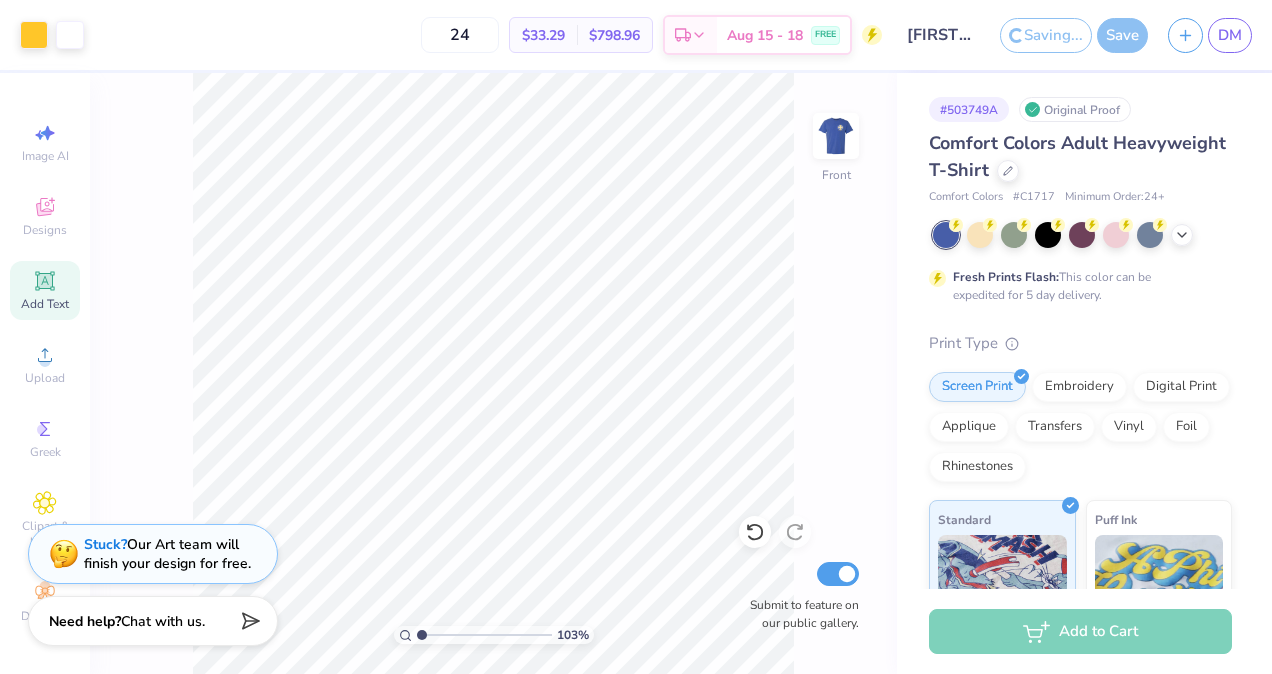 click on "103  % Front Submit to feature on our public gallery." at bounding box center (493, 373) 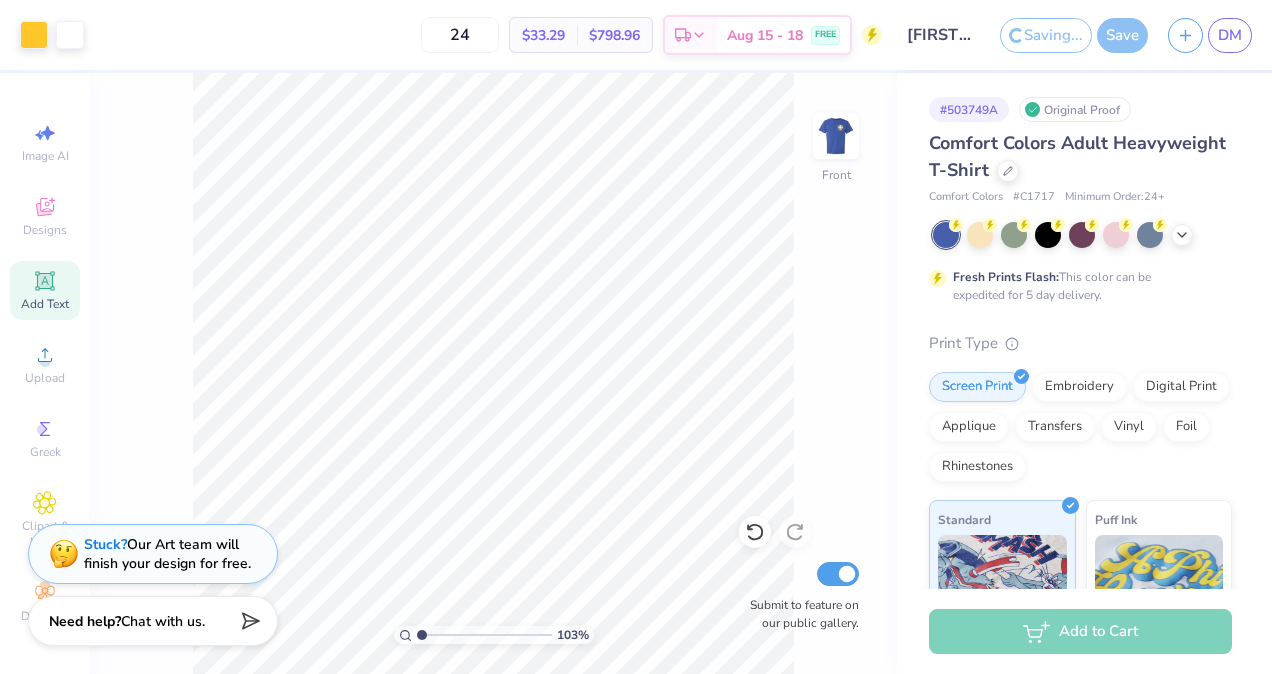 type on "1.02821430897765" 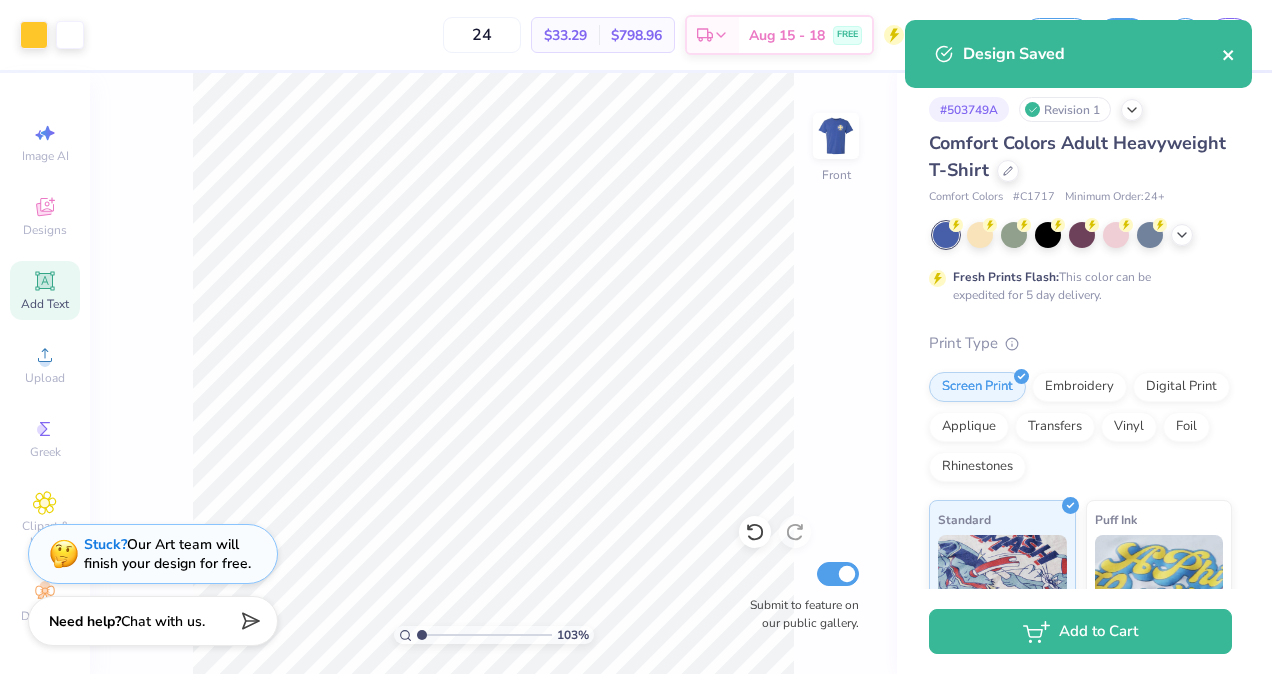click 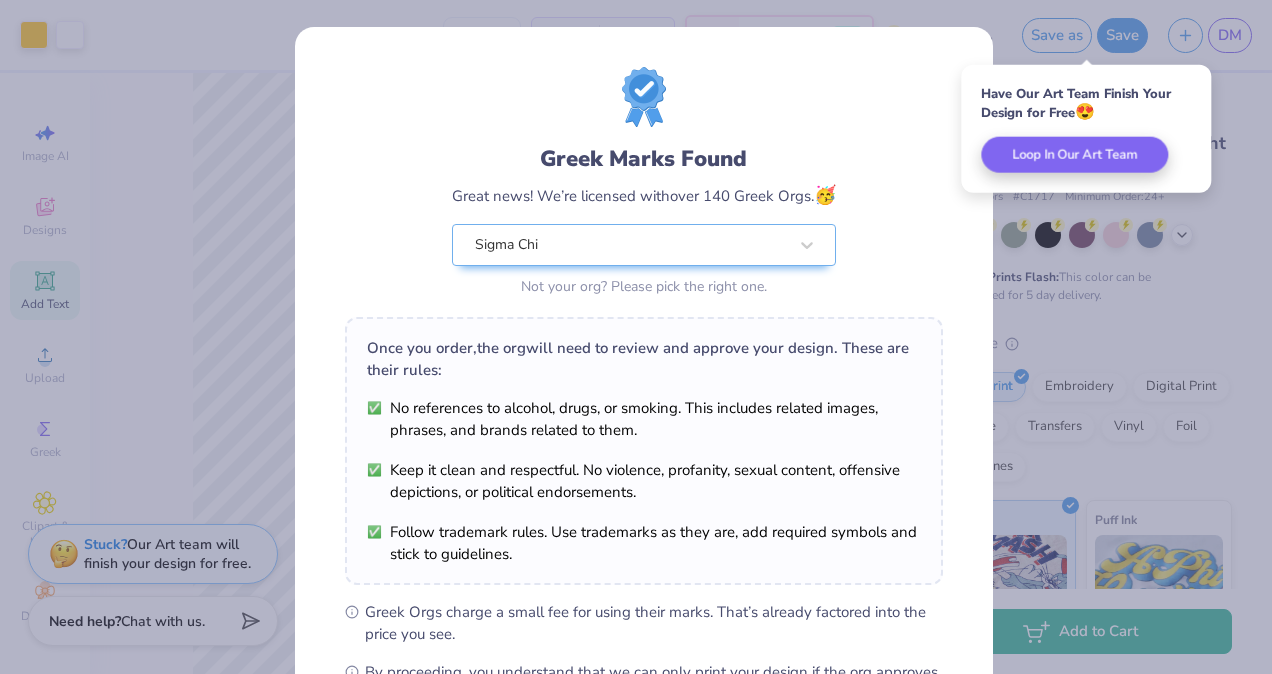 scroll, scrollTop: 260, scrollLeft: 0, axis: vertical 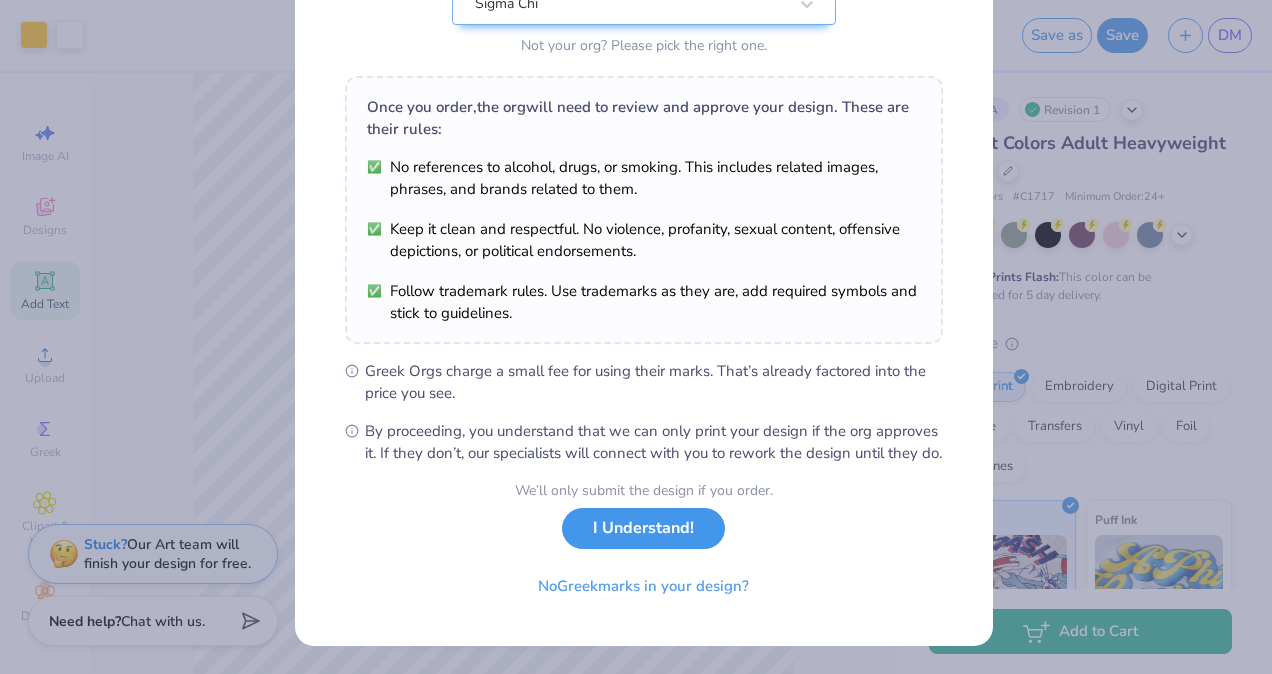 click on "I Understand!" at bounding box center [643, 528] 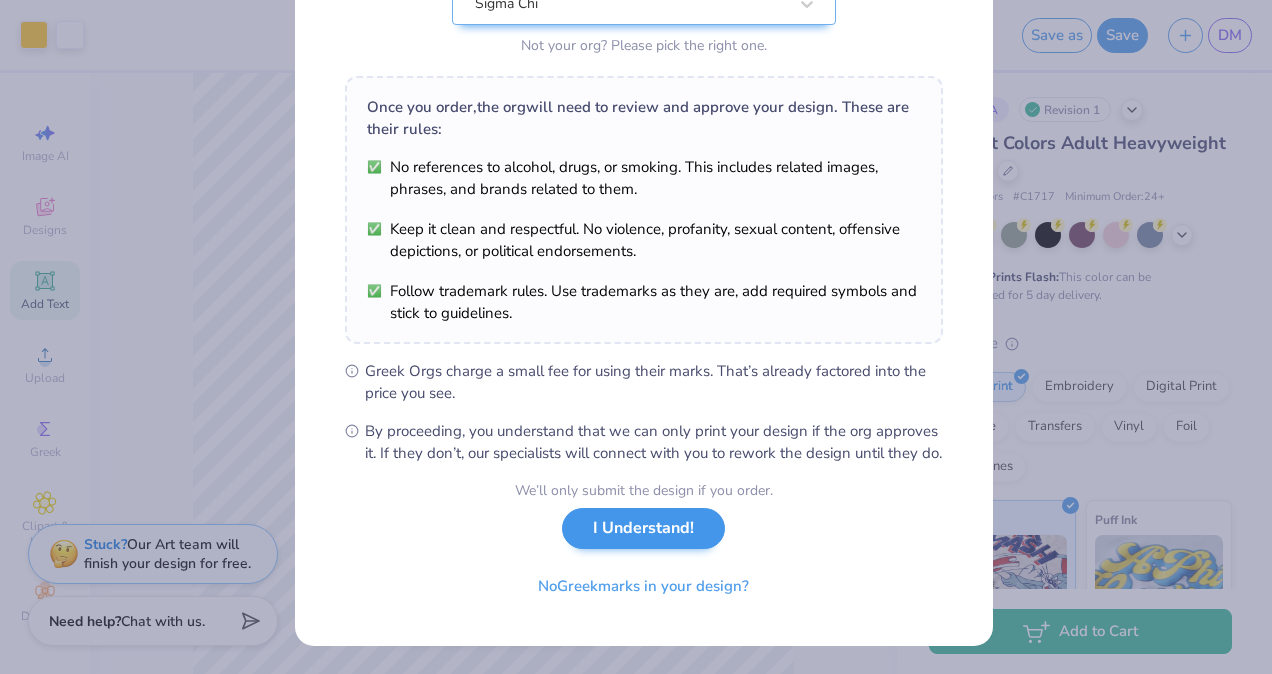 scroll, scrollTop: 0, scrollLeft: 0, axis: both 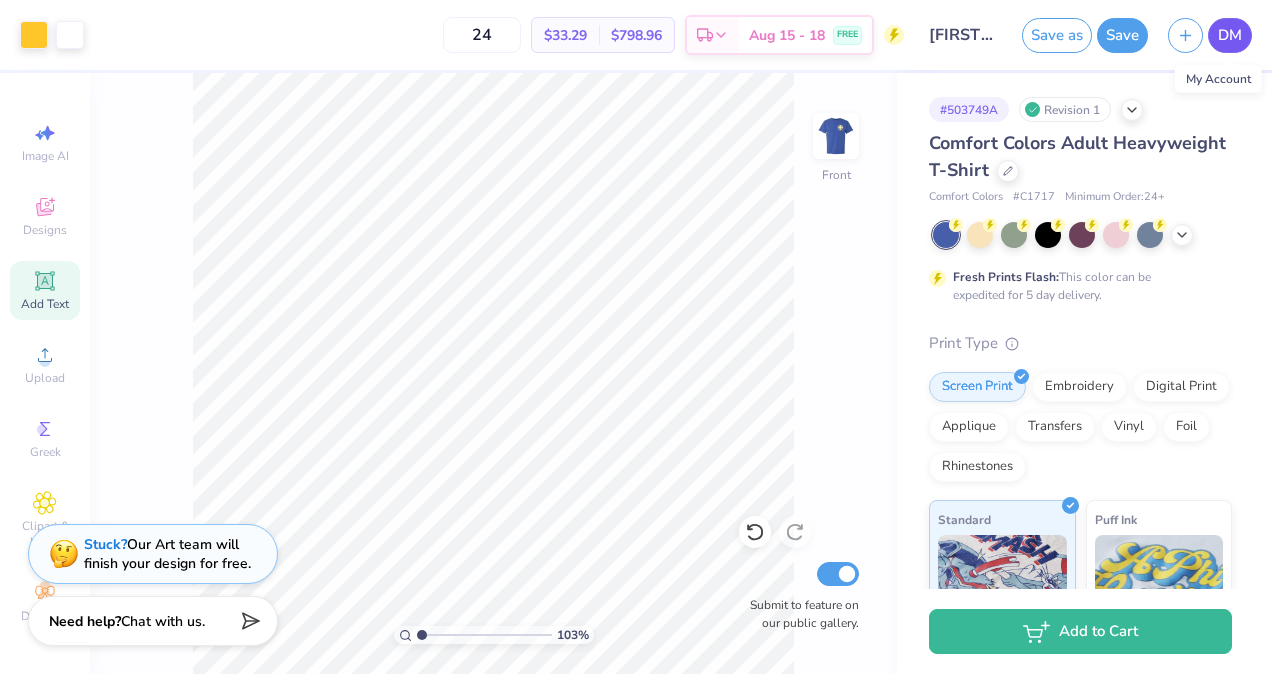 click on "DM" at bounding box center [1230, 35] 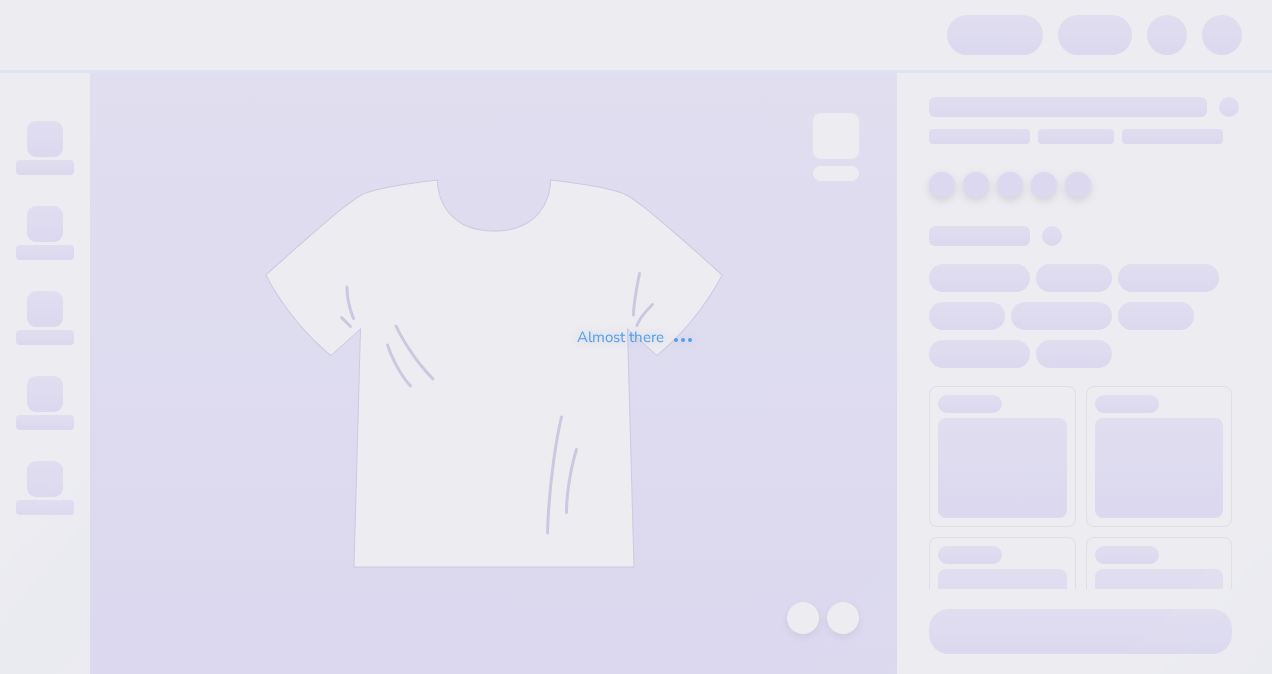 scroll, scrollTop: 0, scrollLeft: 0, axis: both 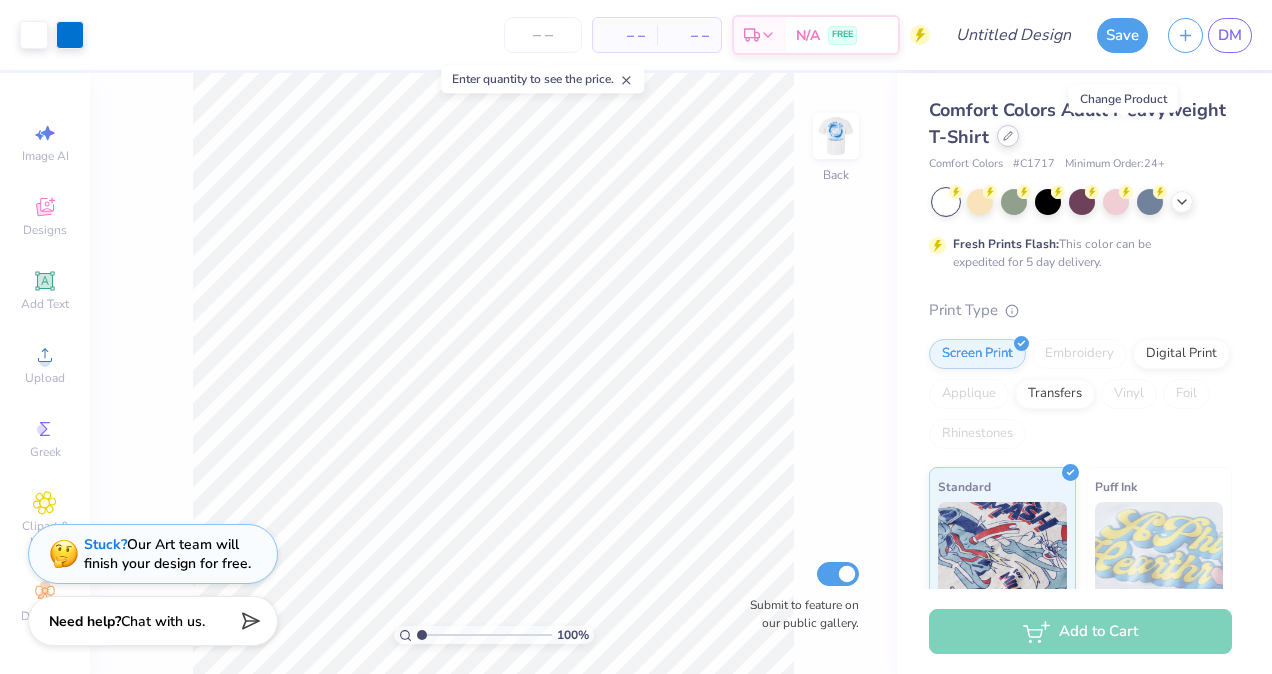 click 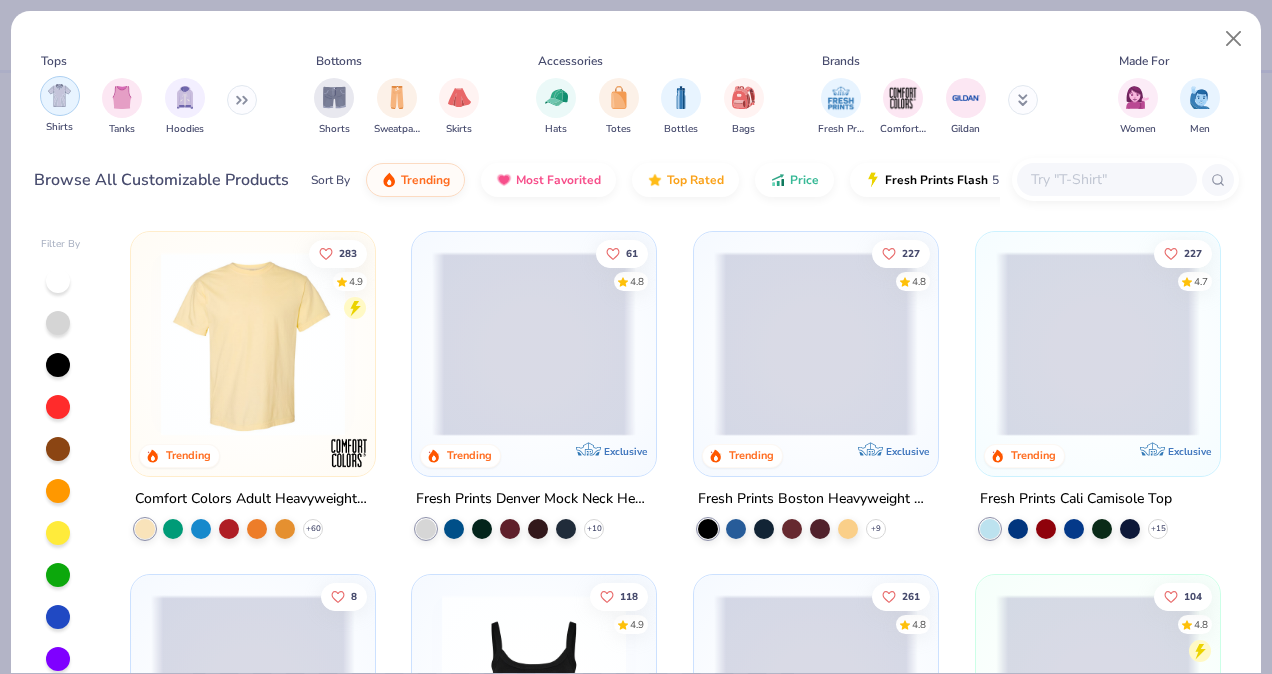 click at bounding box center (59, 95) 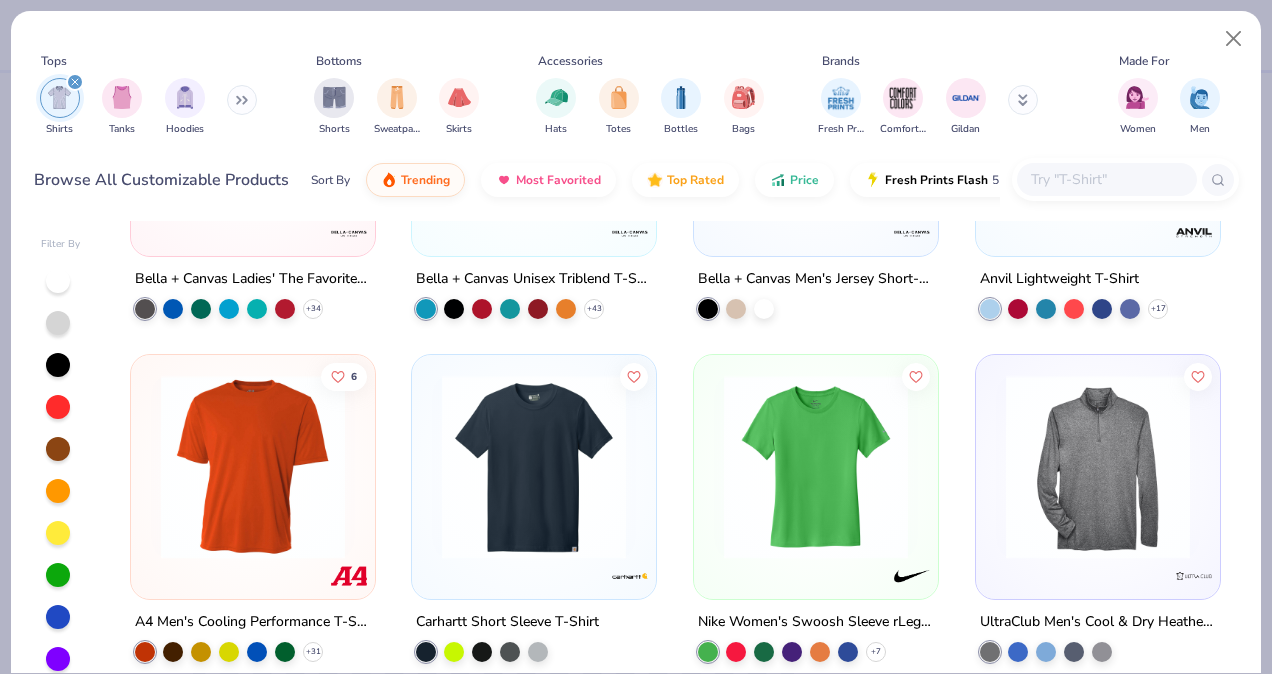 scroll, scrollTop: 7430, scrollLeft: 0, axis: vertical 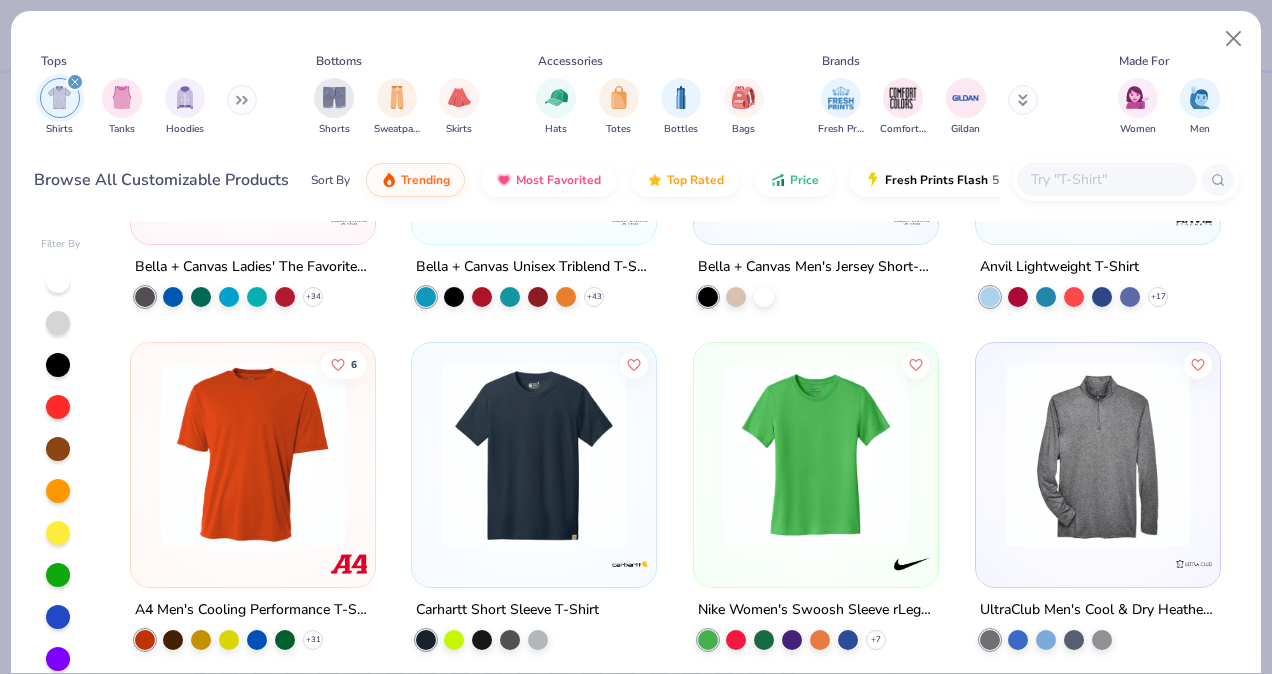 click at bounding box center (1106, 179) 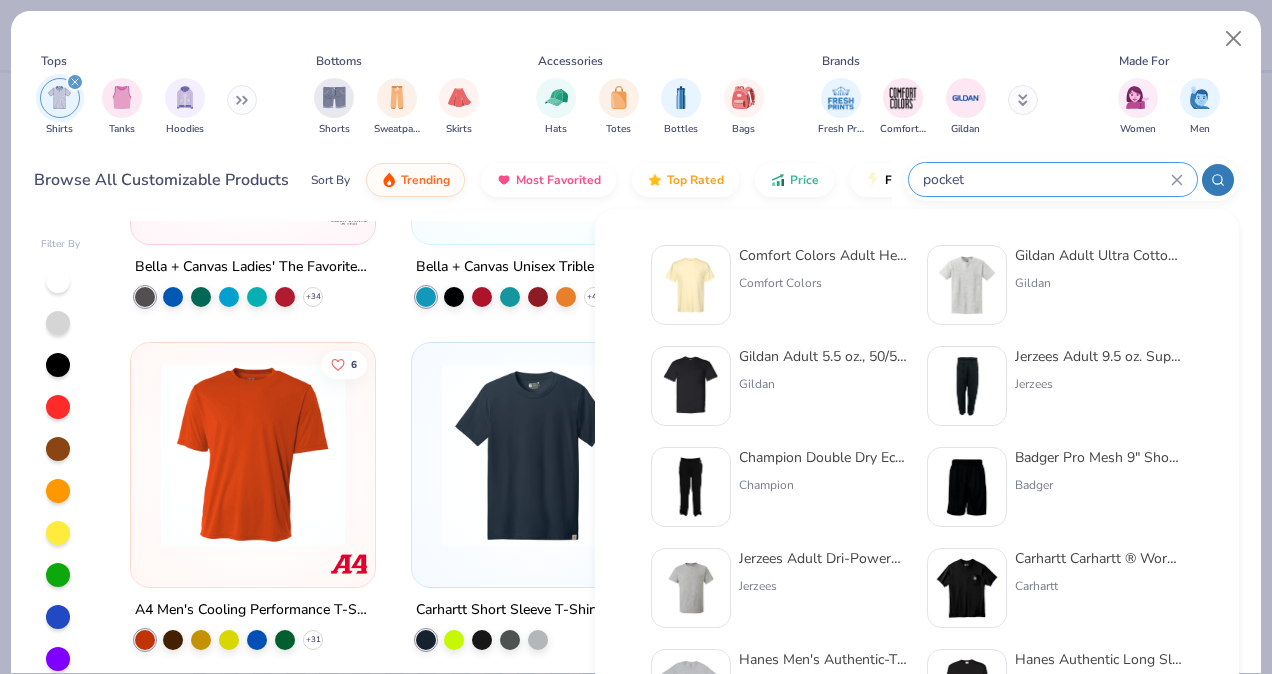 type on "pocket" 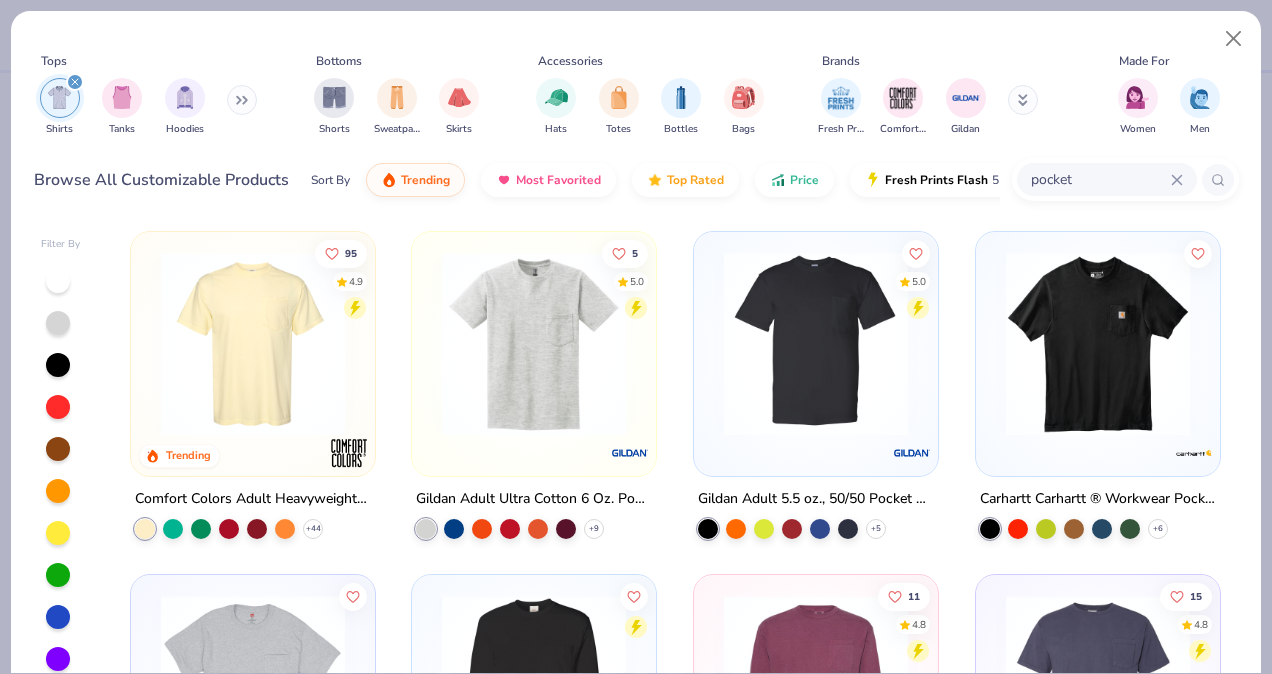 click at bounding box center [253, 344] 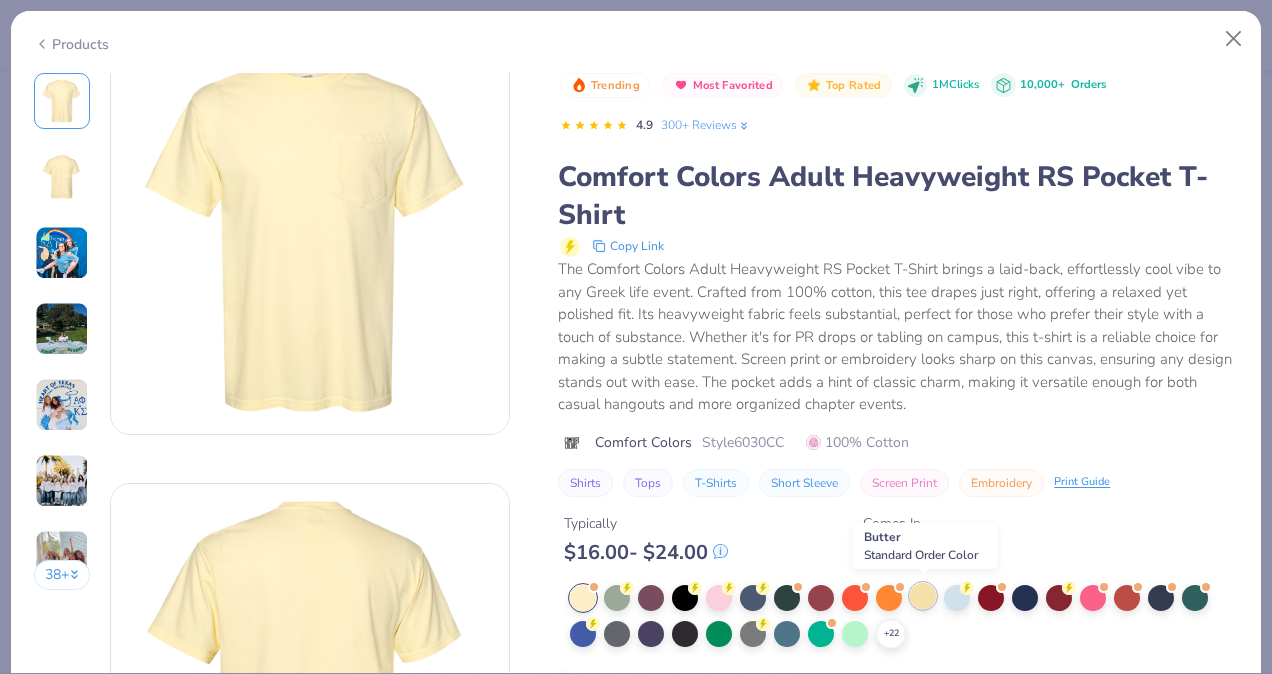 scroll, scrollTop: 0, scrollLeft: 0, axis: both 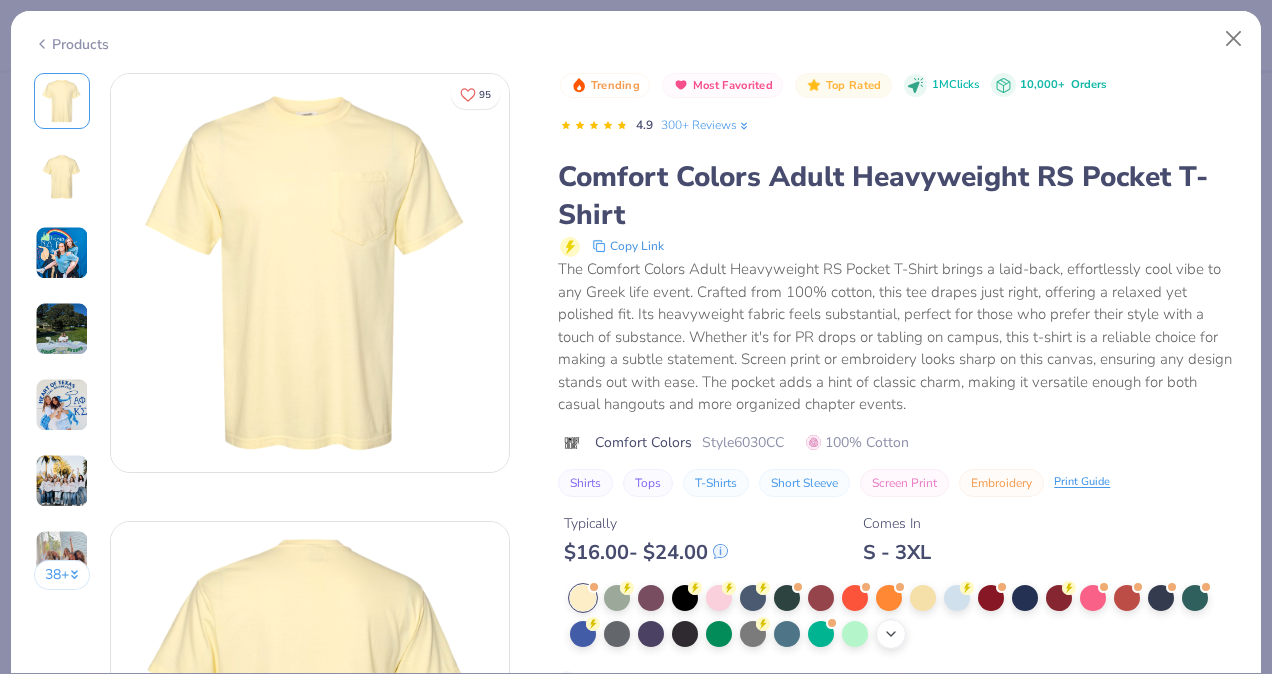 click 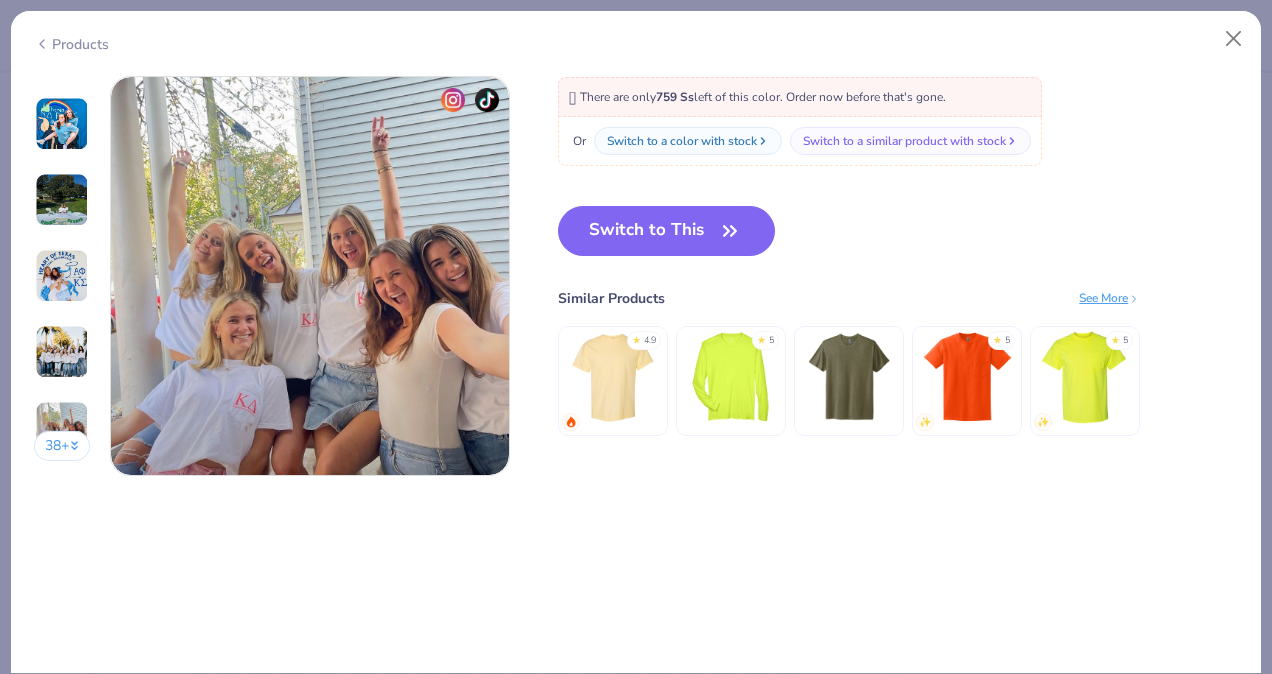 scroll, scrollTop: 2686, scrollLeft: 0, axis: vertical 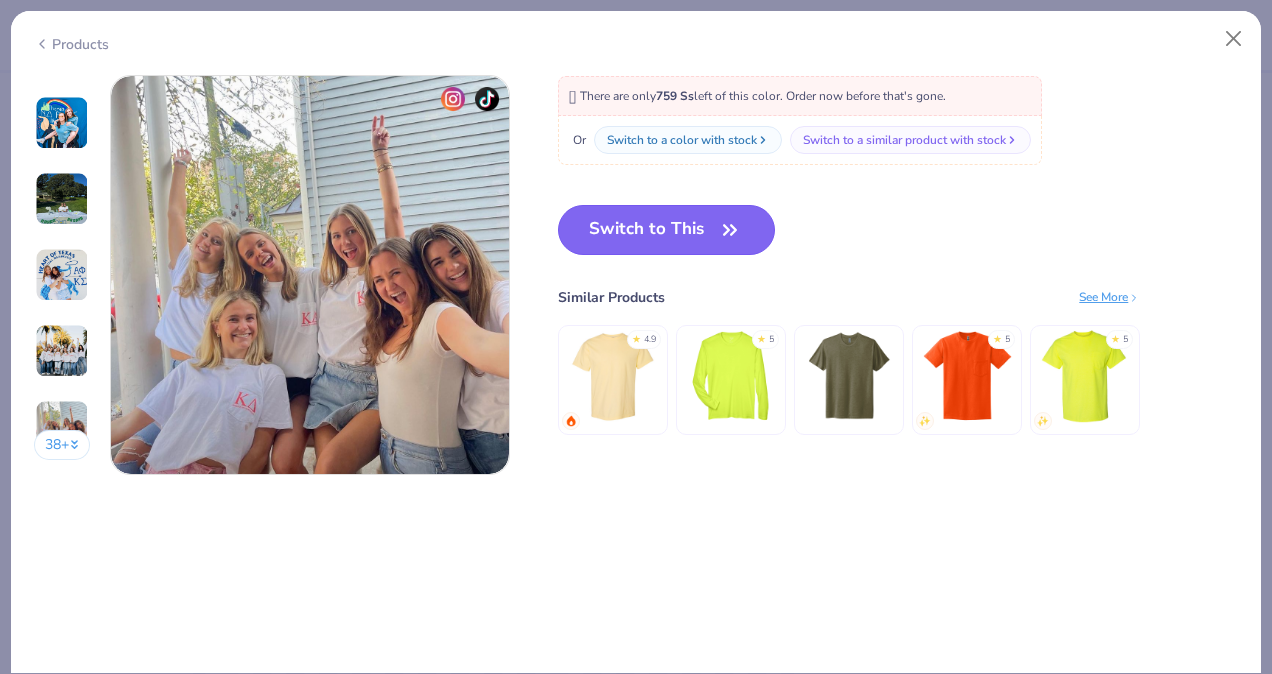 click on "Switch to This" at bounding box center (666, 230) 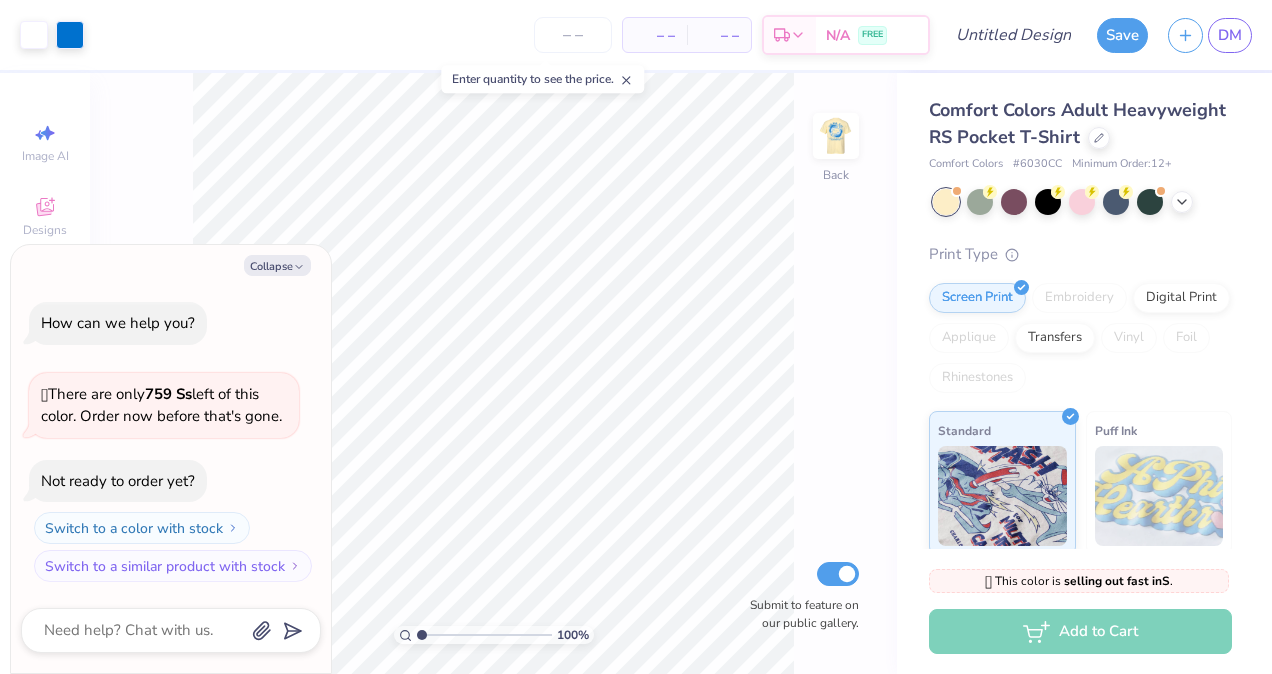 type on "x" 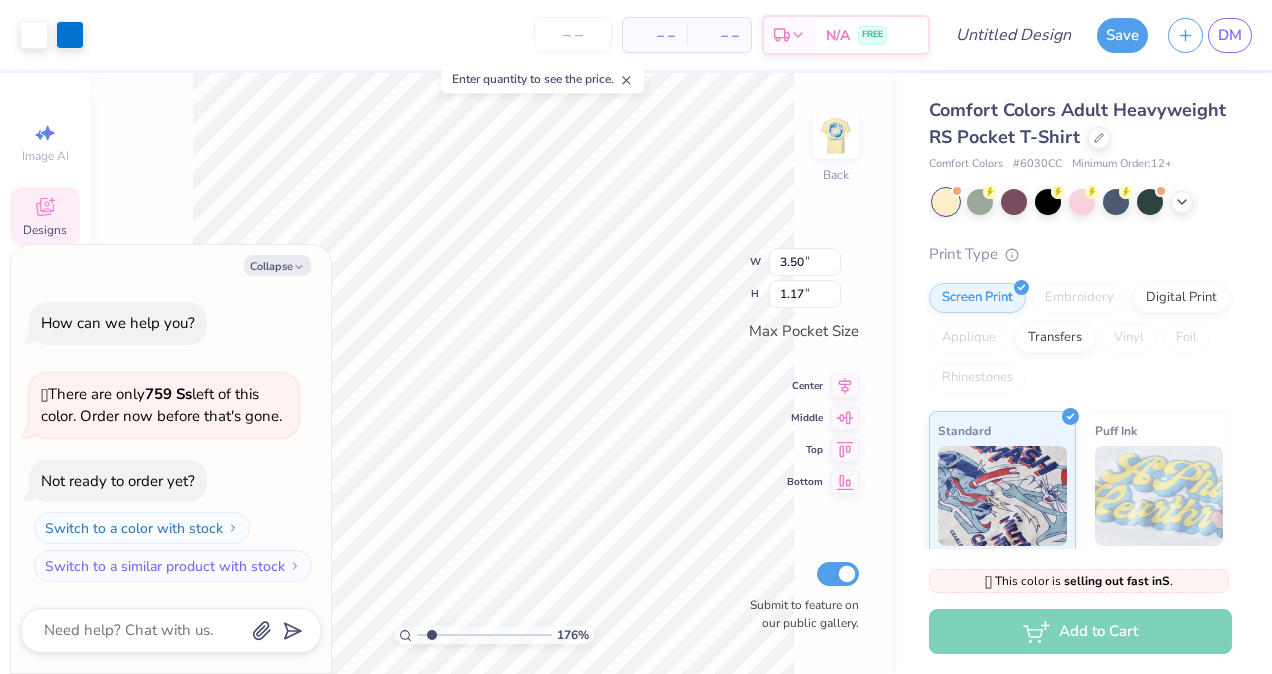 type on "1.7614225834308" 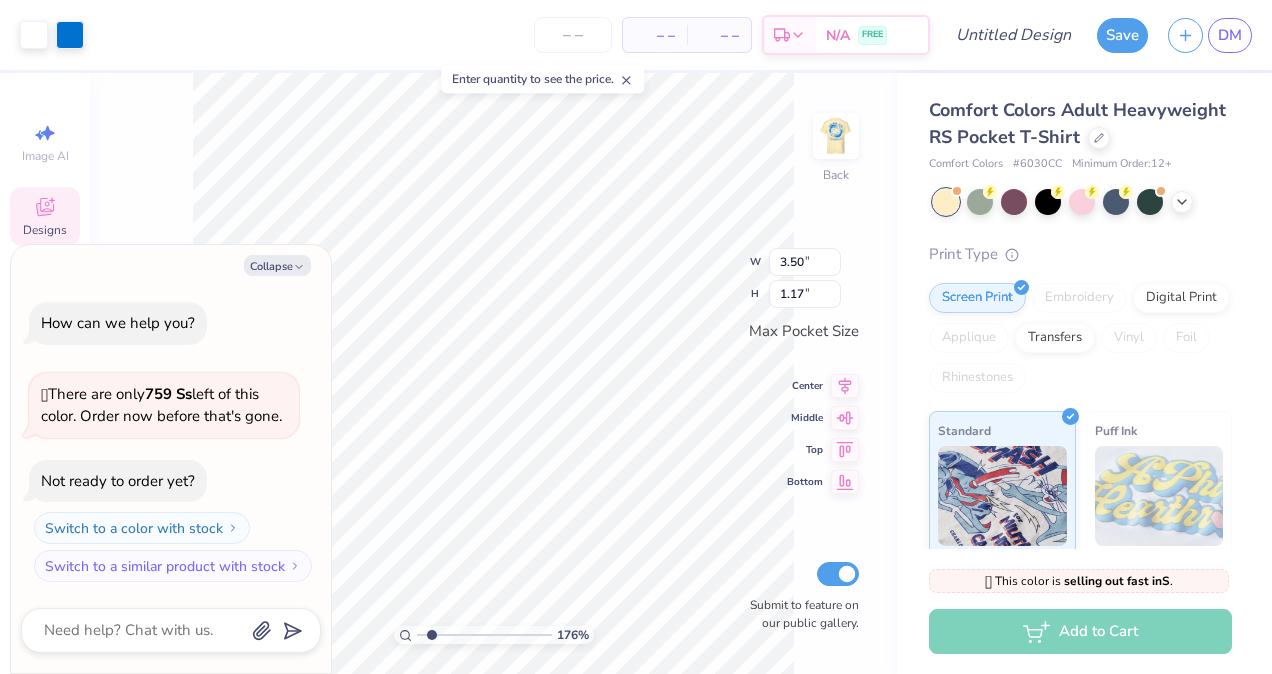 type on "x" 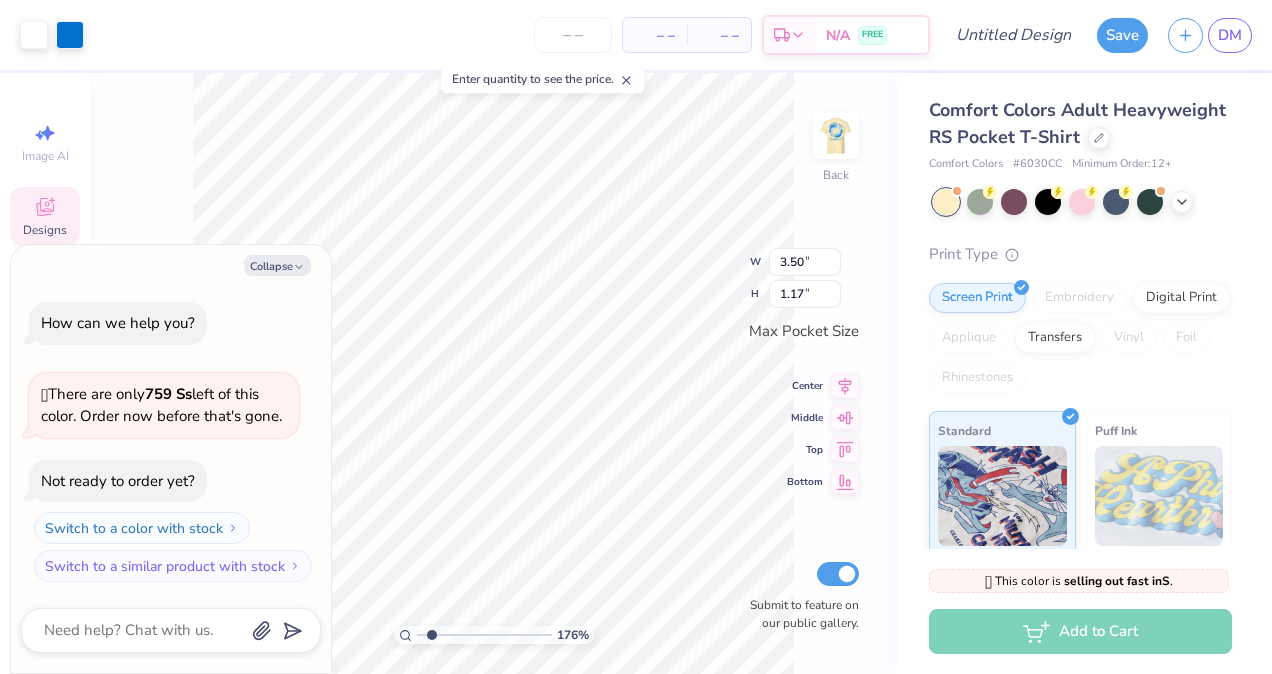type on "1.7614225834308" 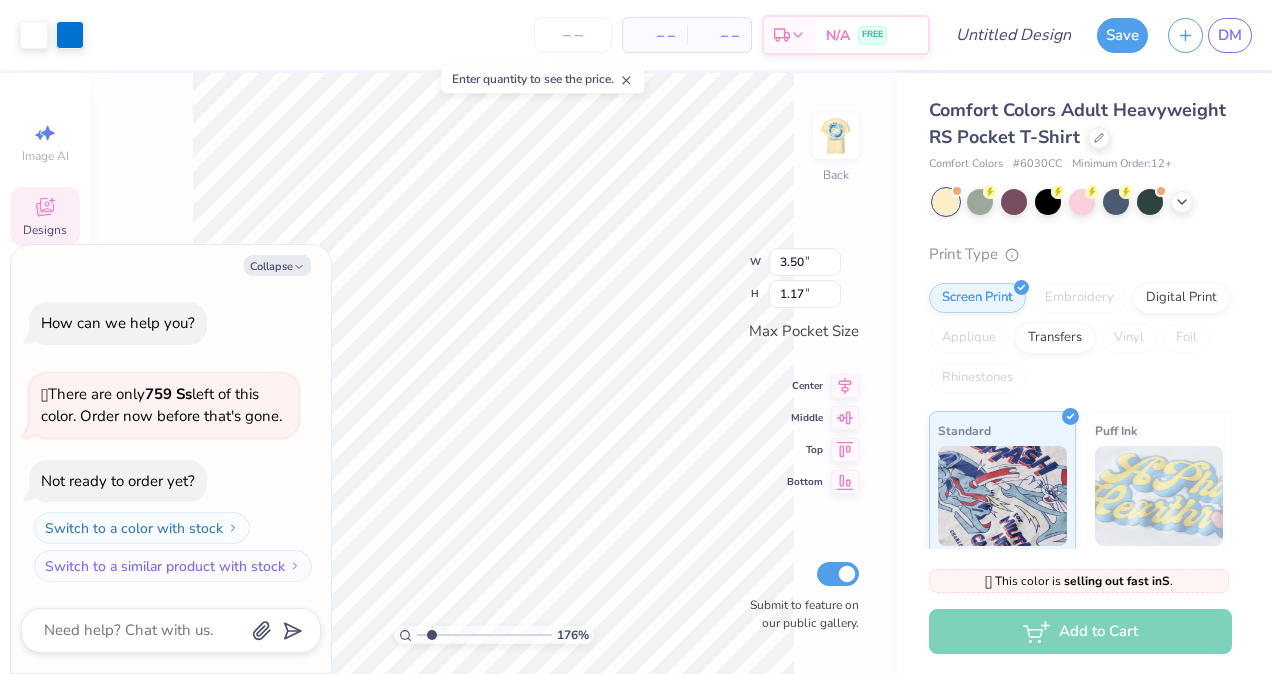 type on "x" 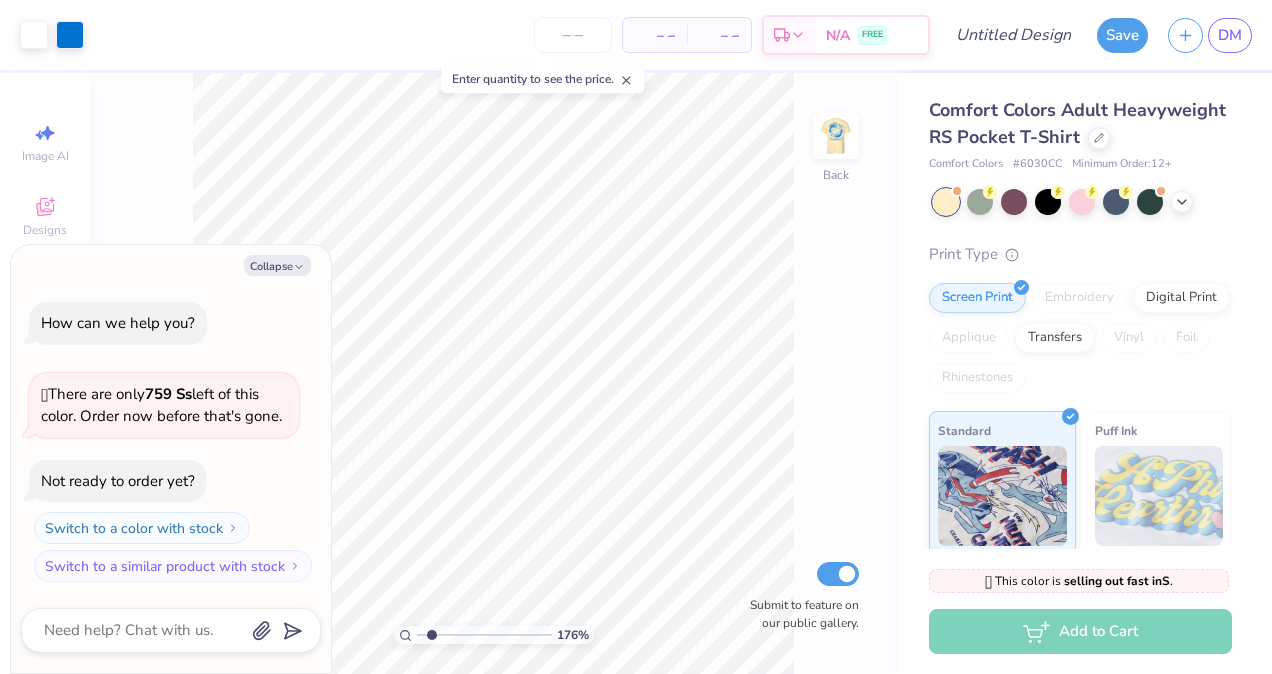 type on "1.7614225834308" 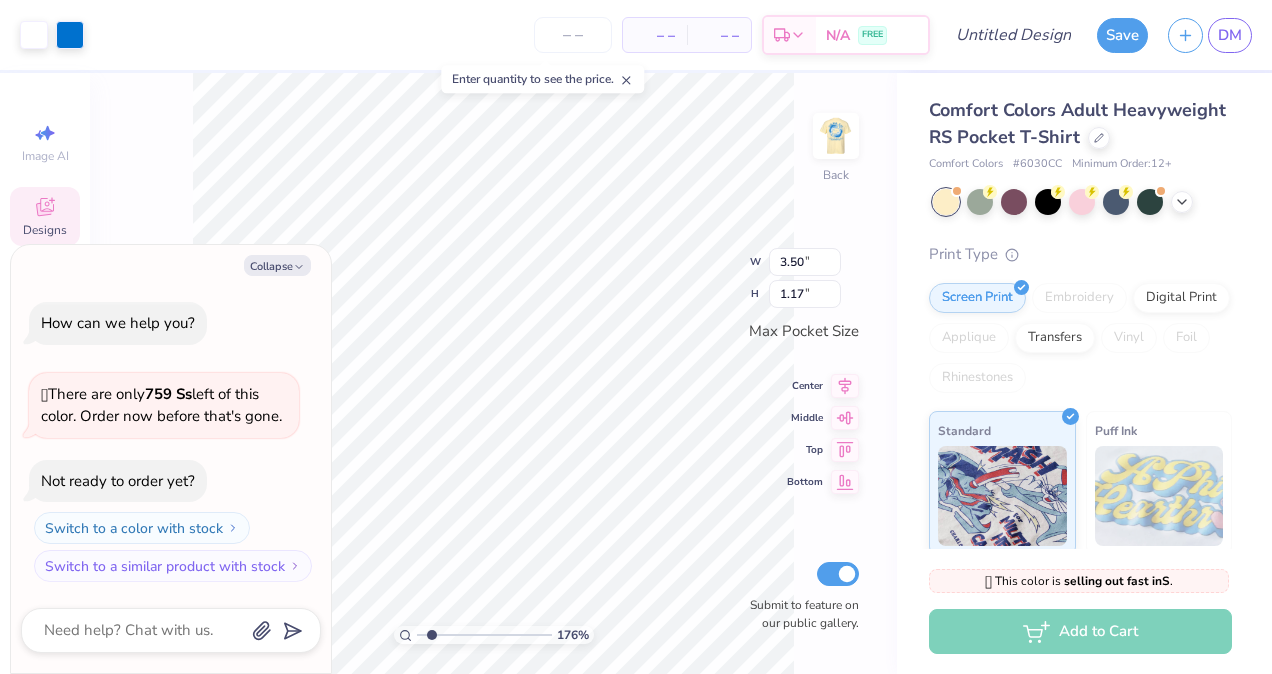 type on "1.7614225834308" 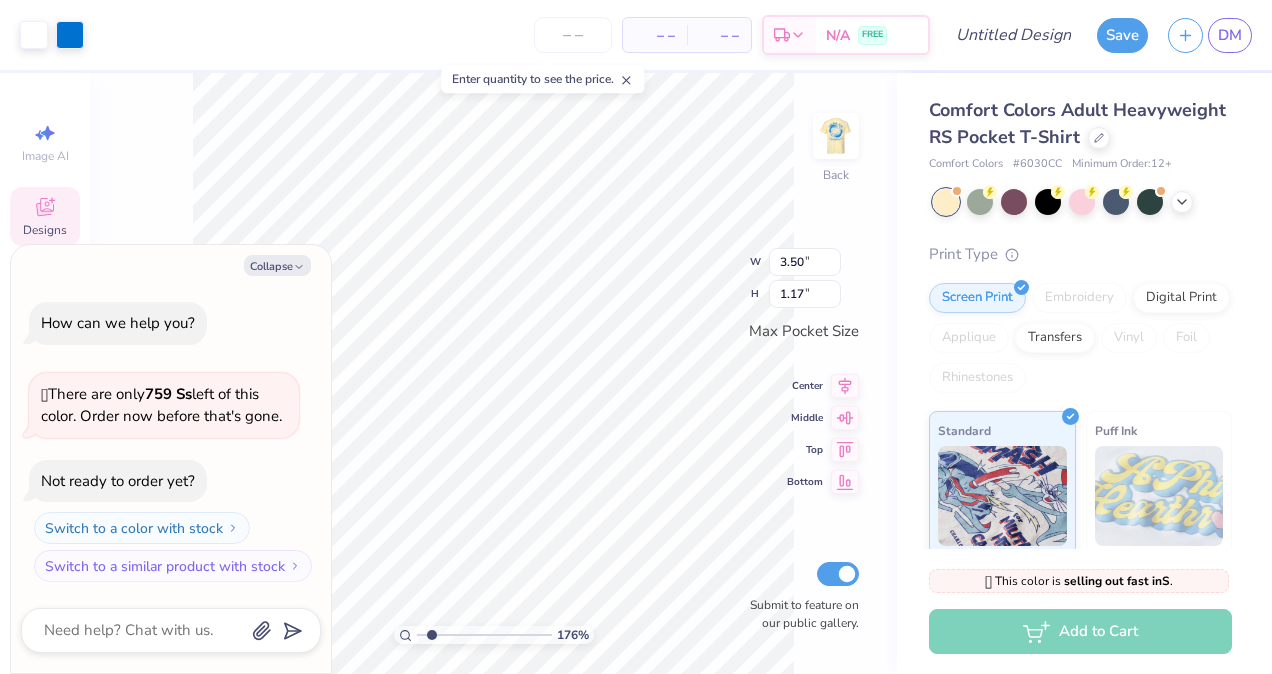 type on "x" 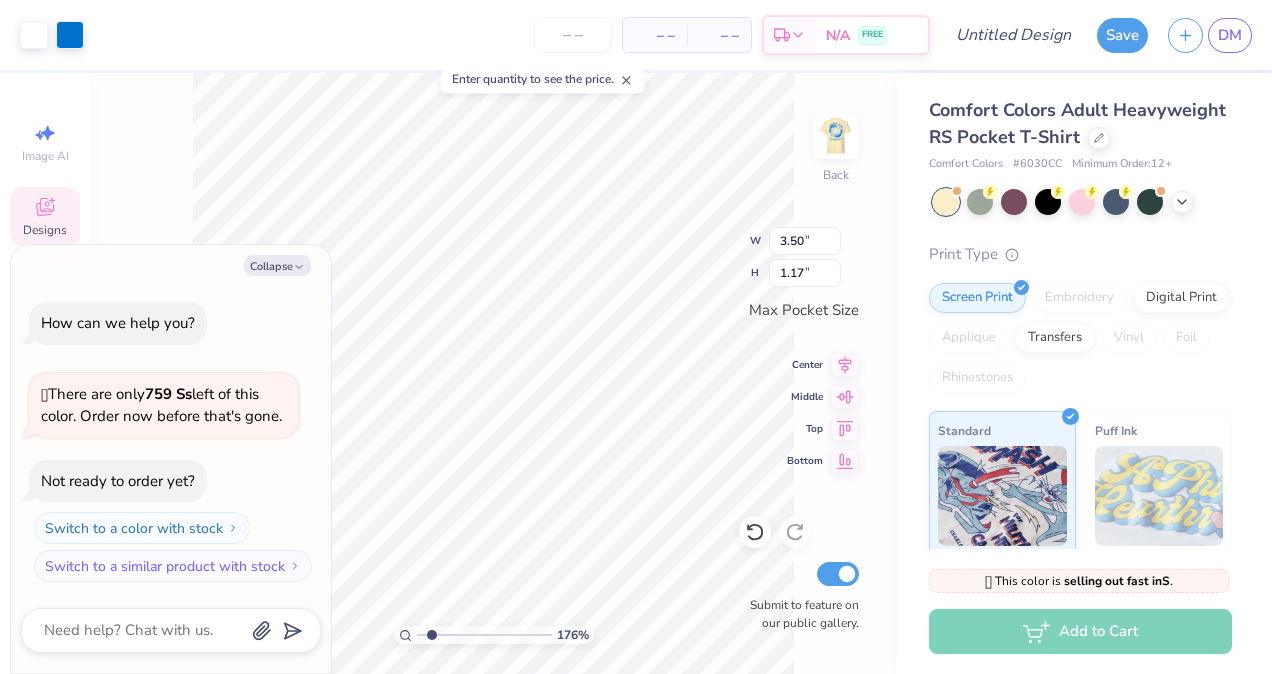 type on "1.7614225834308" 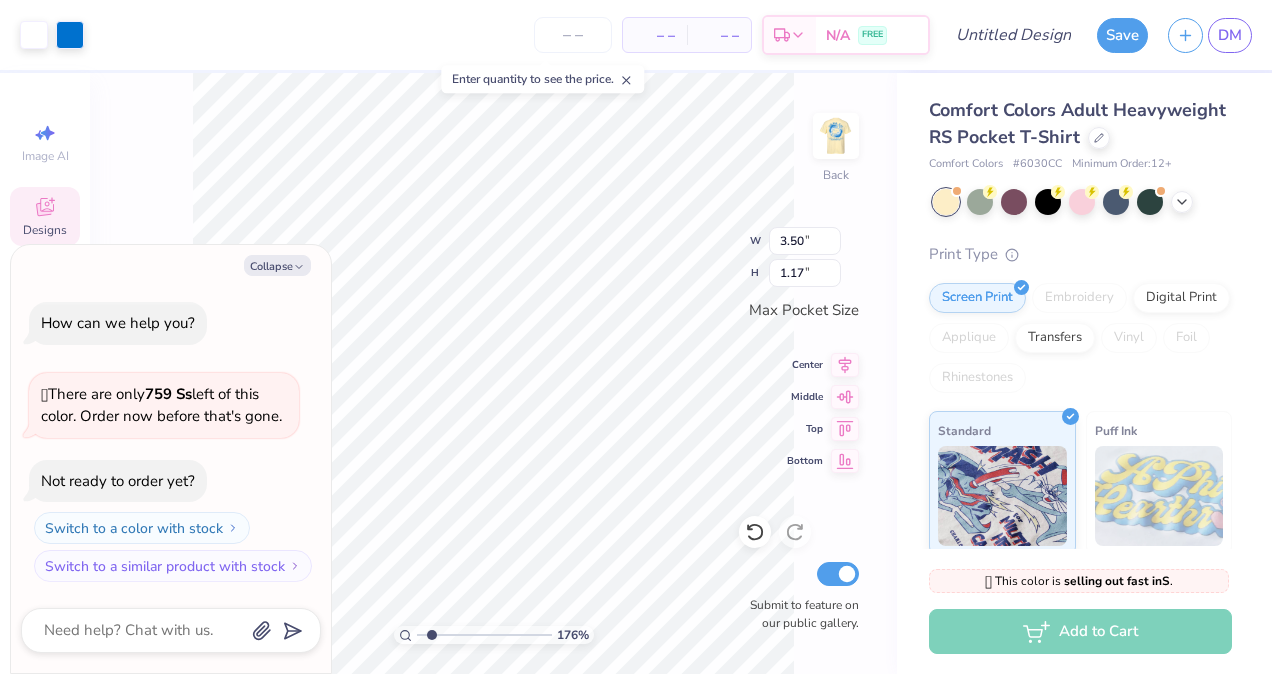 type on "x" 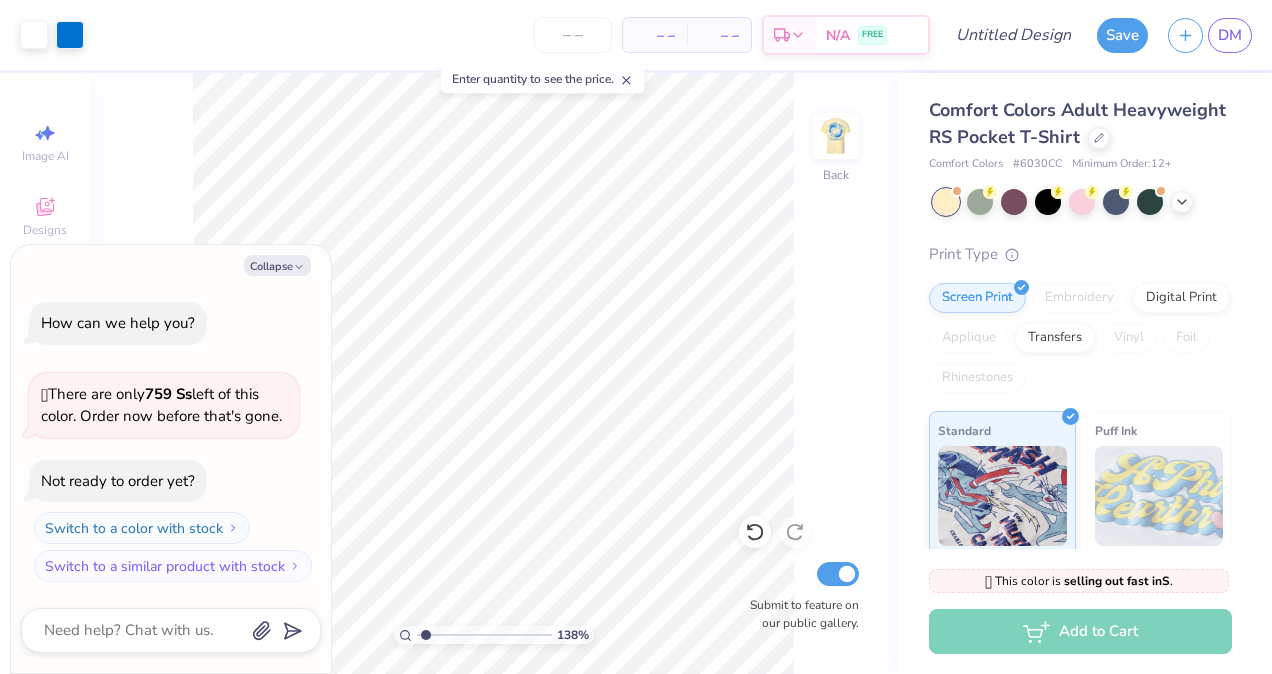 type on "1.32830577004602" 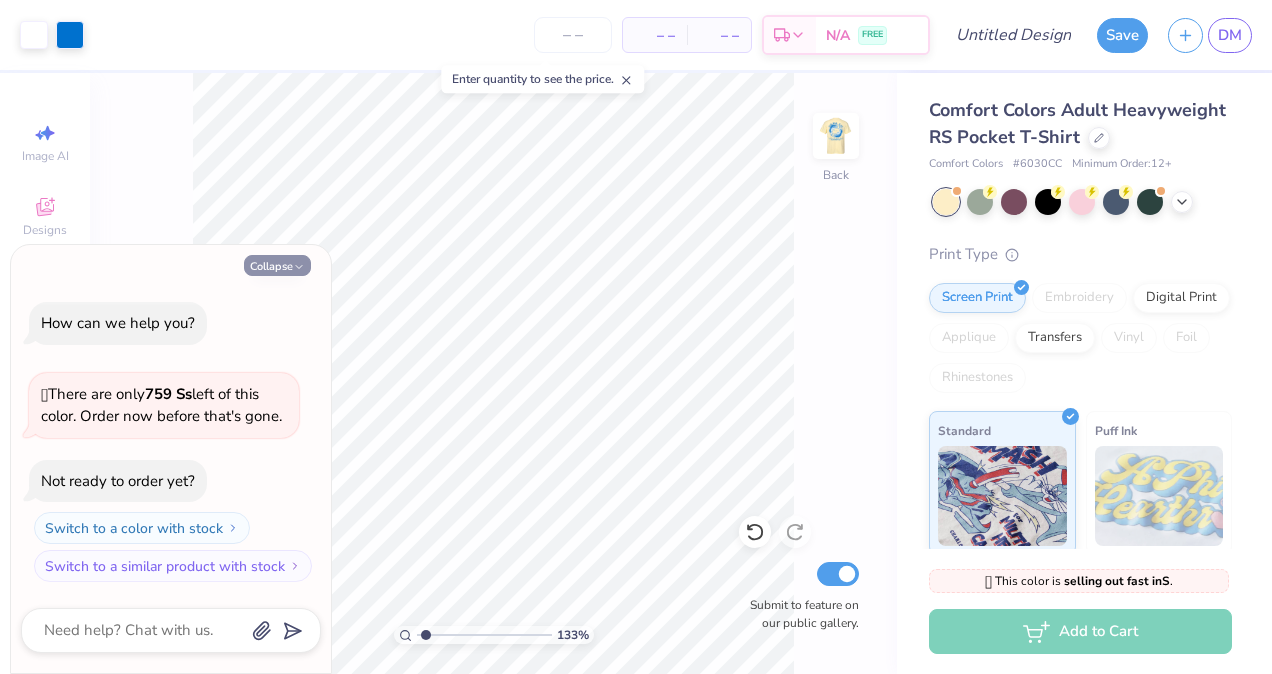 click on "Collapse" at bounding box center [277, 265] 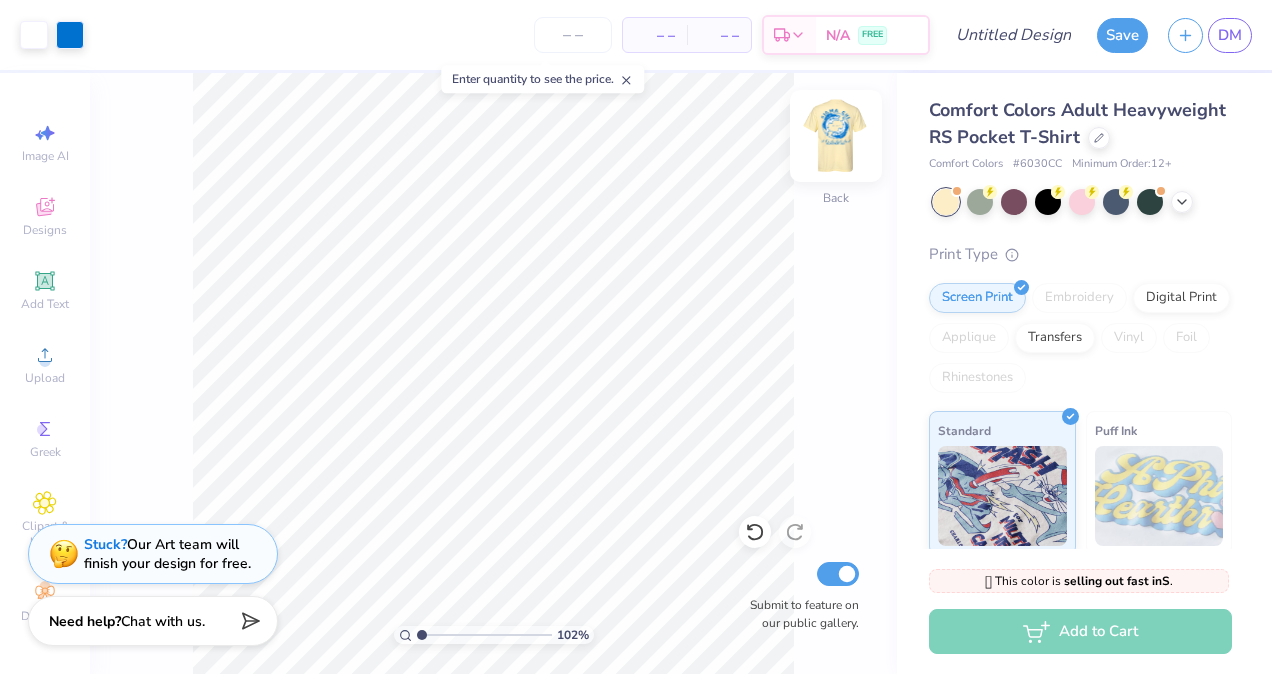 click at bounding box center (836, 136) 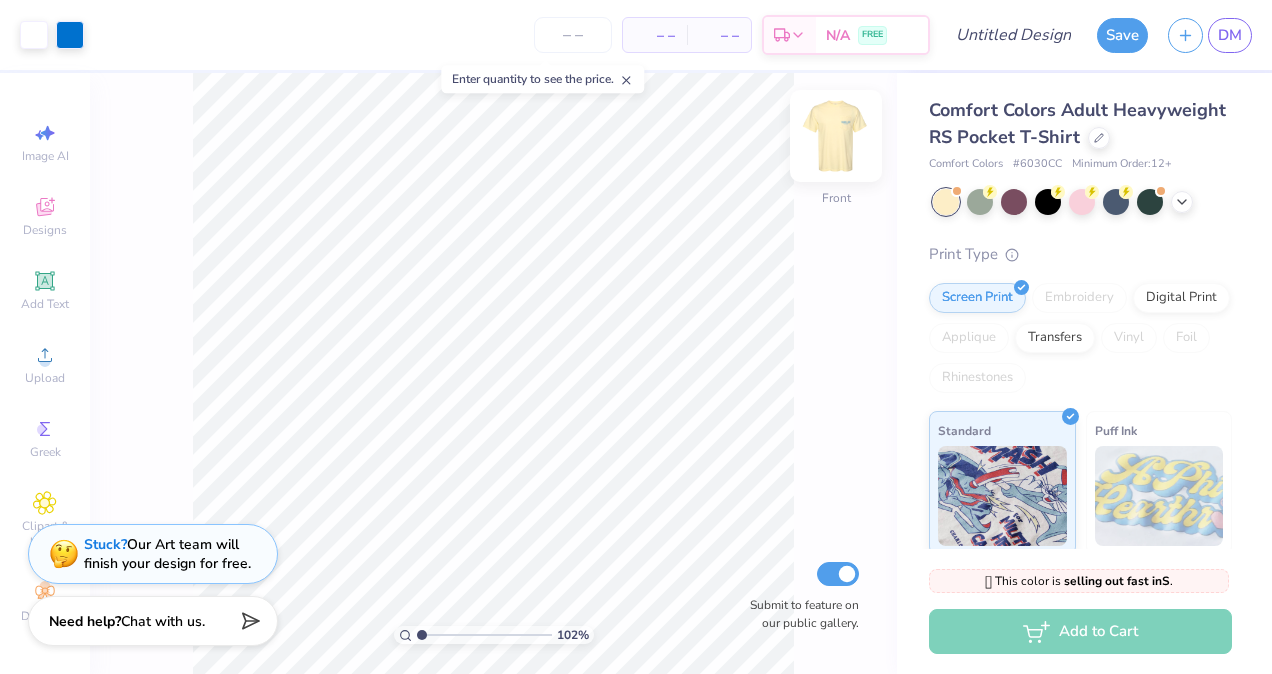 click at bounding box center (836, 136) 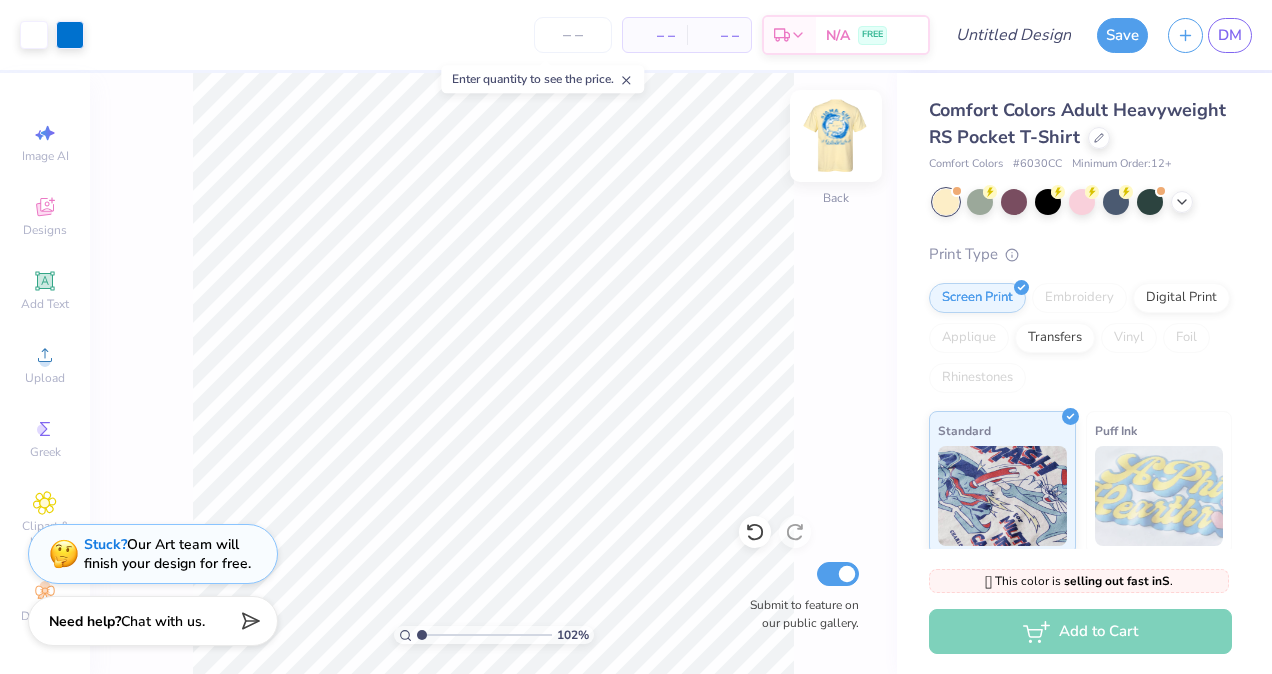 click at bounding box center [836, 136] 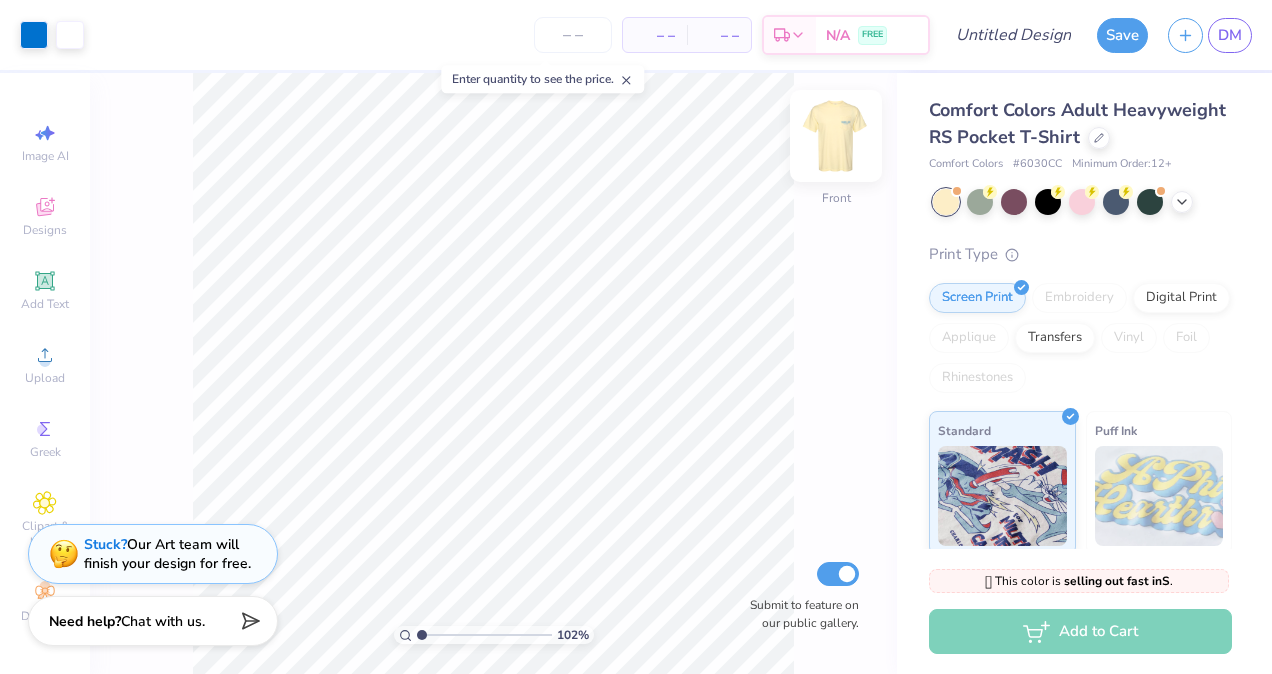 click at bounding box center [836, 136] 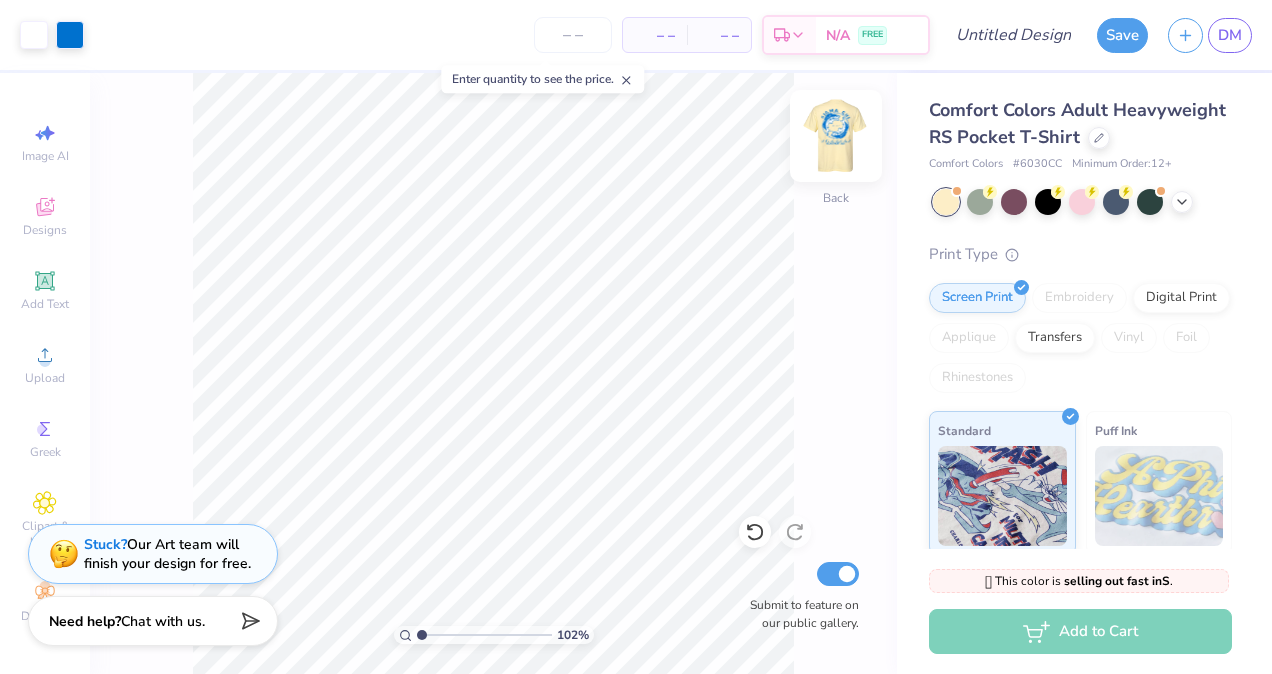 click at bounding box center (836, 136) 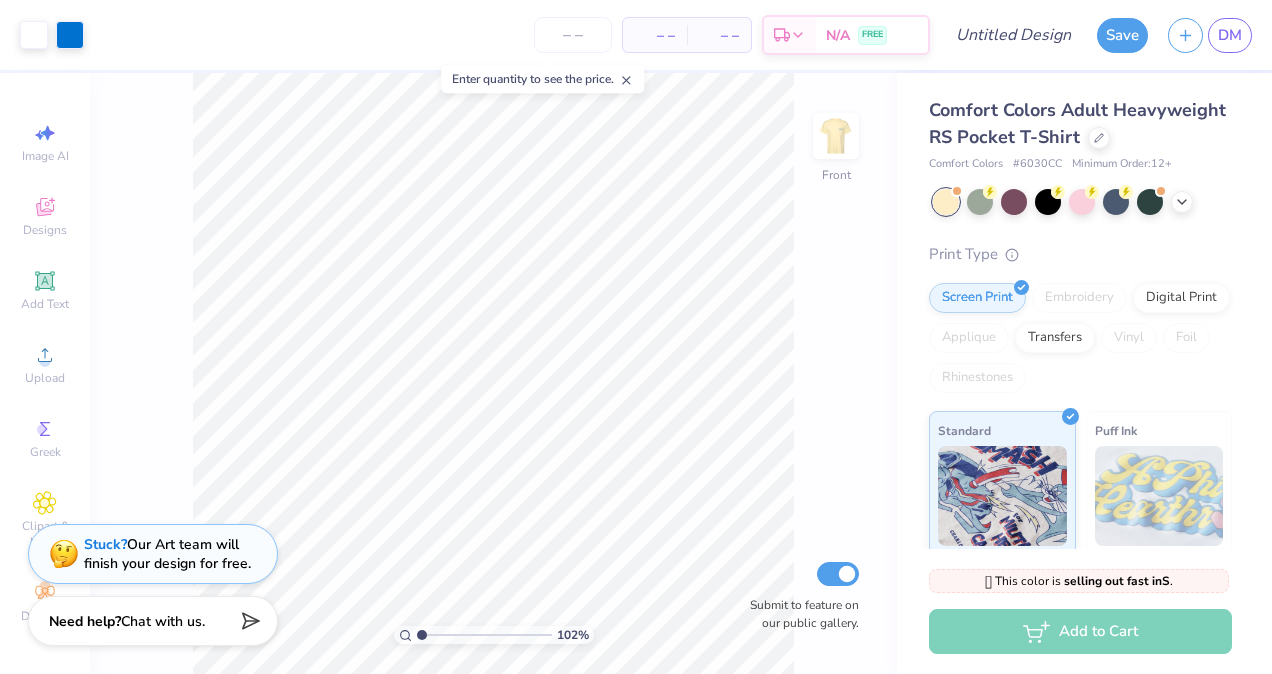 type on "1.02122557037498" 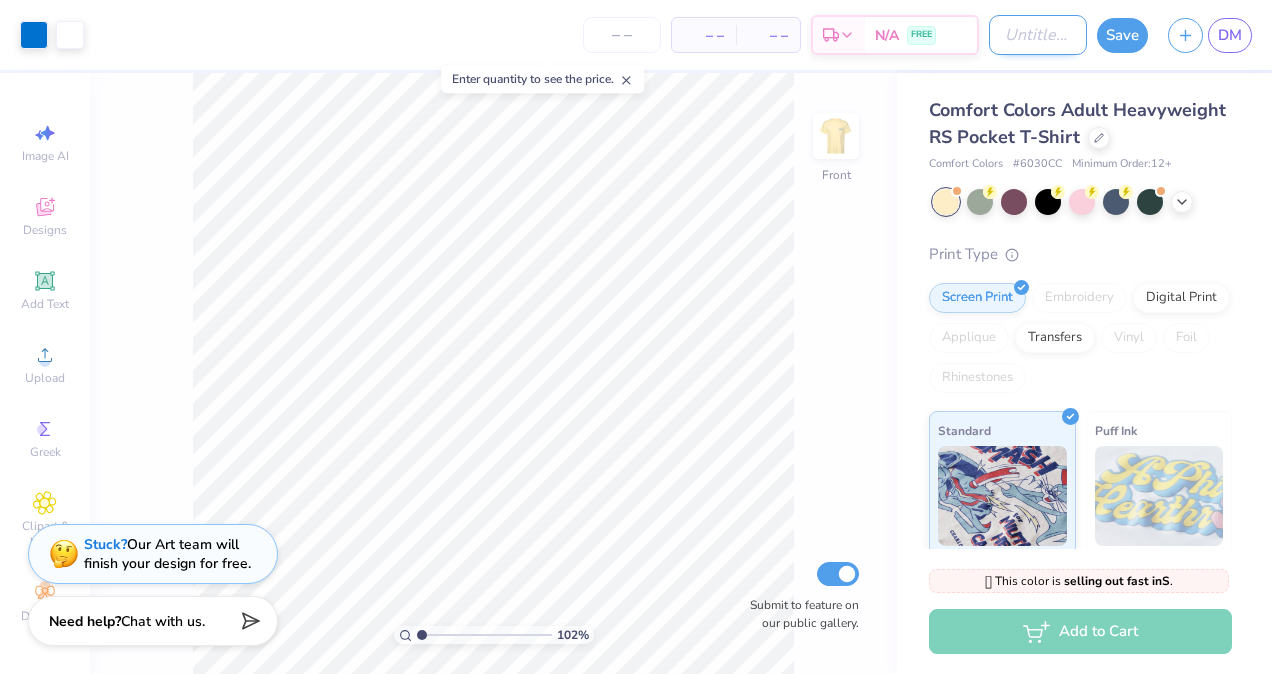 click on "Design Title" at bounding box center [1038, 35] 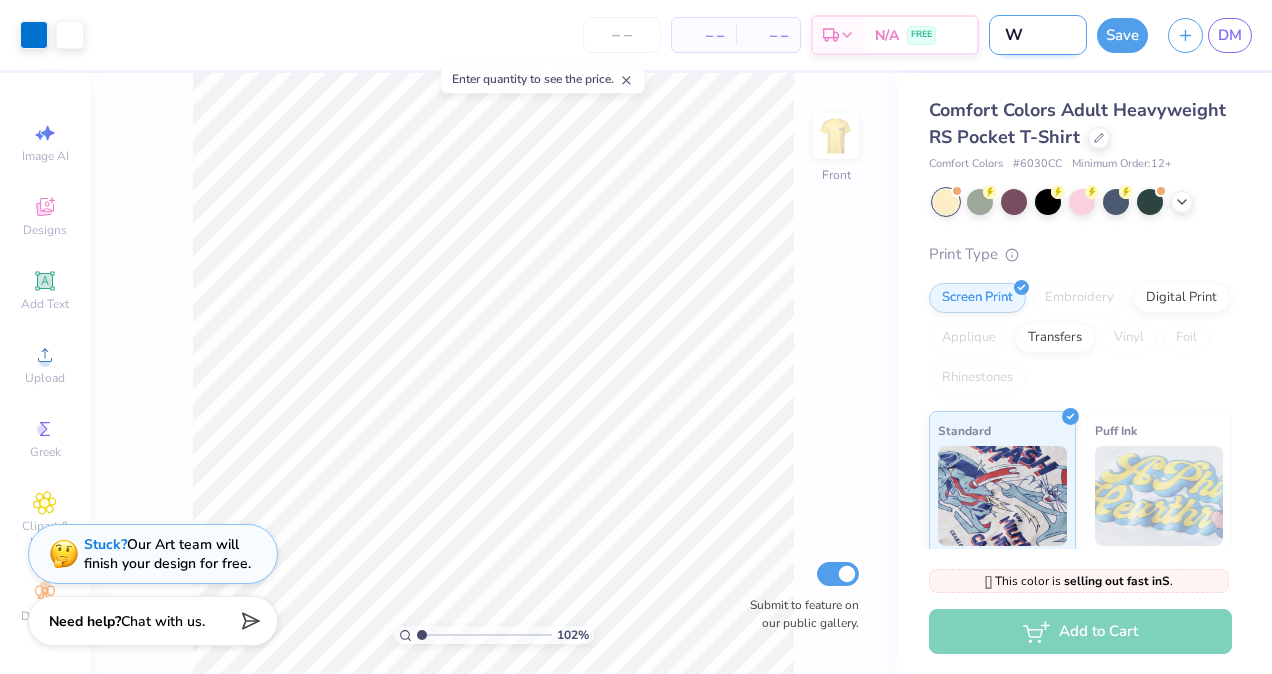 type on "WB" 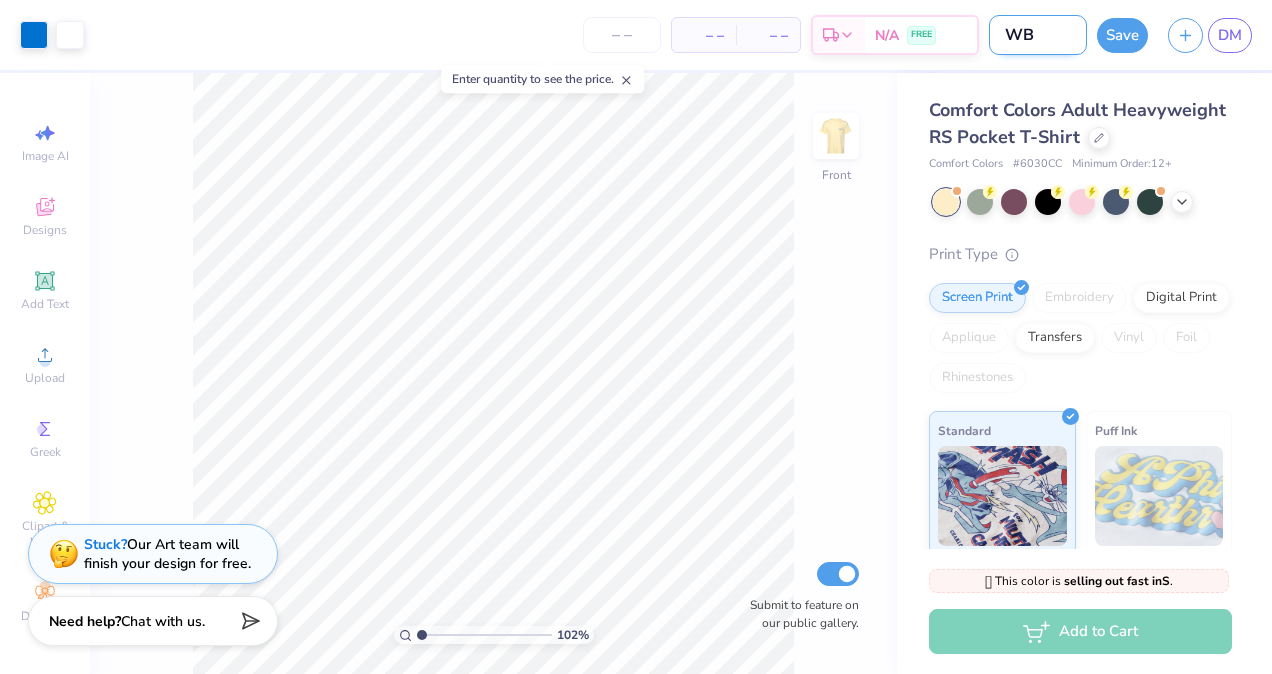 type on "WB" 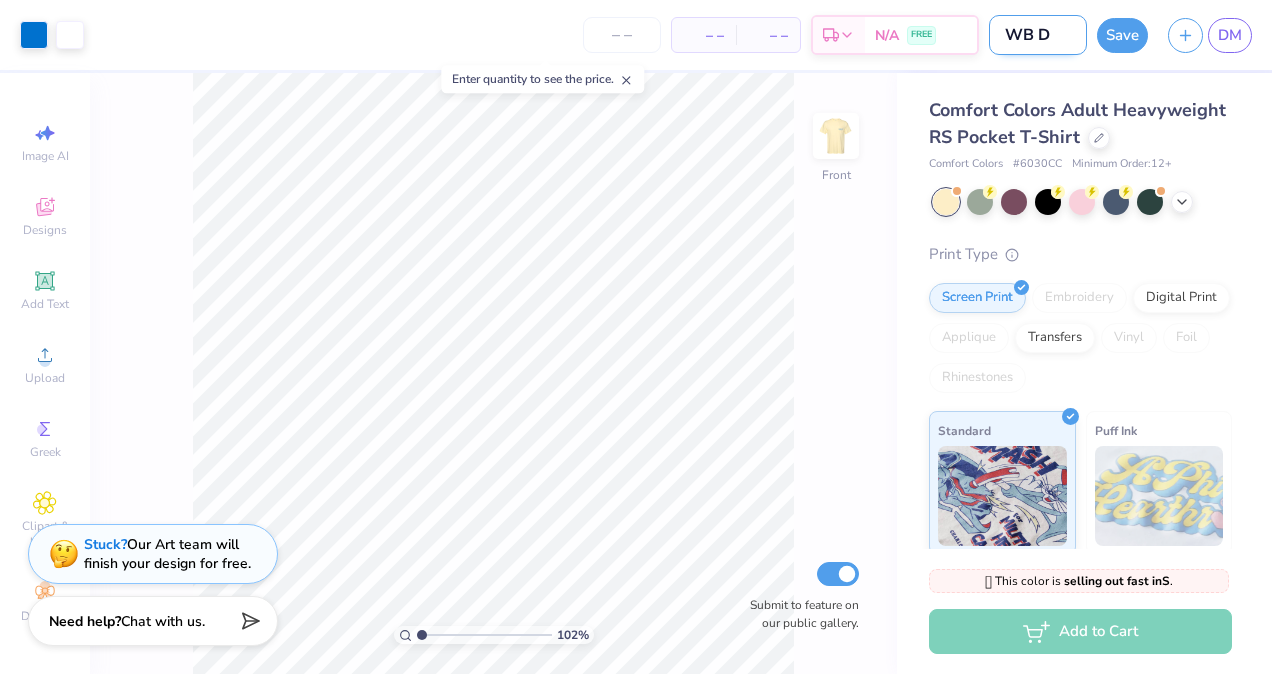 type on "WB De" 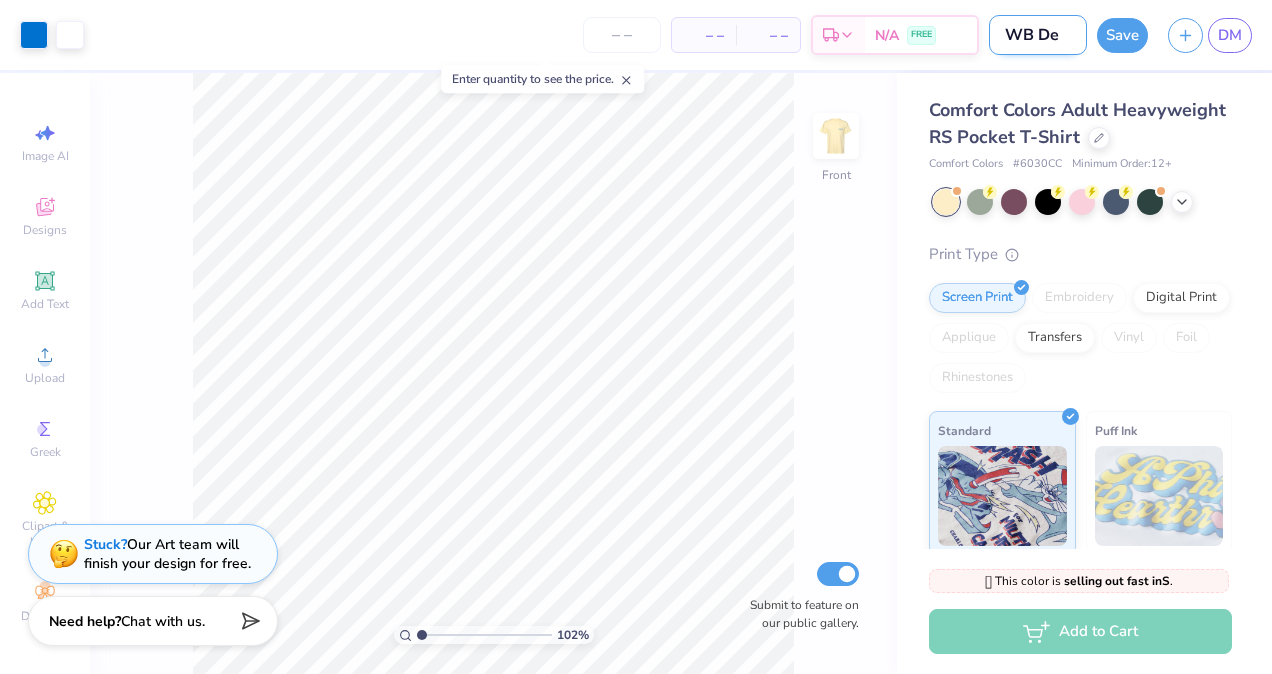 type on "WB Des" 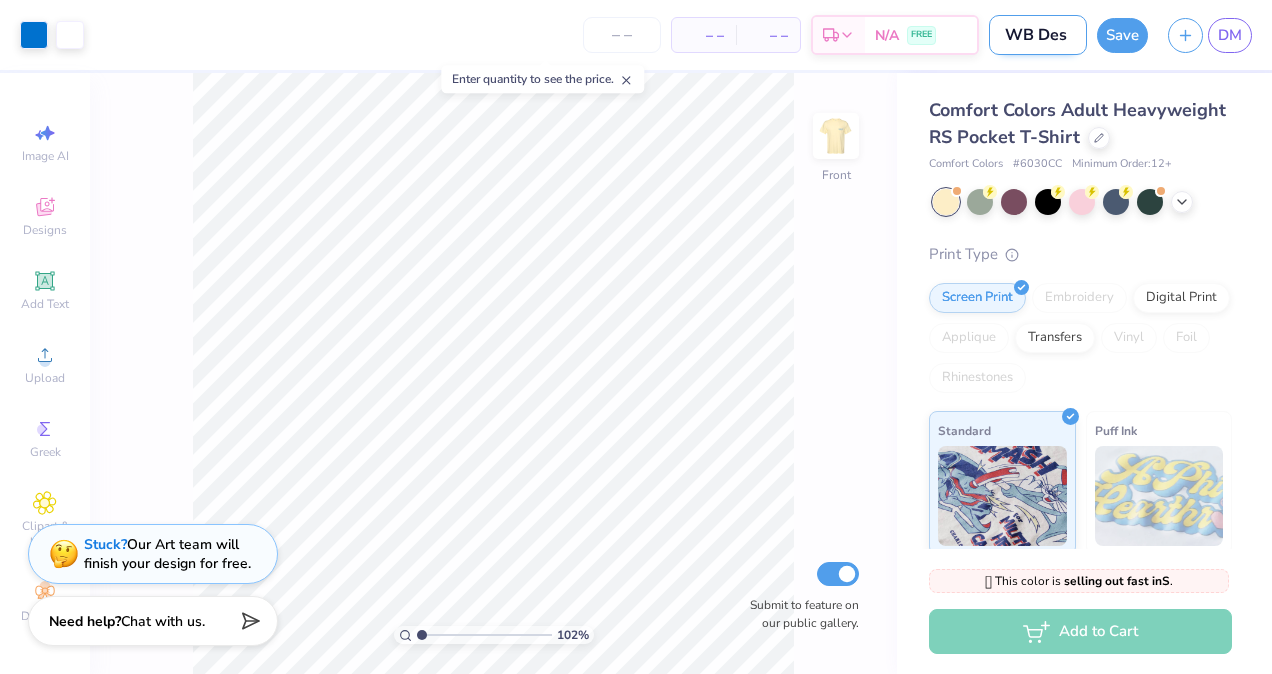 type on "WB Desi" 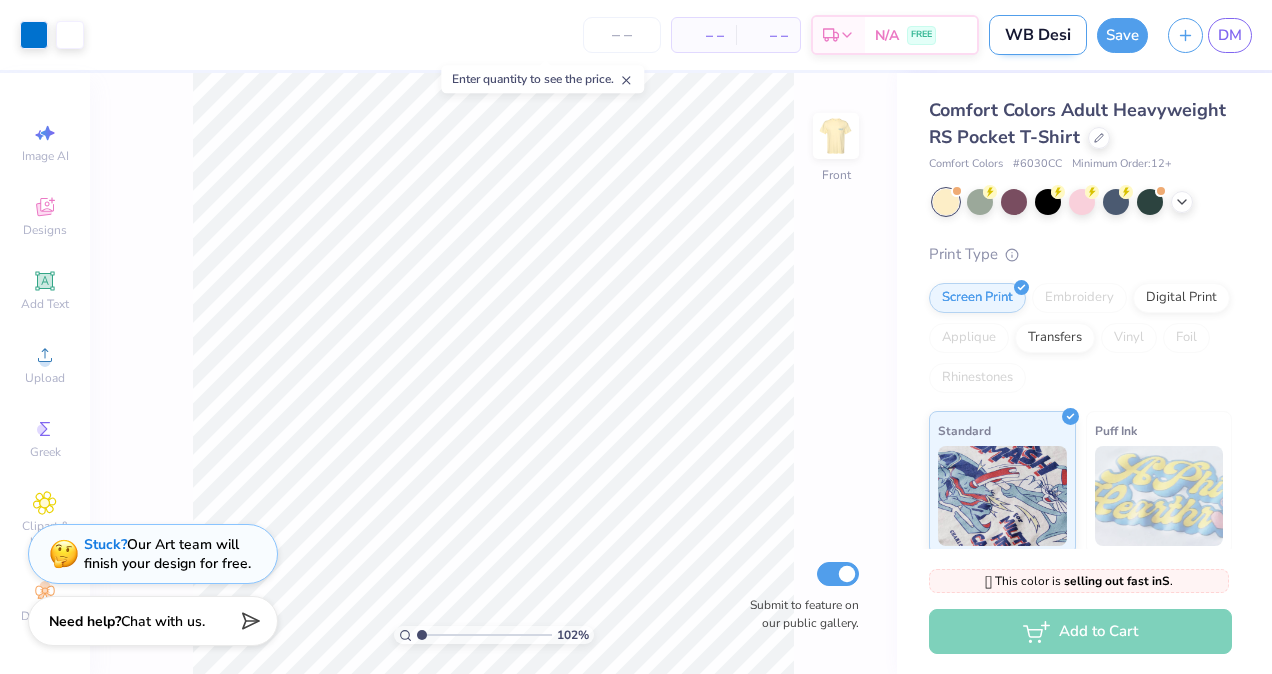 type on "WB Desig" 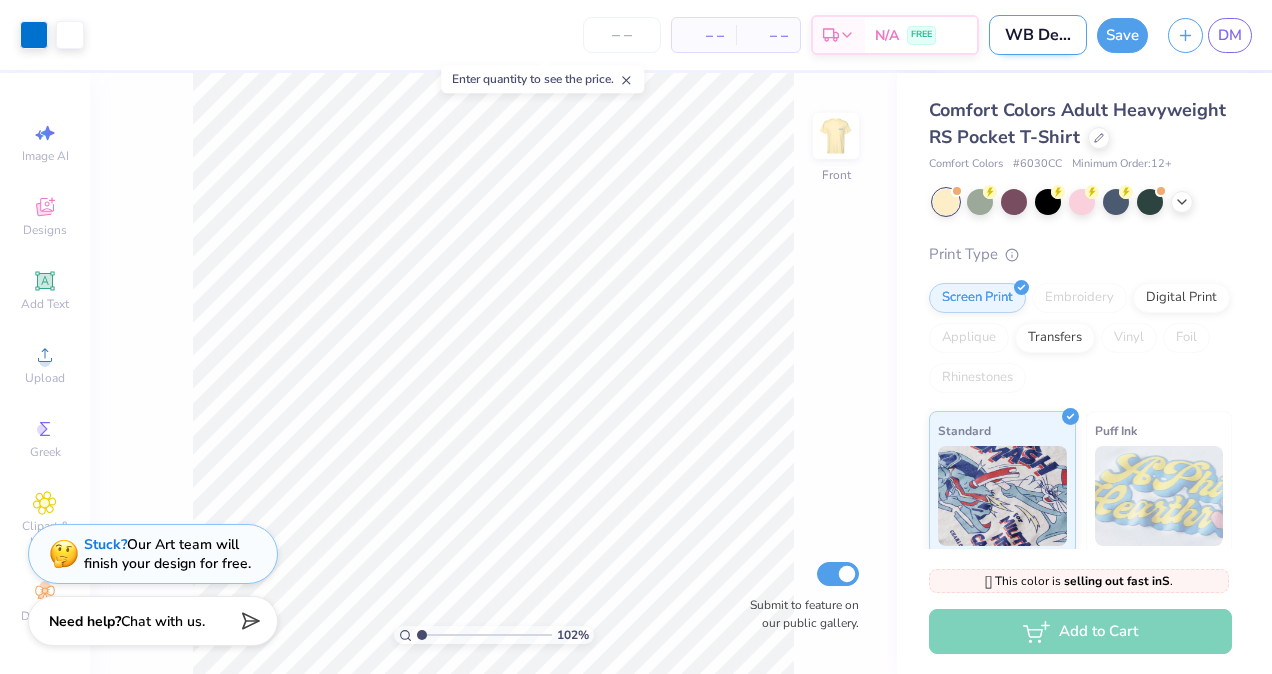 type on "WB Design" 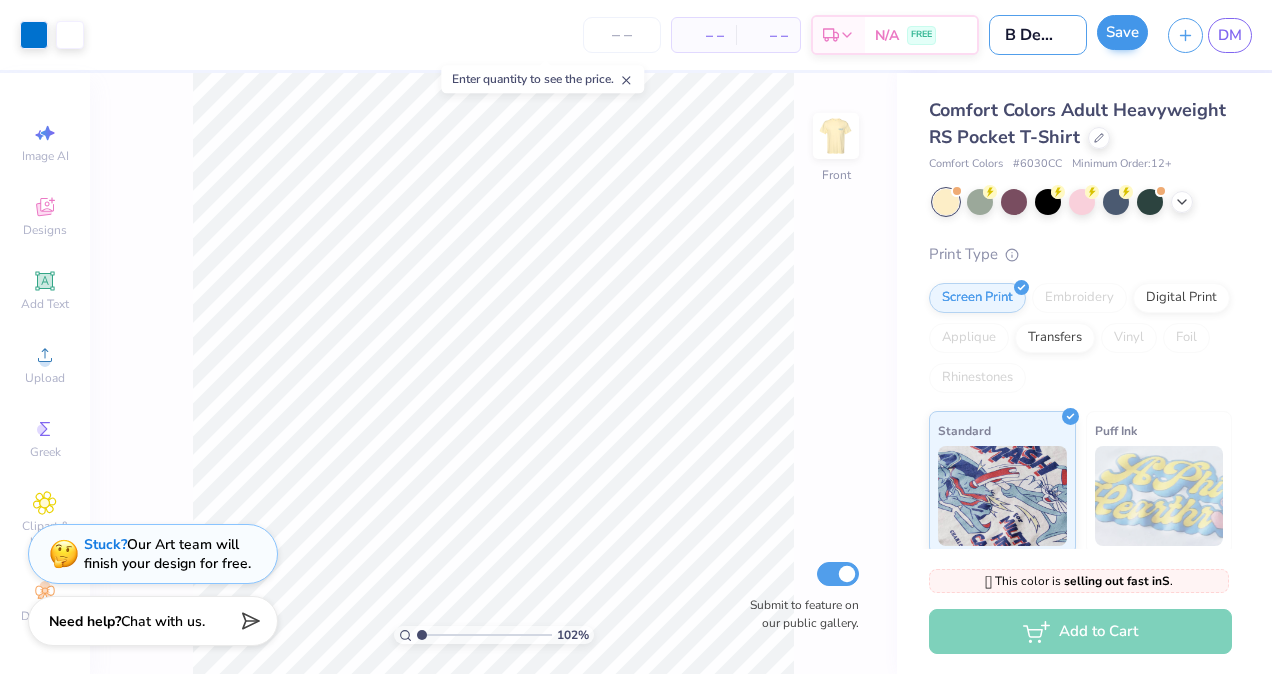 type on "WB Design" 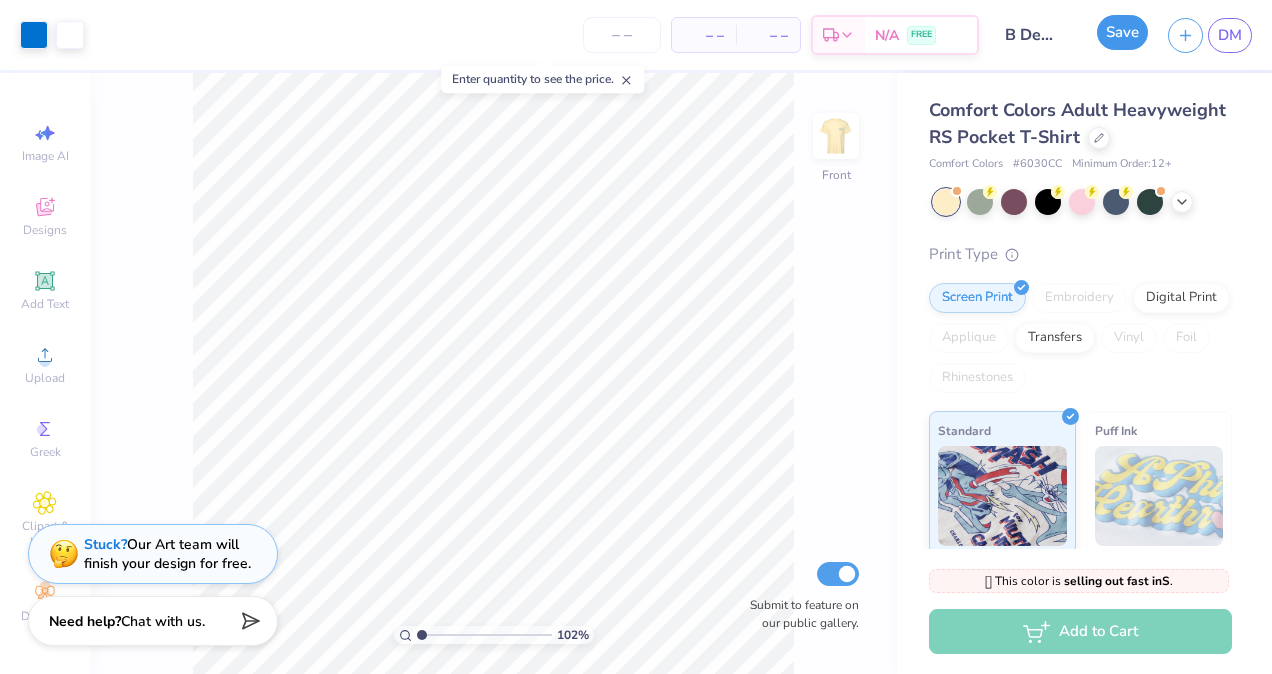 click on "Save" at bounding box center [1122, 32] 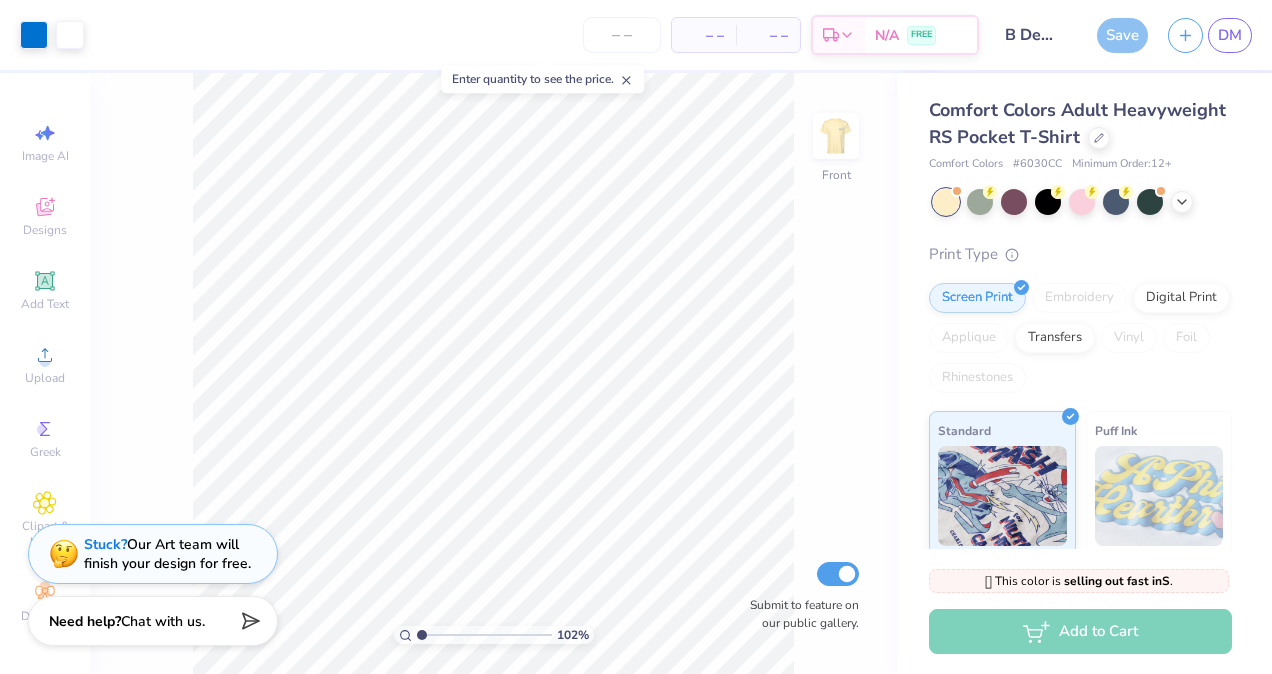 scroll, scrollTop: 0, scrollLeft: 0, axis: both 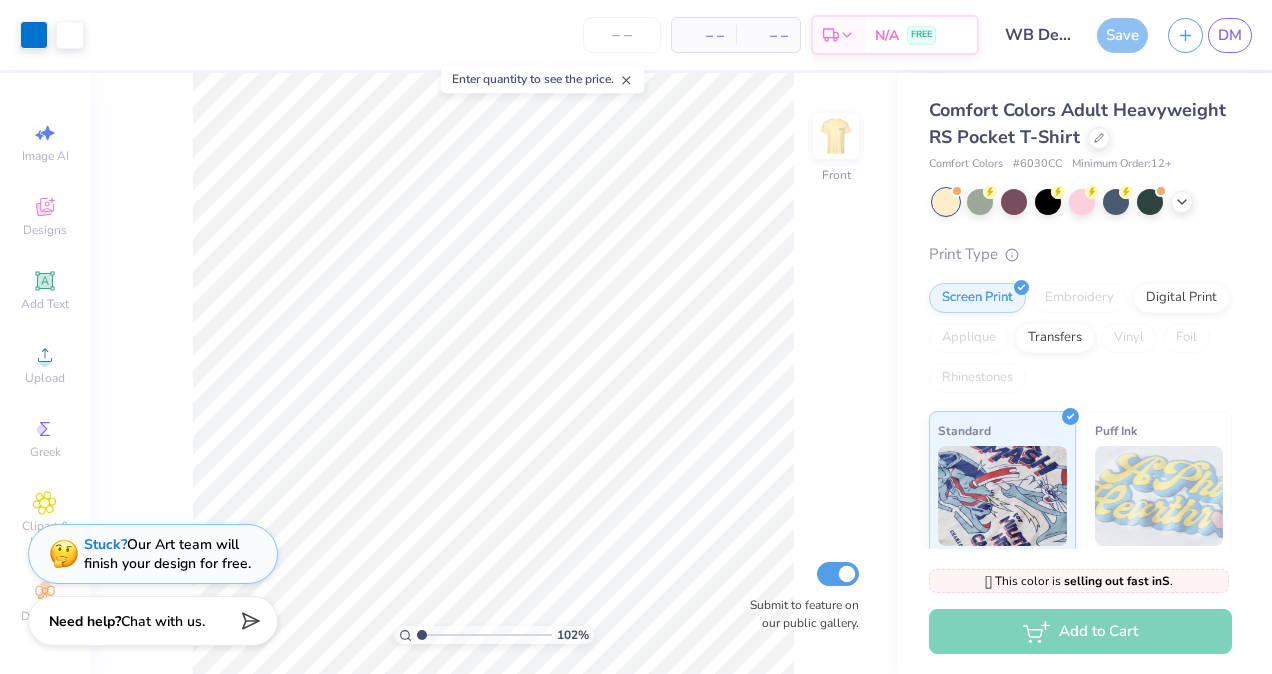 click on "Save" at bounding box center [1122, 35] 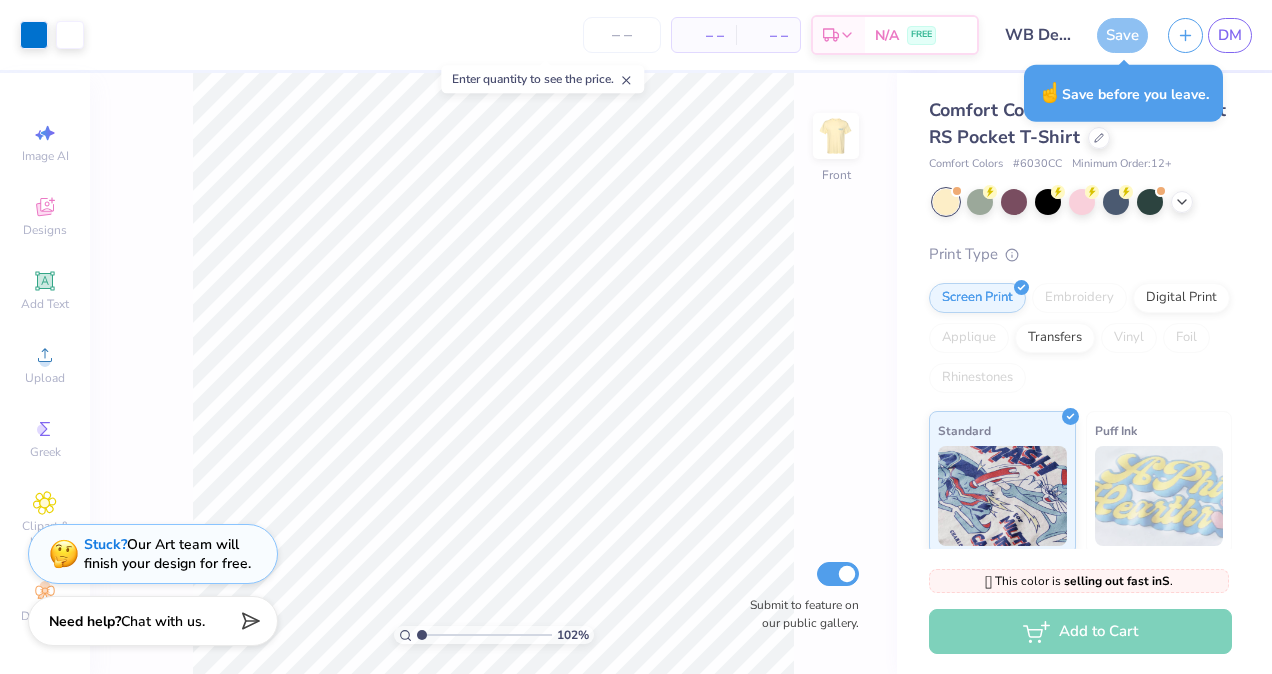 click on "Save" at bounding box center [1122, 35] 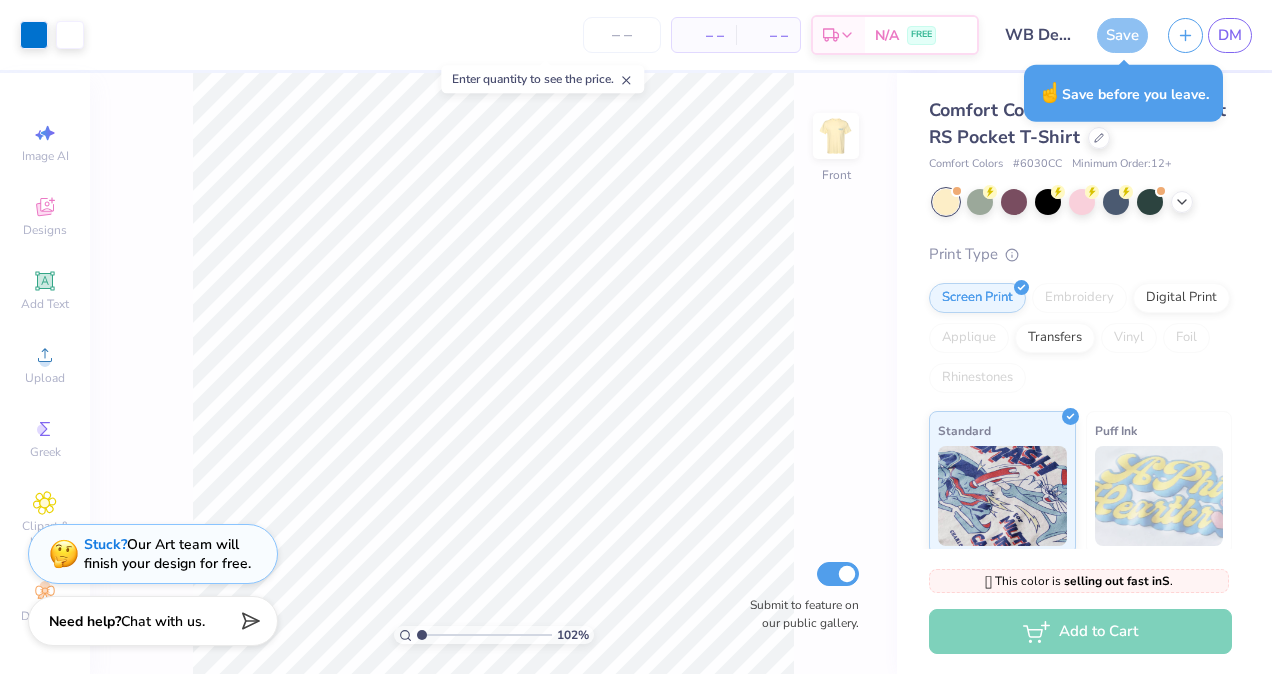 click on "Save" at bounding box center [1122, 35] 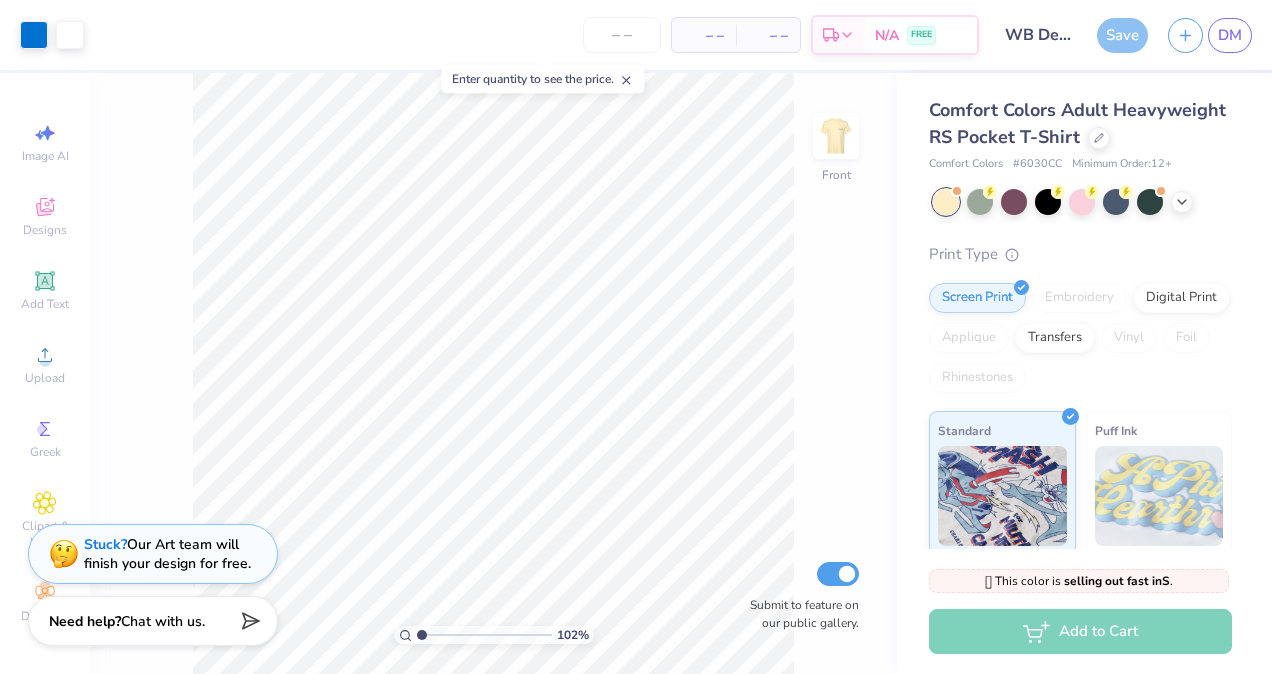 click on "Save" at bounding box center (1122, 35) 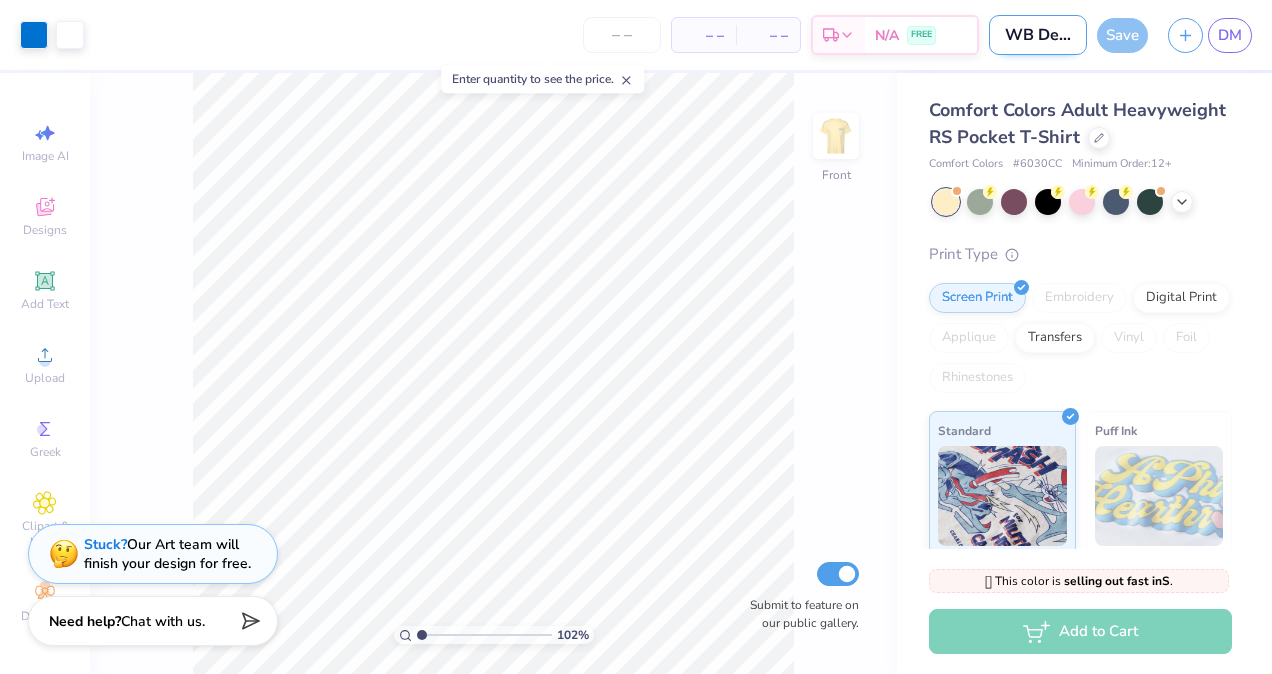 click on "WB Design" at bounding box center (1038, 35) 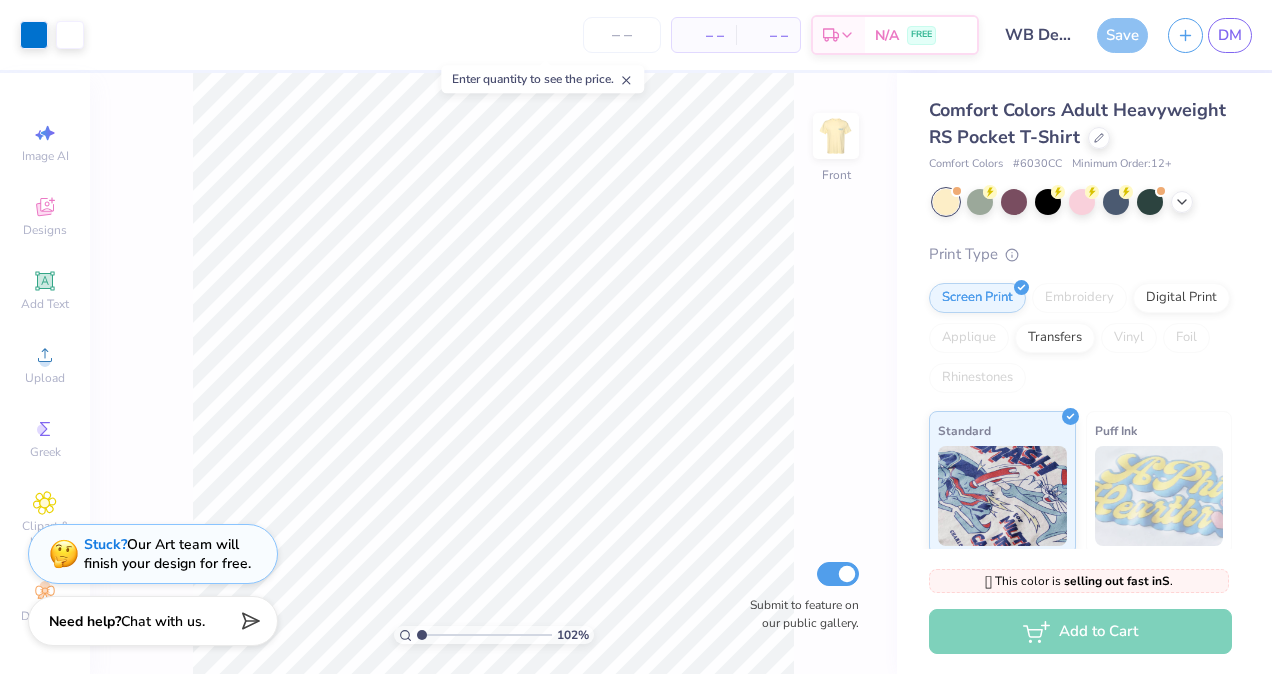 click on "Save" at bounding box center (1122, 35) 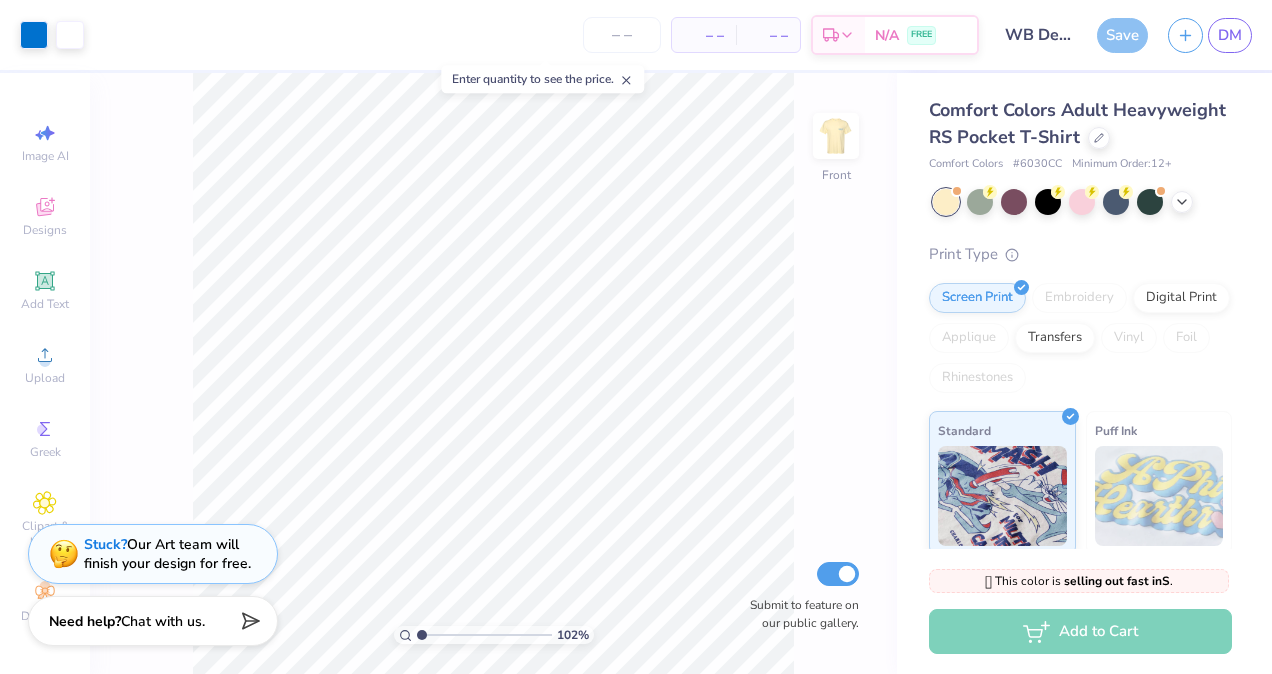 click 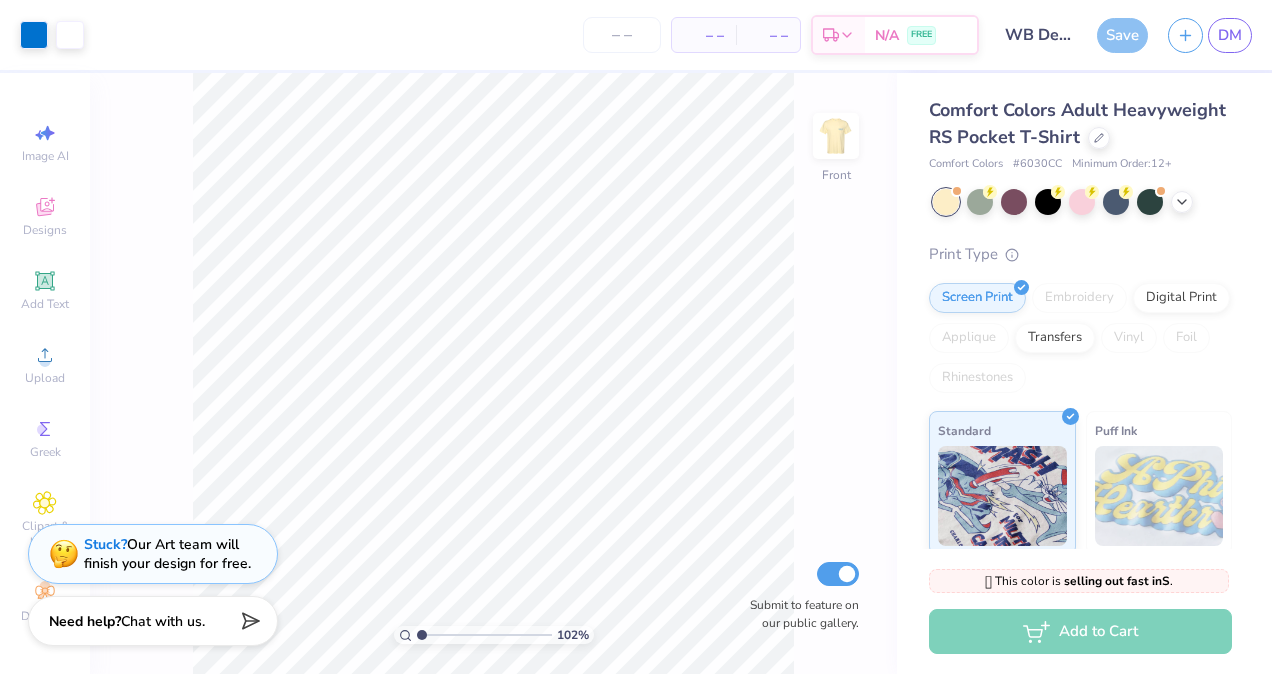 click on "Save" at bounding box center [1122, 35] 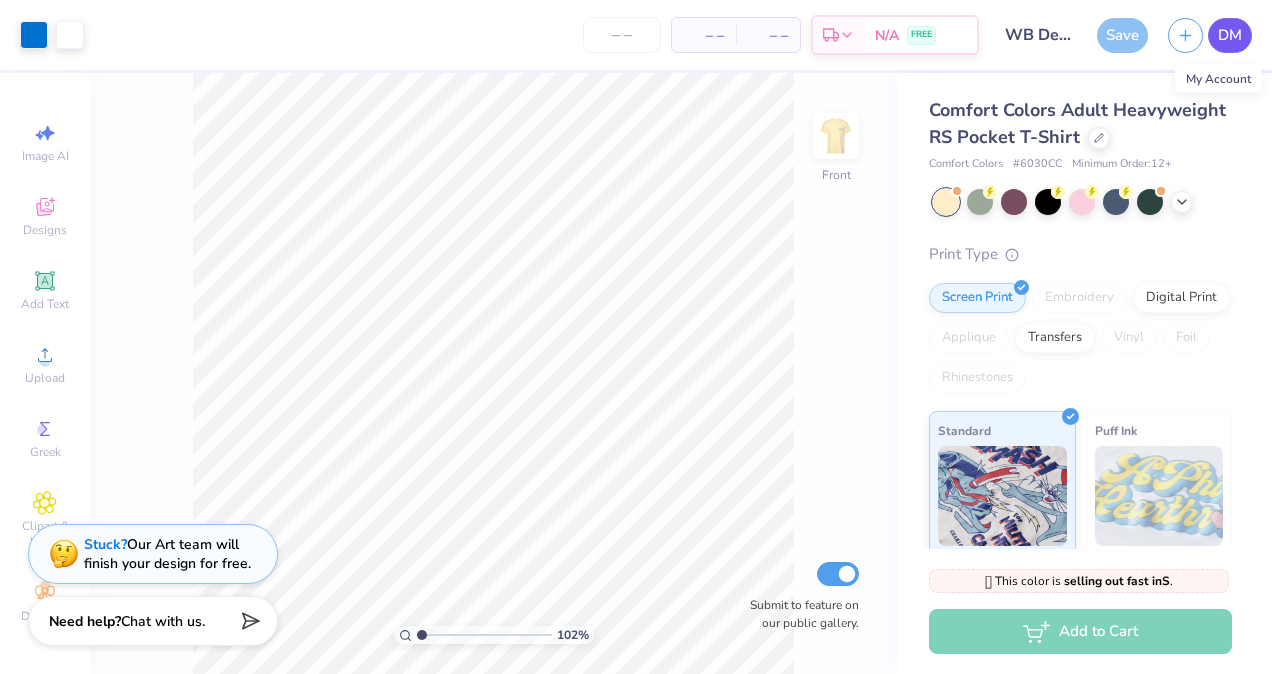 click on "DM" at bounding box center [1230, 35] 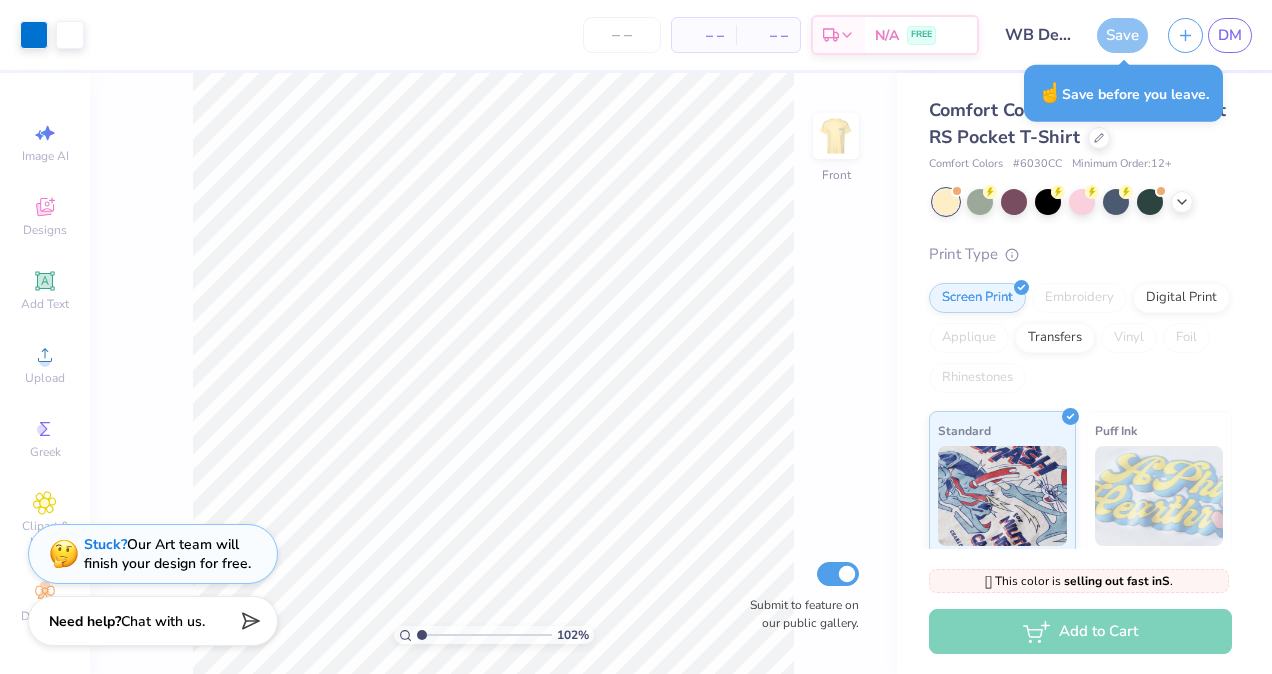click on "Save" at bounding box center [1122, 35] 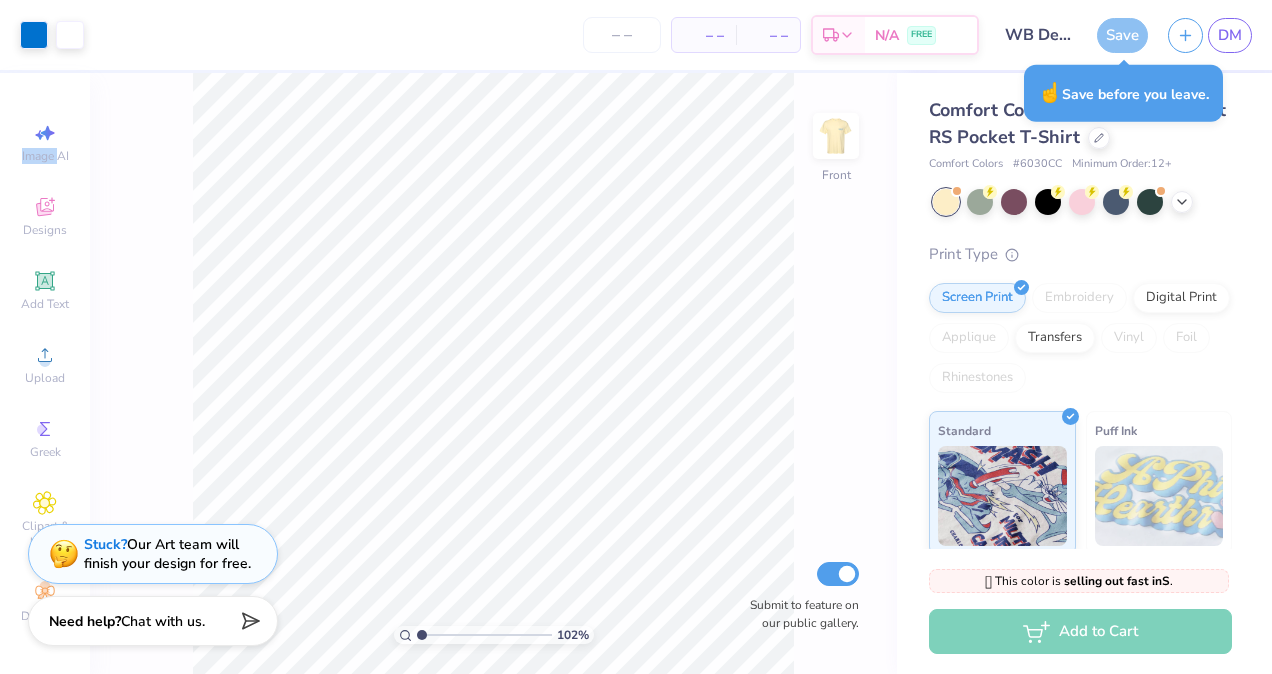 click on "Save" at bounding box center (1122, 35) 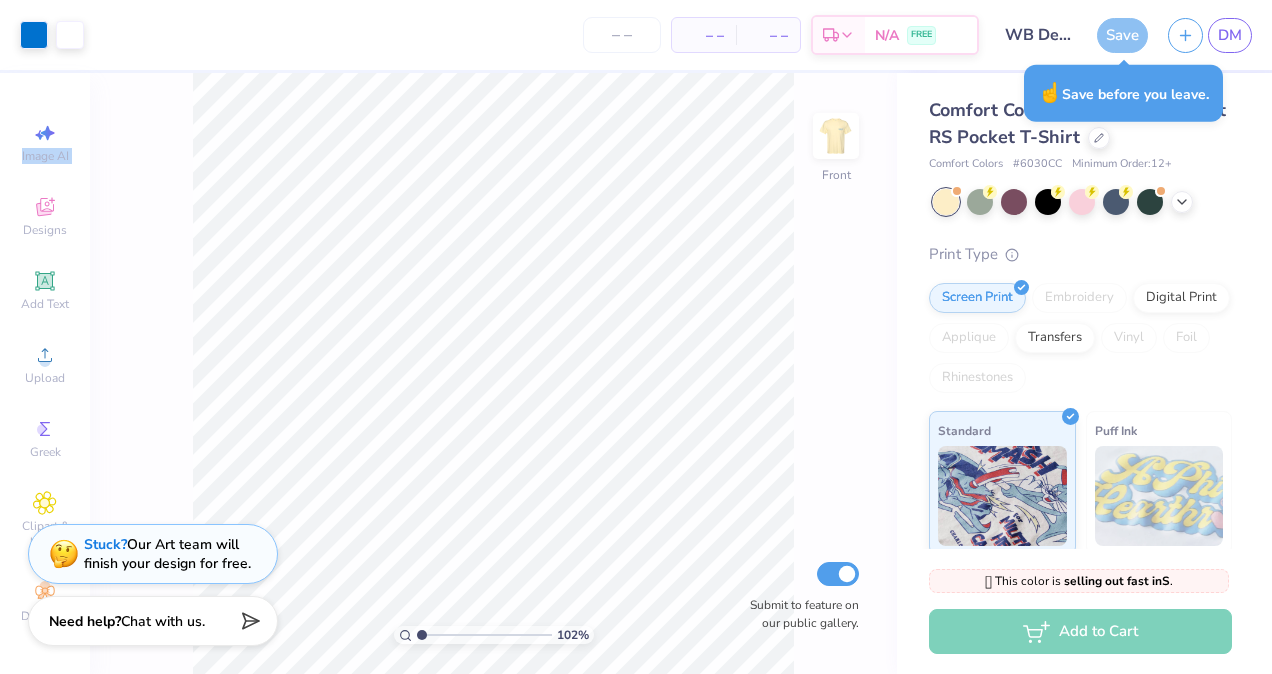 click on "Save" at bounding box center [1122, 35] 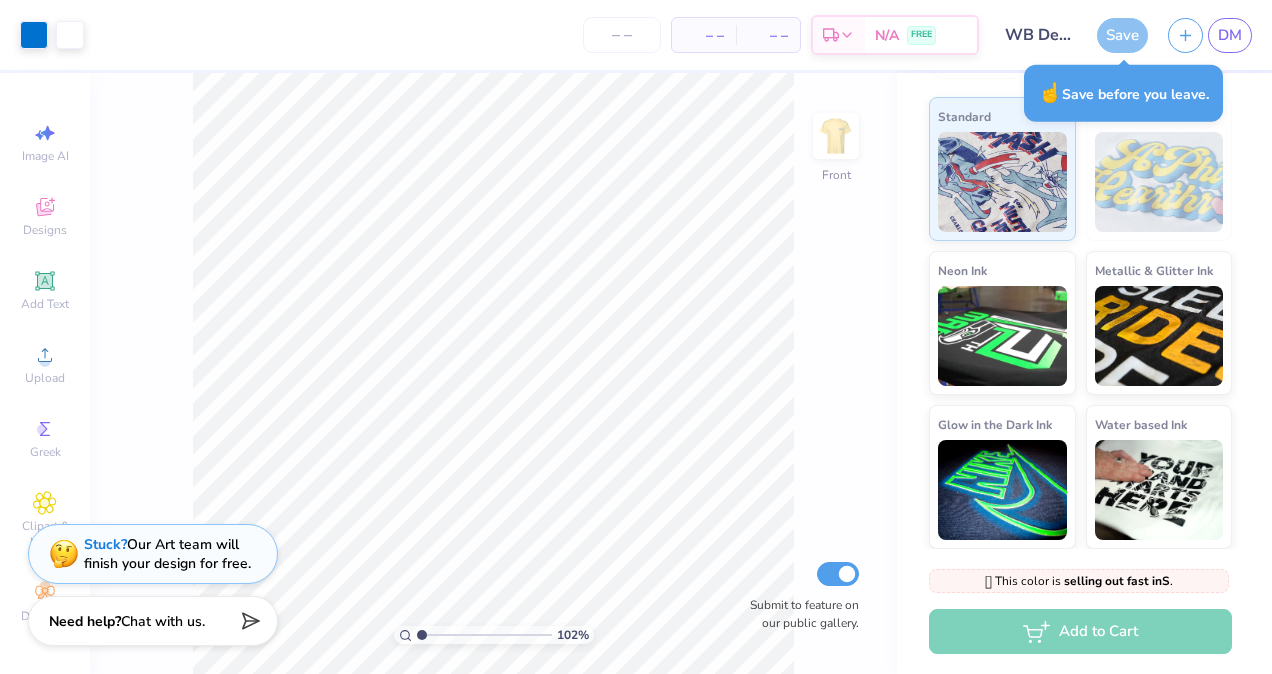 scroll, scrollTop: 0, scrollLeft: 0, axis: both 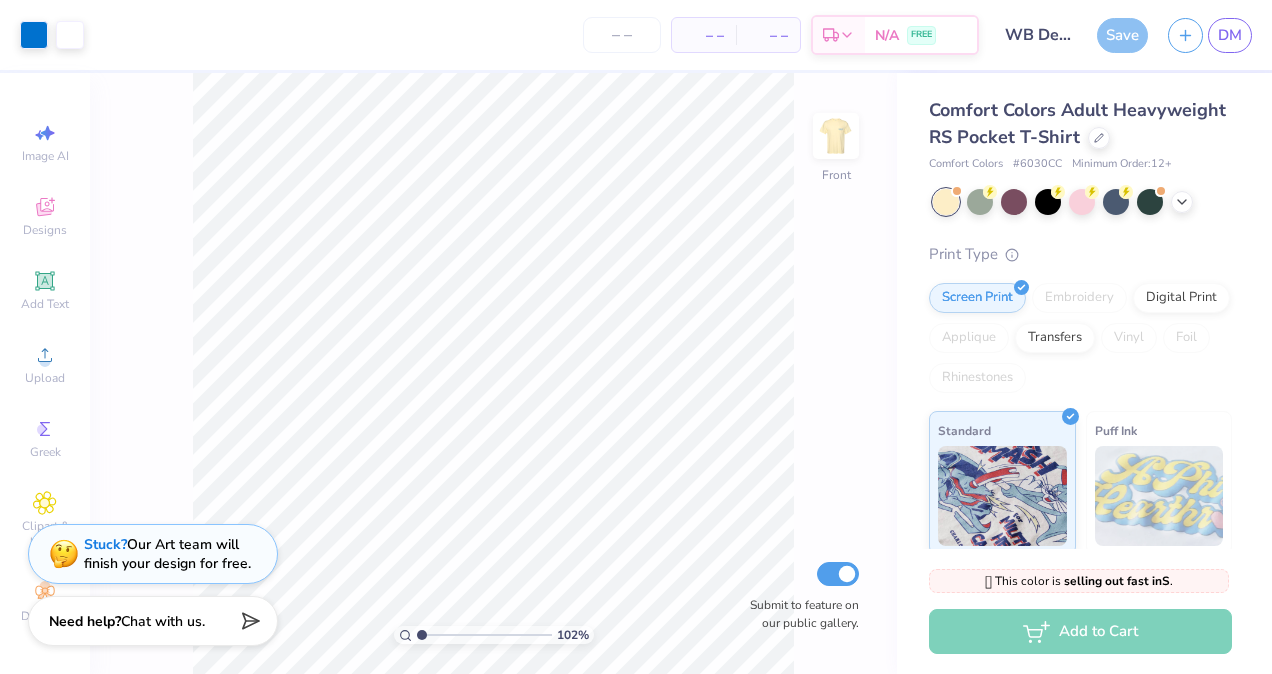 click on "Comfort Colors Adult Heavyweight RS Pocket T-Shirt Comfort Colors # 6030CC Minimum Order:  12 +   Print Type Screen Print Embroidery Digital Print Applique Transfers Vinyl Foil Rhinestones Standard Puff Ink Neon Ink Metallic & Glitter Ink Glow in the Dark Ink Water based Ink" at bounding box center (1084, 468) 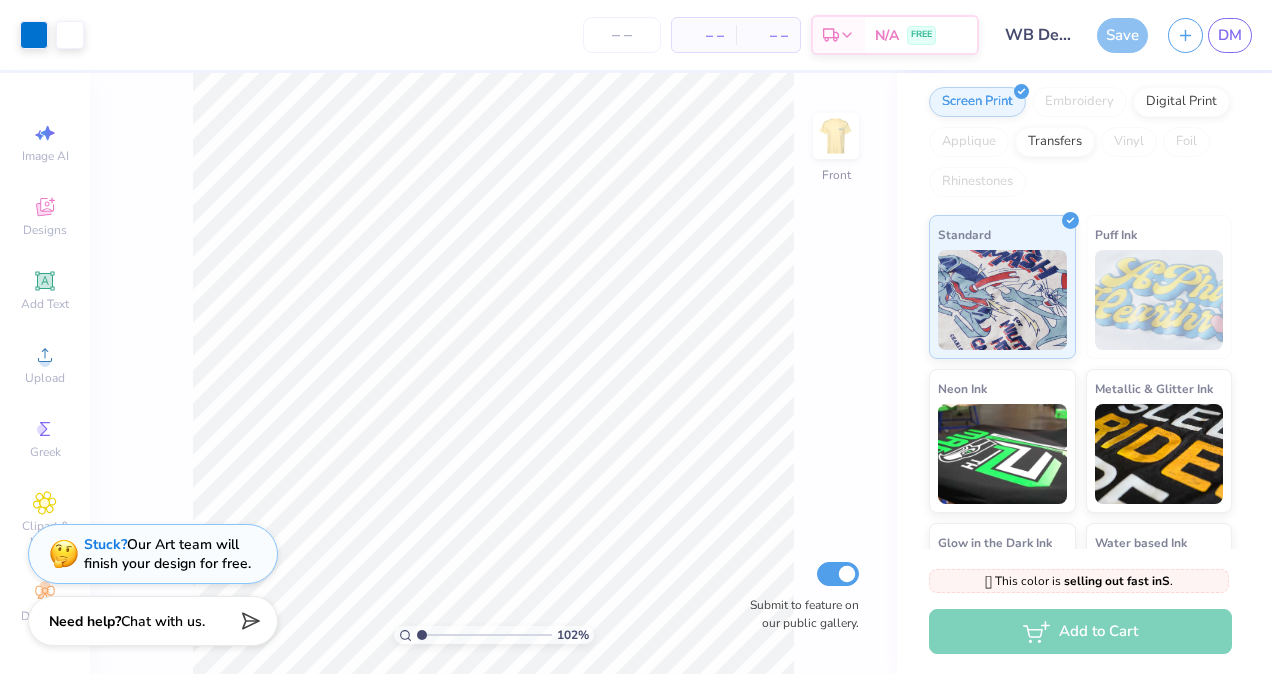 scroll, scrollTop: 340, scrollLeft: 0, axis: vertical 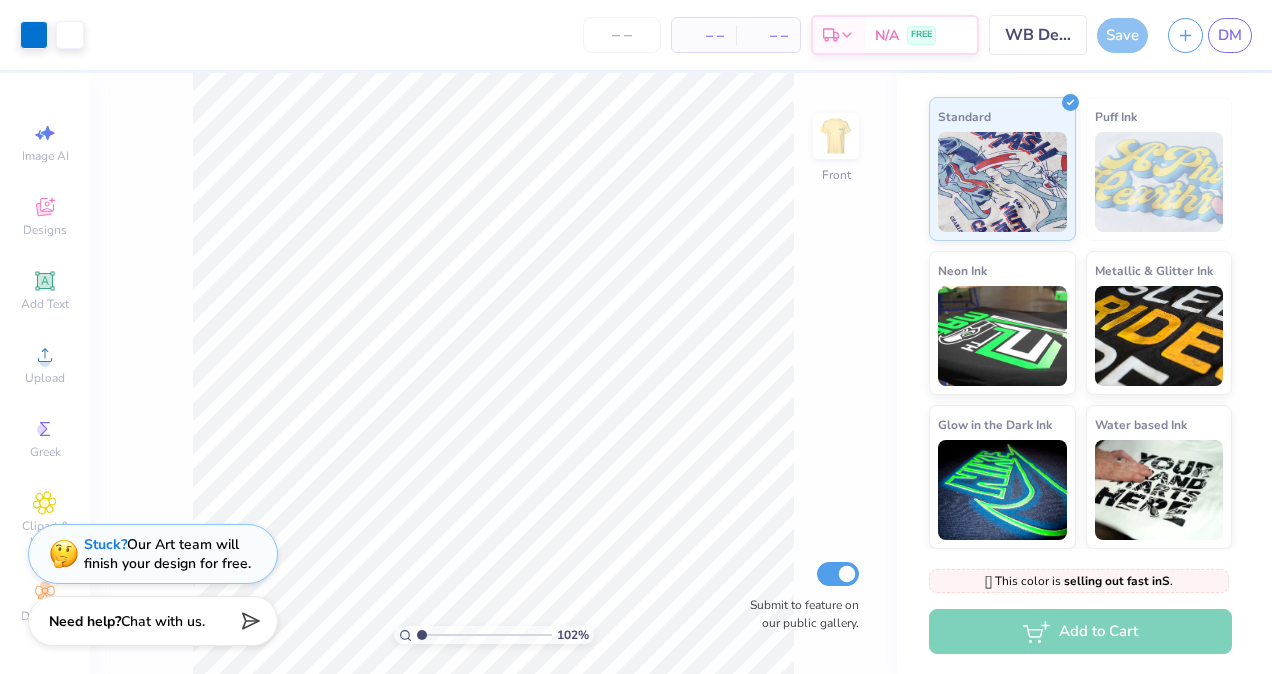 click on "Save" at bounding box center [1122, 35] 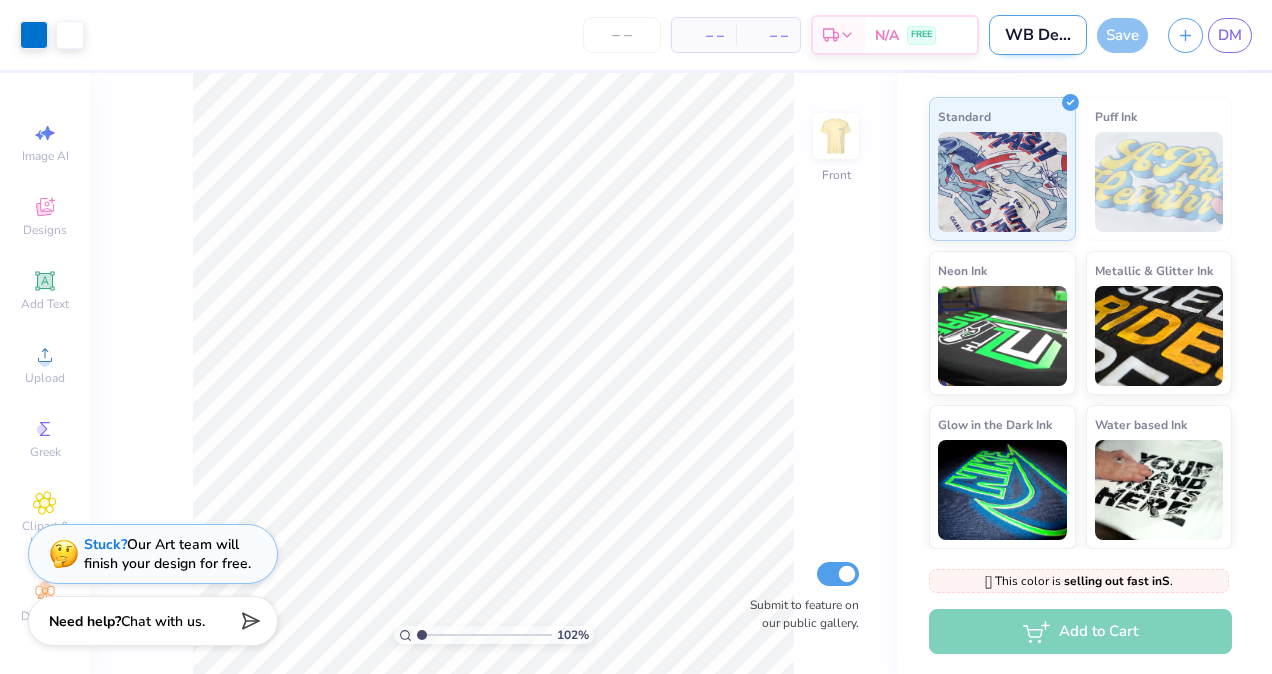 click on "WB Design" at bounding box center (1038, 35) 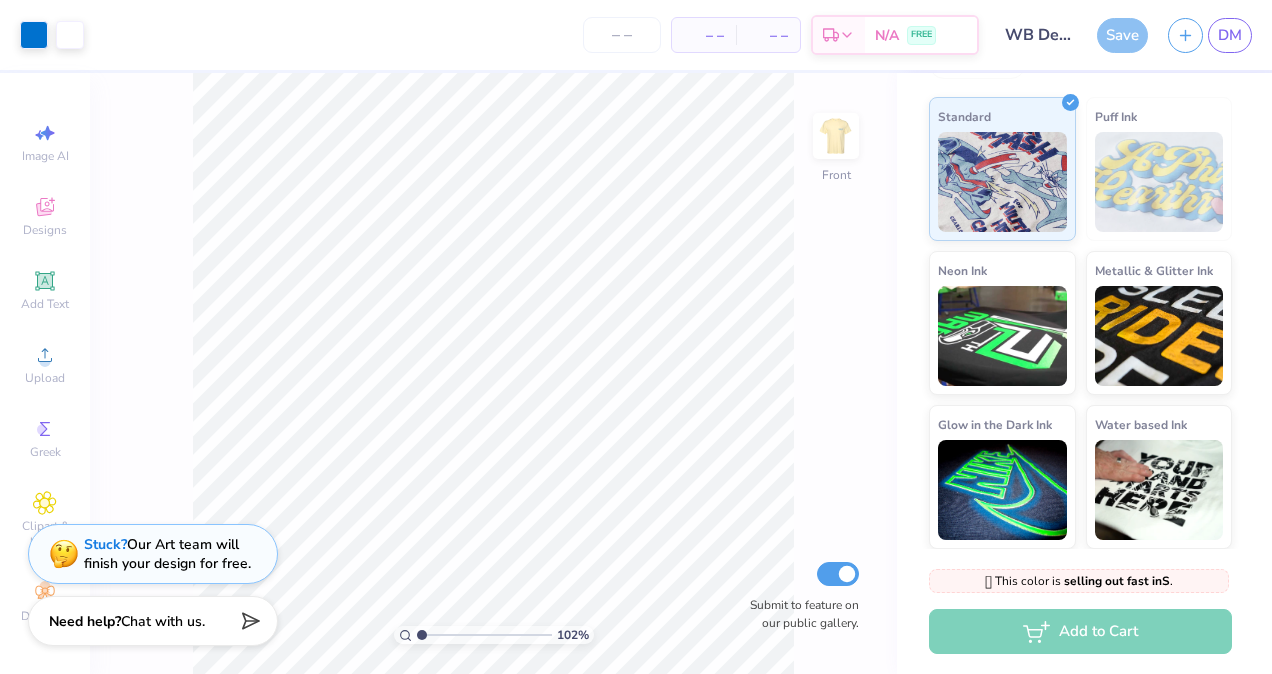 click on "Save" at bounding box center (1122, 35) 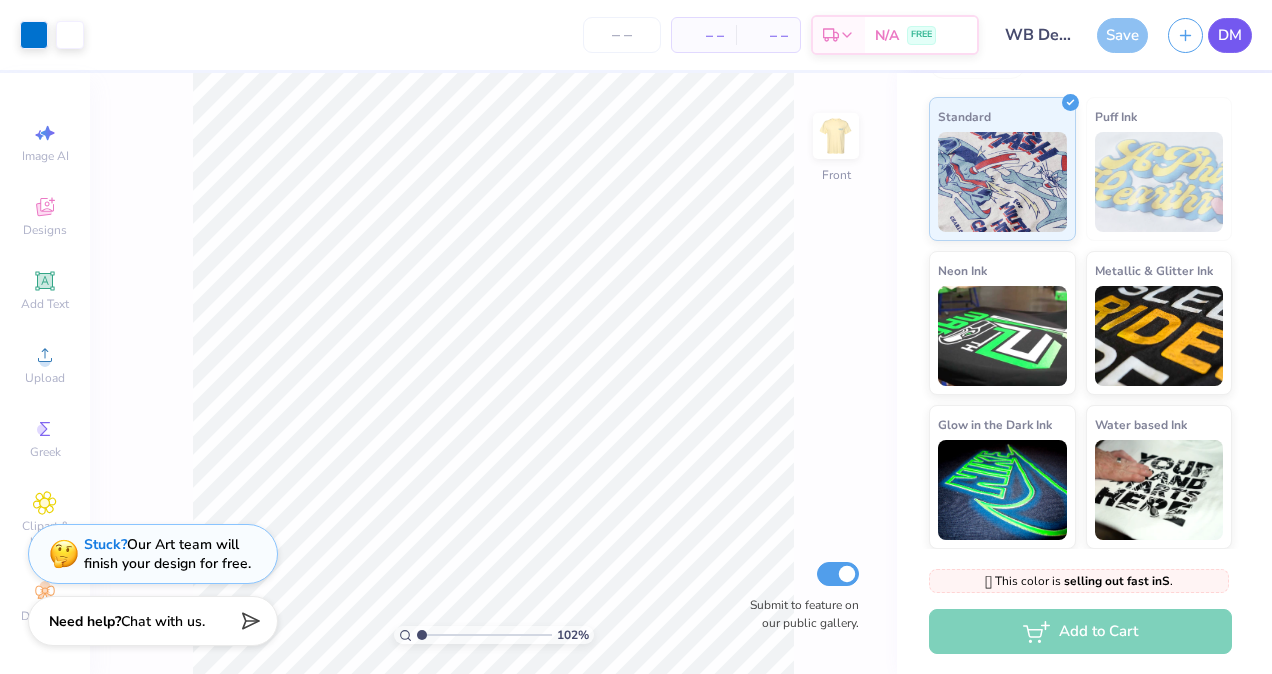 click on "DM" at bounding box center [1230, 35] 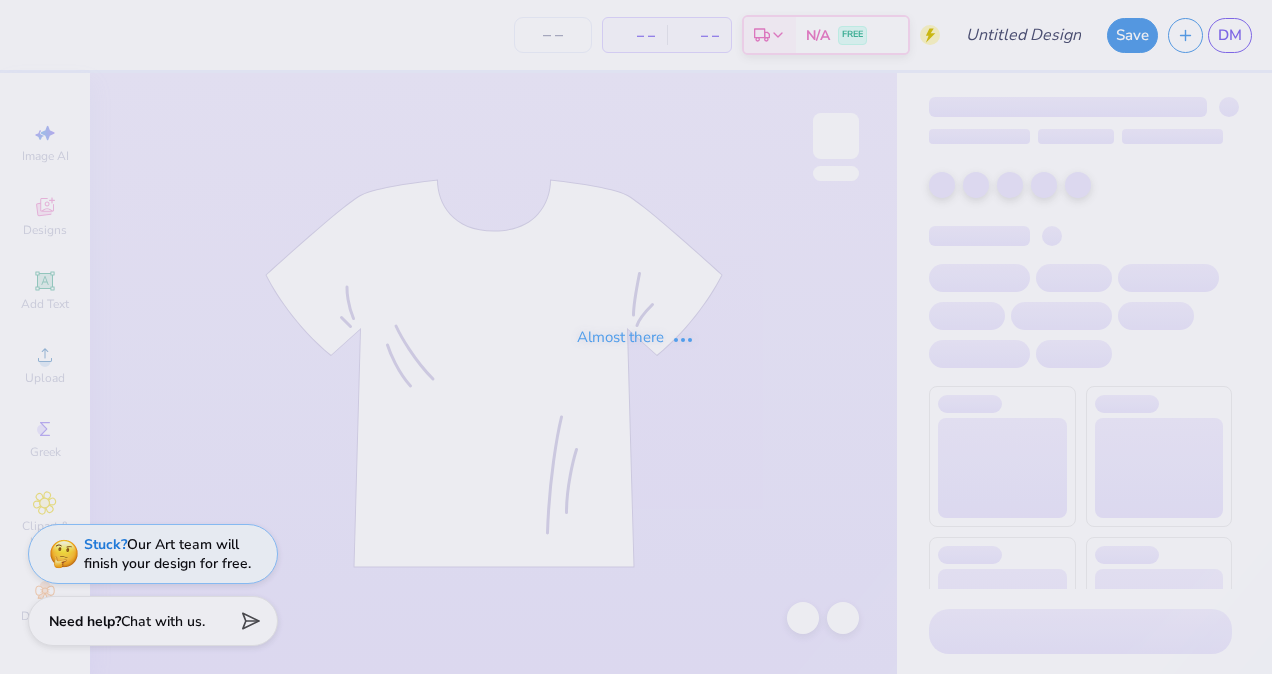 scroll, scrollTop: 0, scrollLeft: 0, axis: both 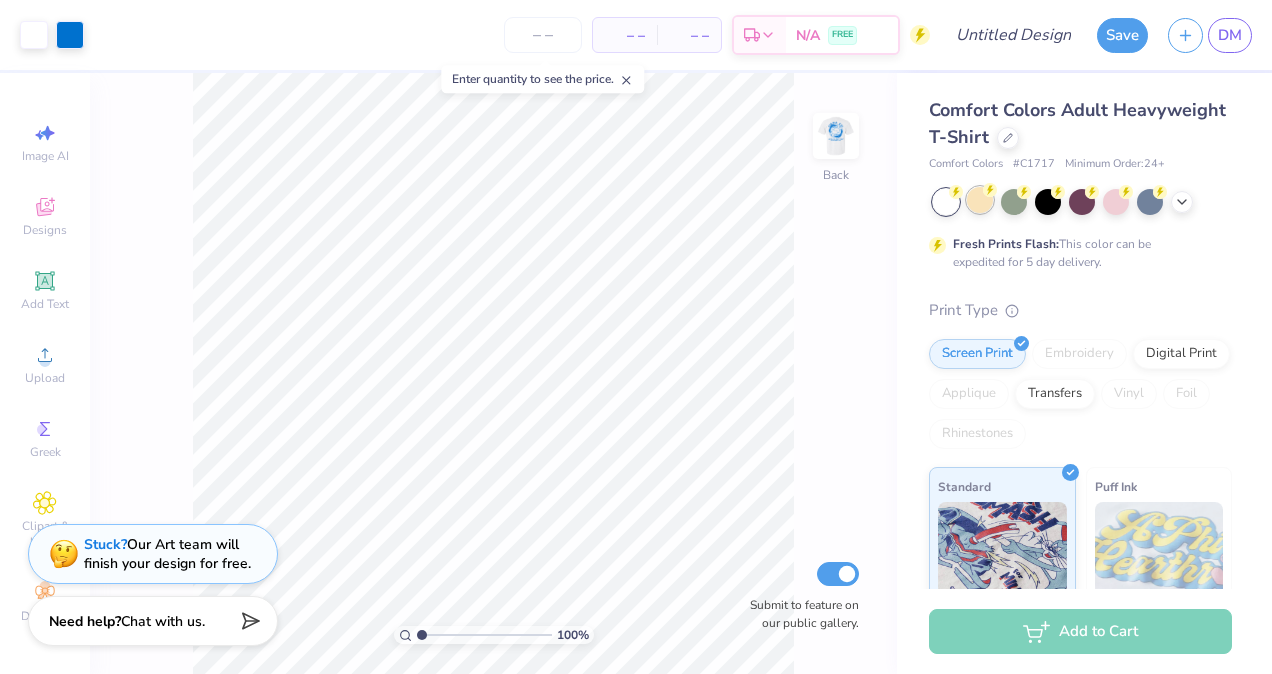 click at bounding box center [980, 200] 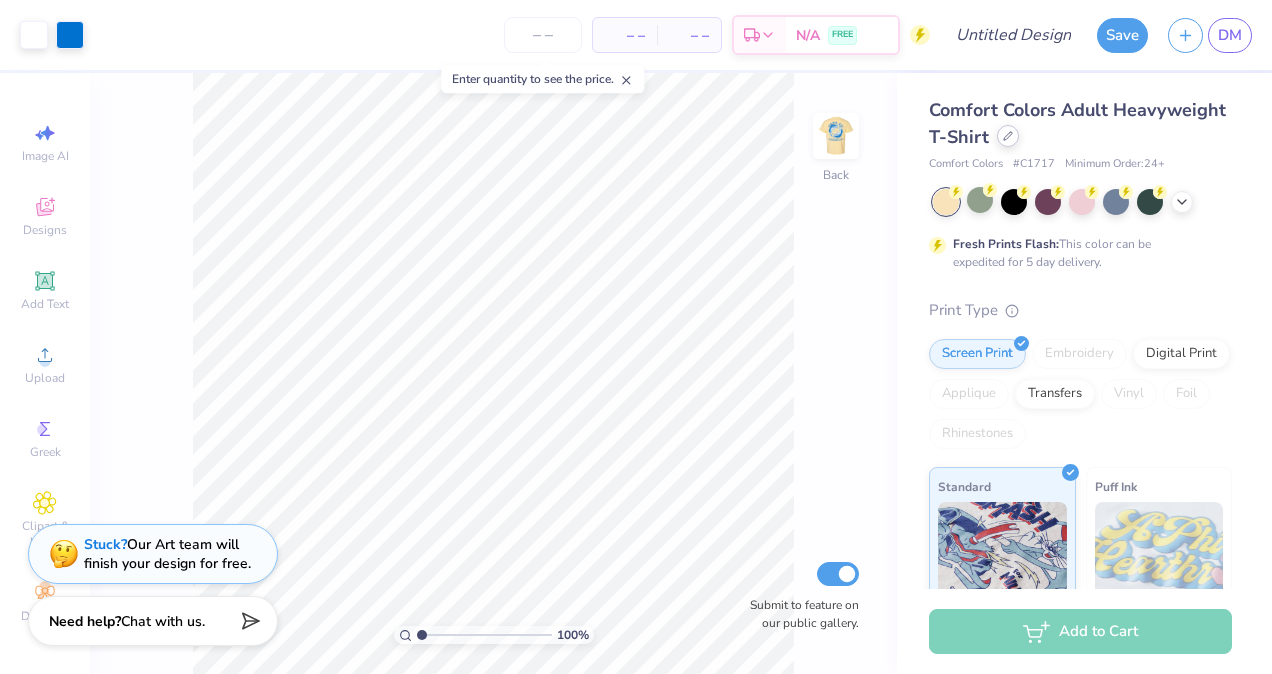 click at bounding box center [1008, 136] 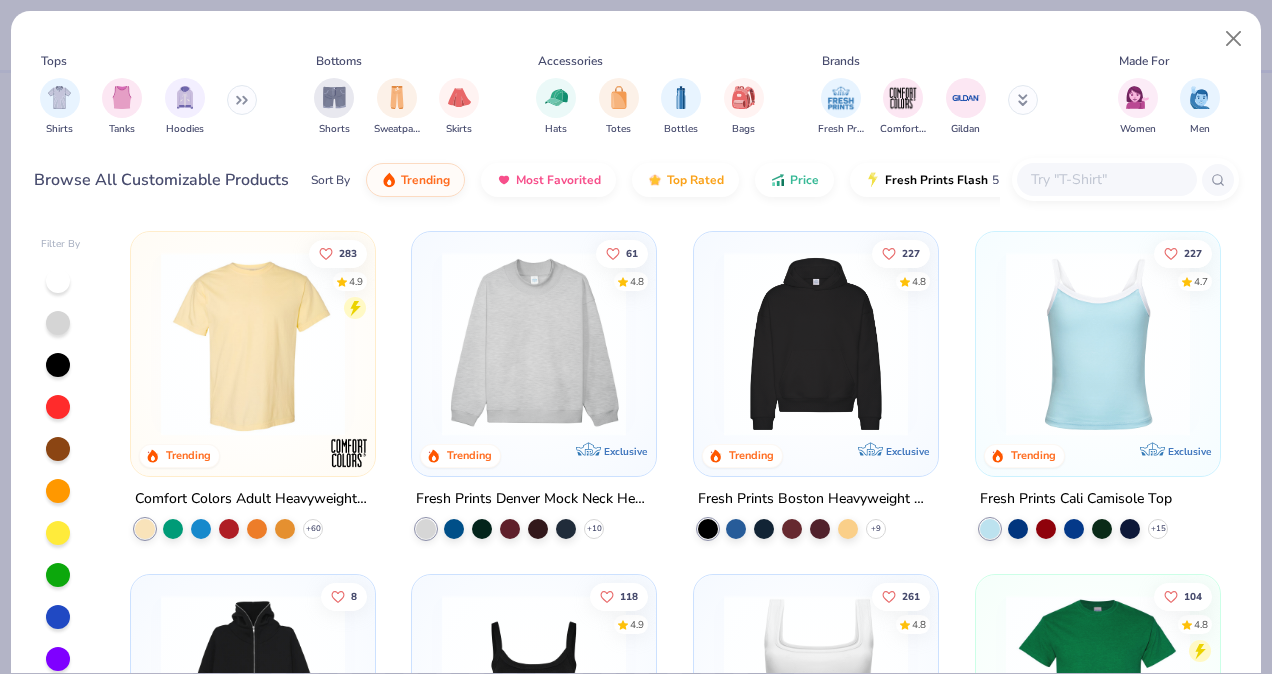 click at bounding box center [1106, 179] 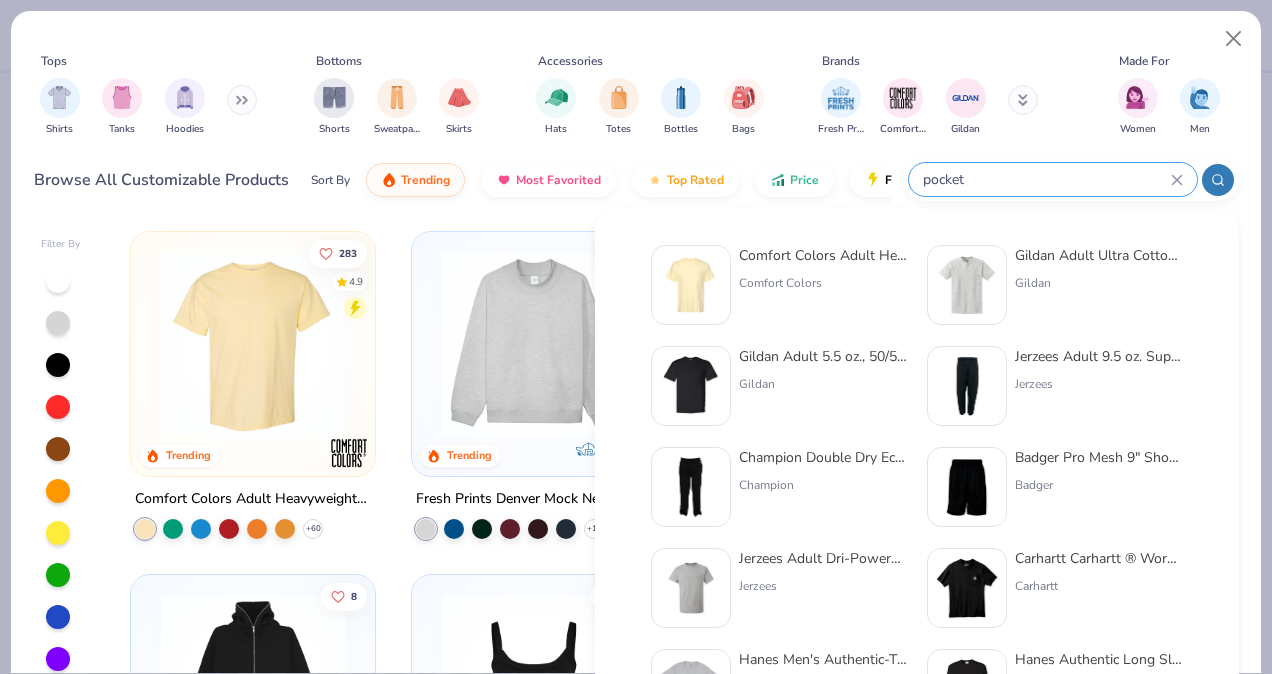 type on "pocket" 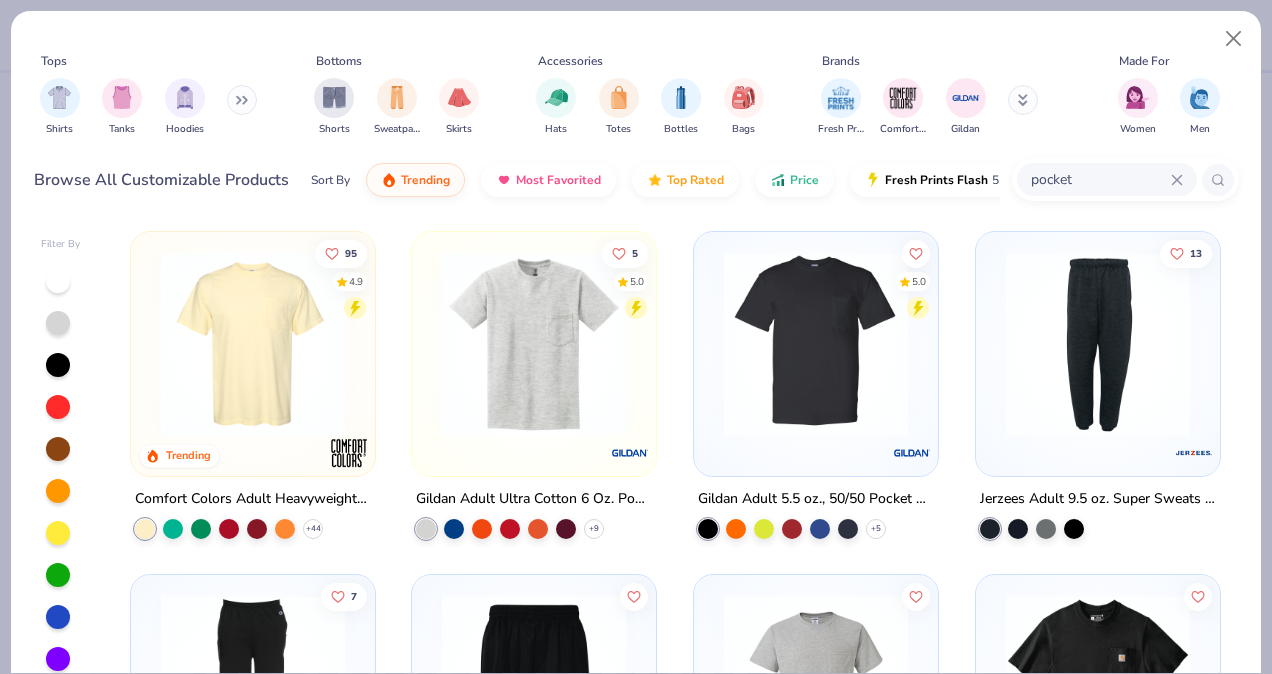 click at bounding box center [253, 344] 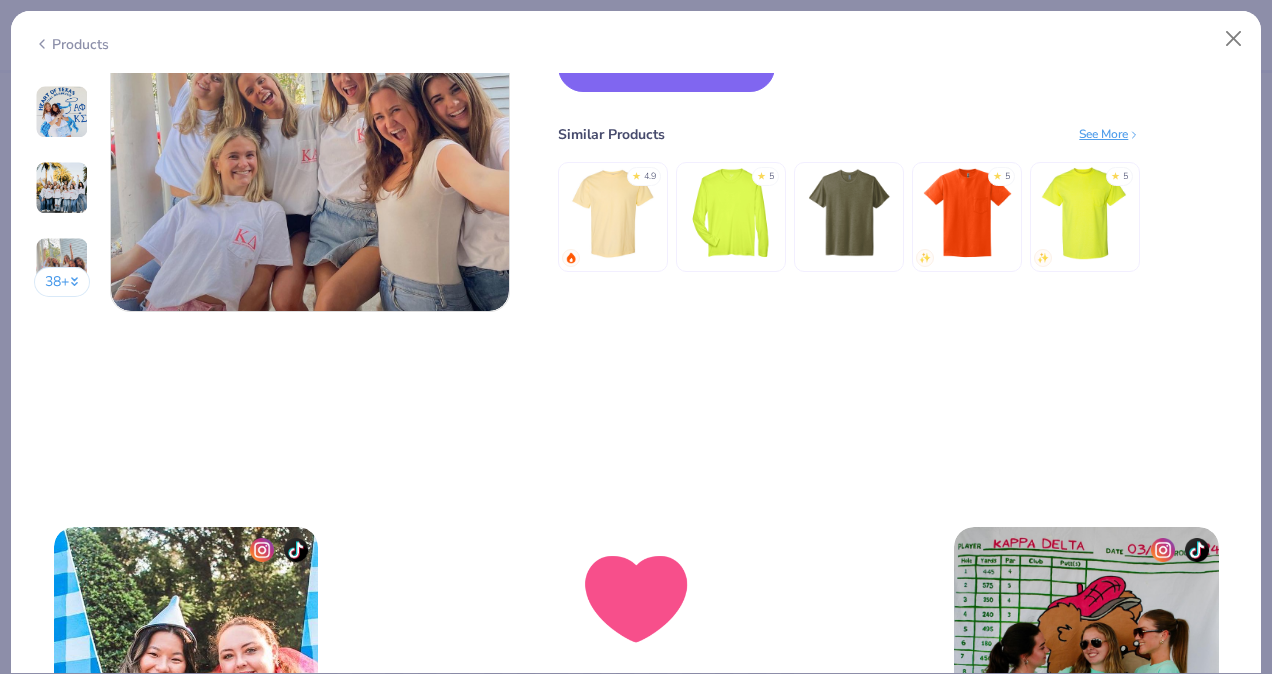 scroll, scrollTop: 2520, scrollLeft: 0, axis: vertical 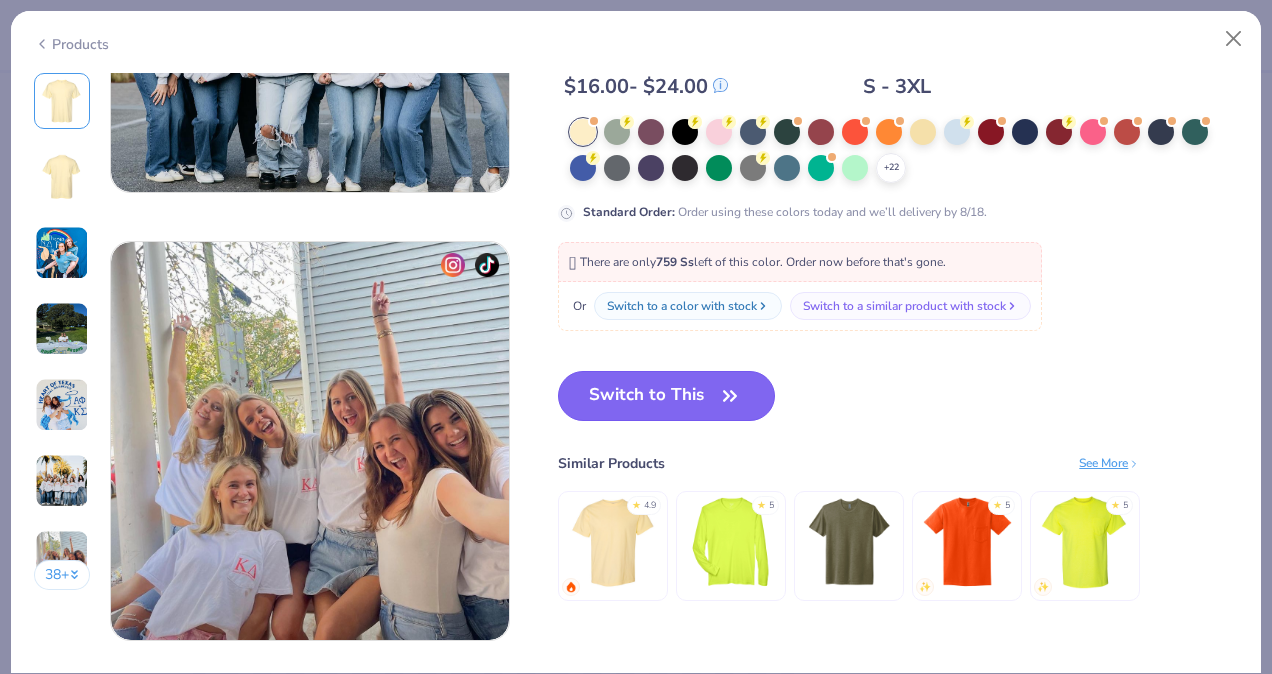 click on "Switch to This" at bounding box center (666, 396) 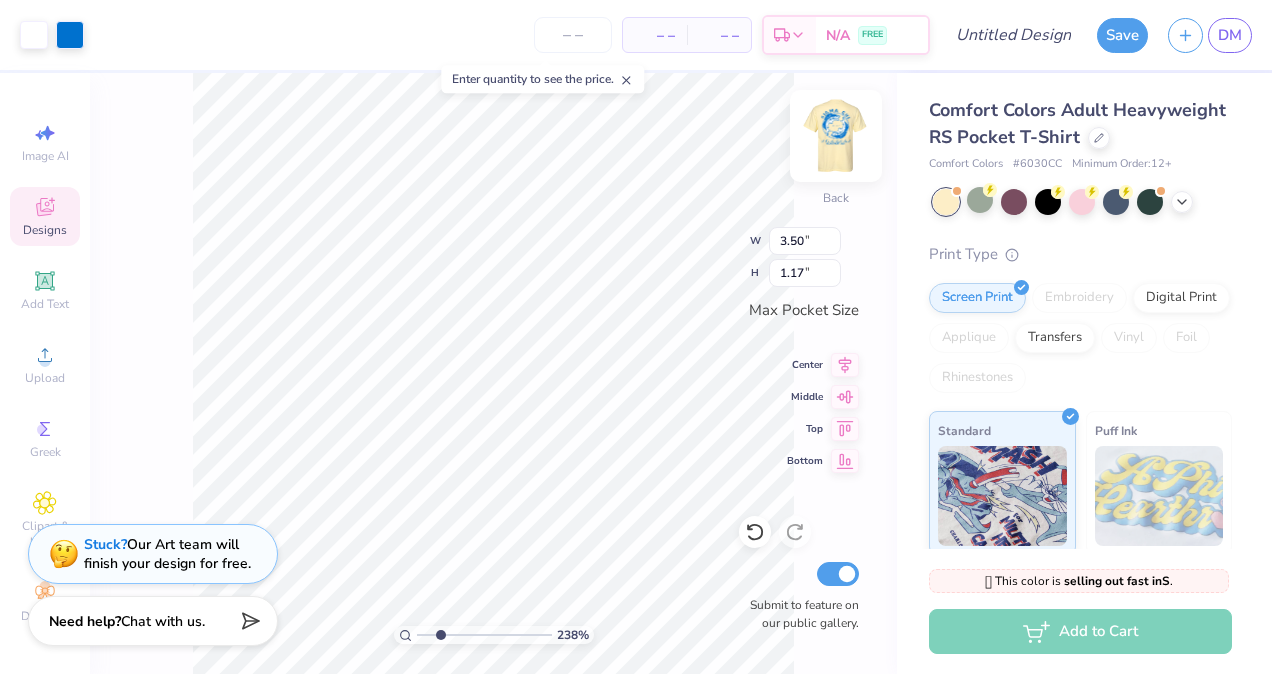 click at bounding box center (836, 136) 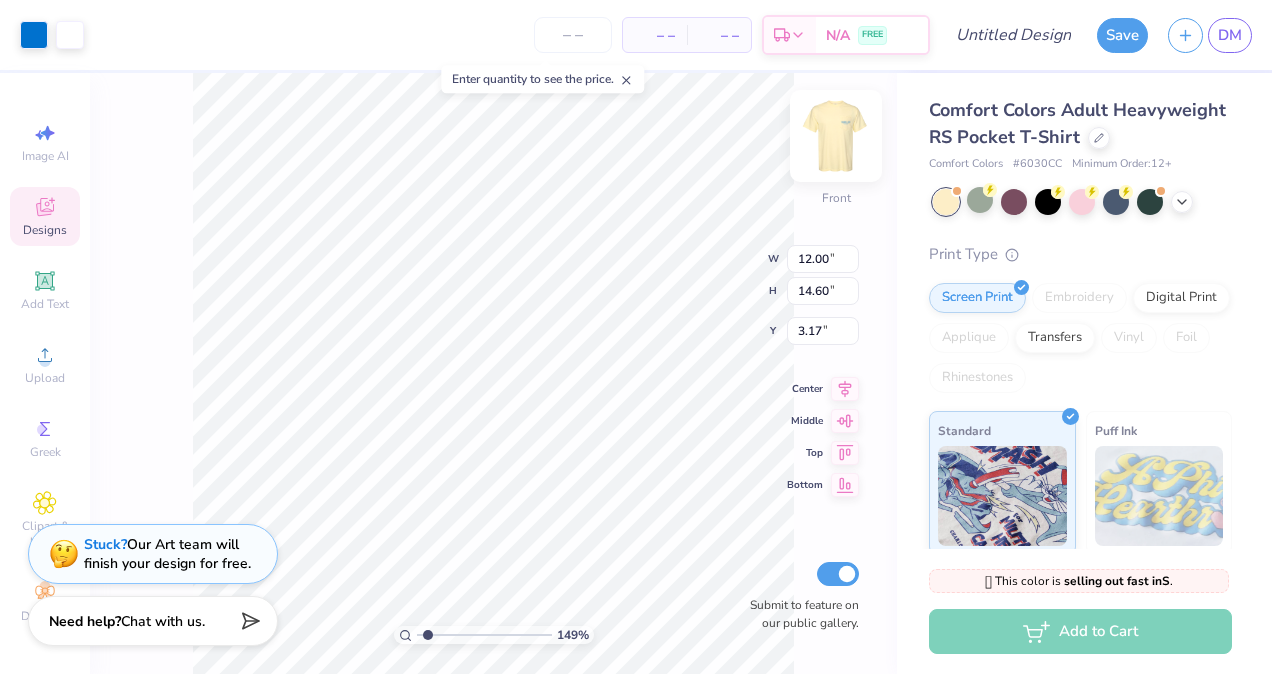 type on "1.48815002462685" 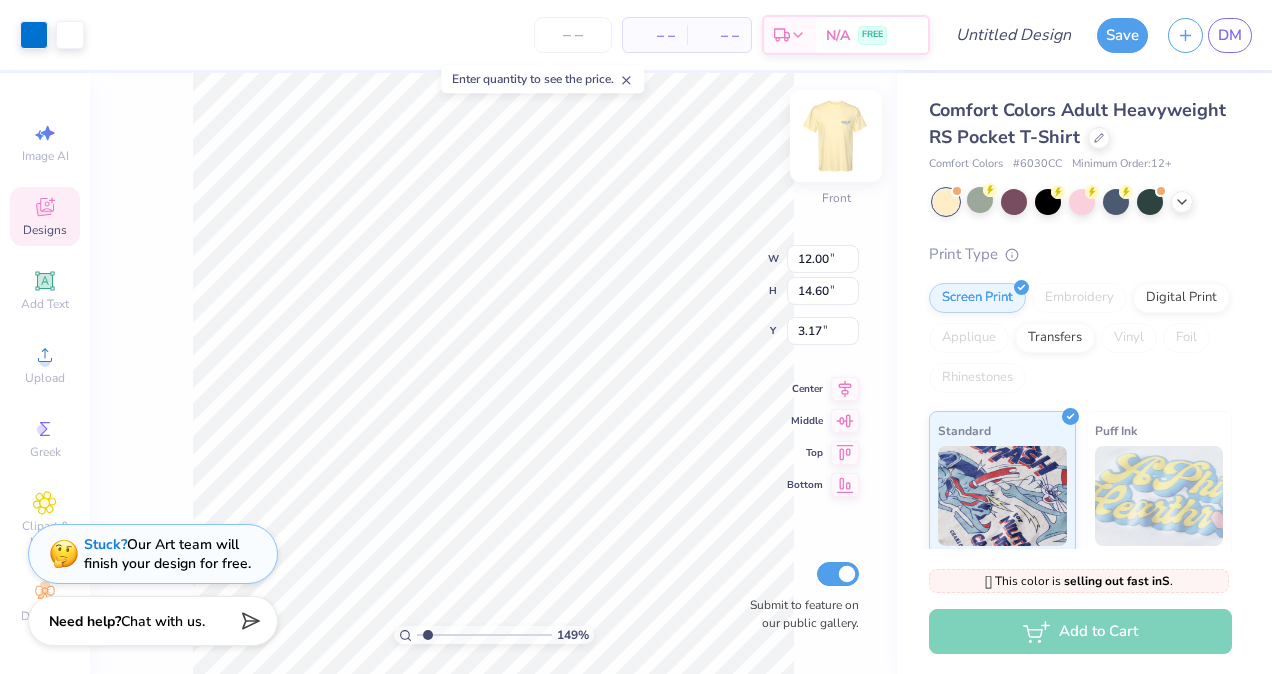 type on "1.84" 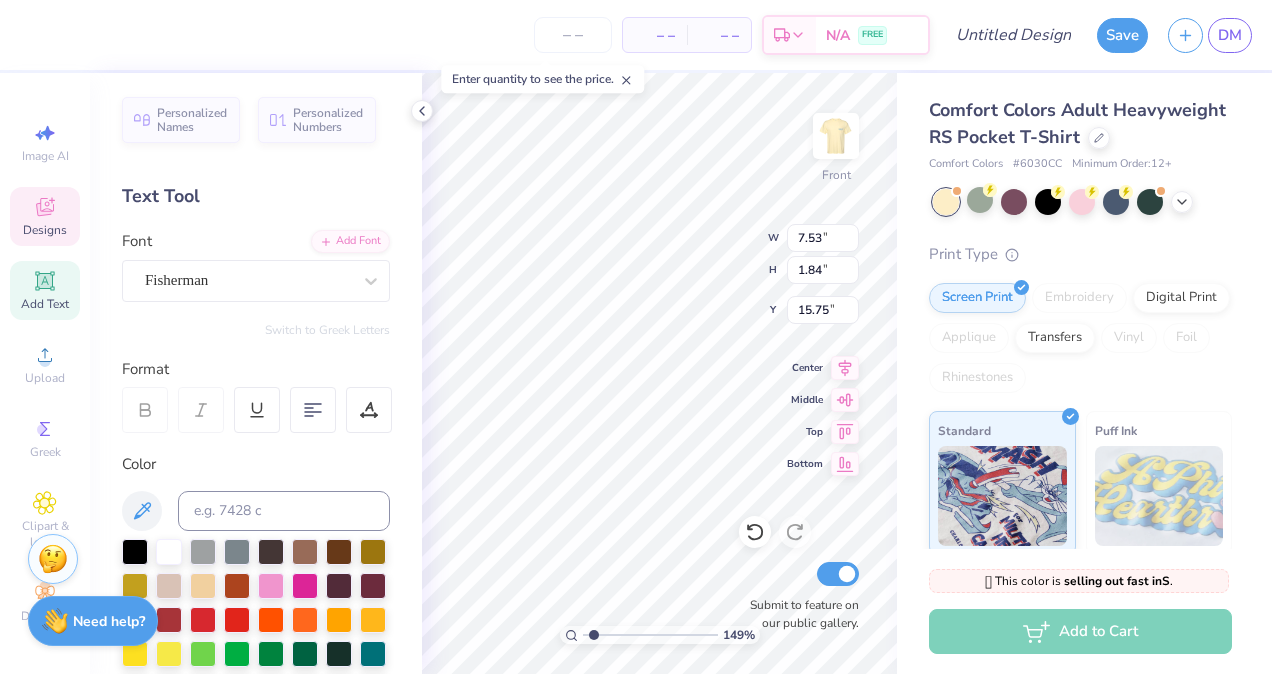type on "1.48815002462685" 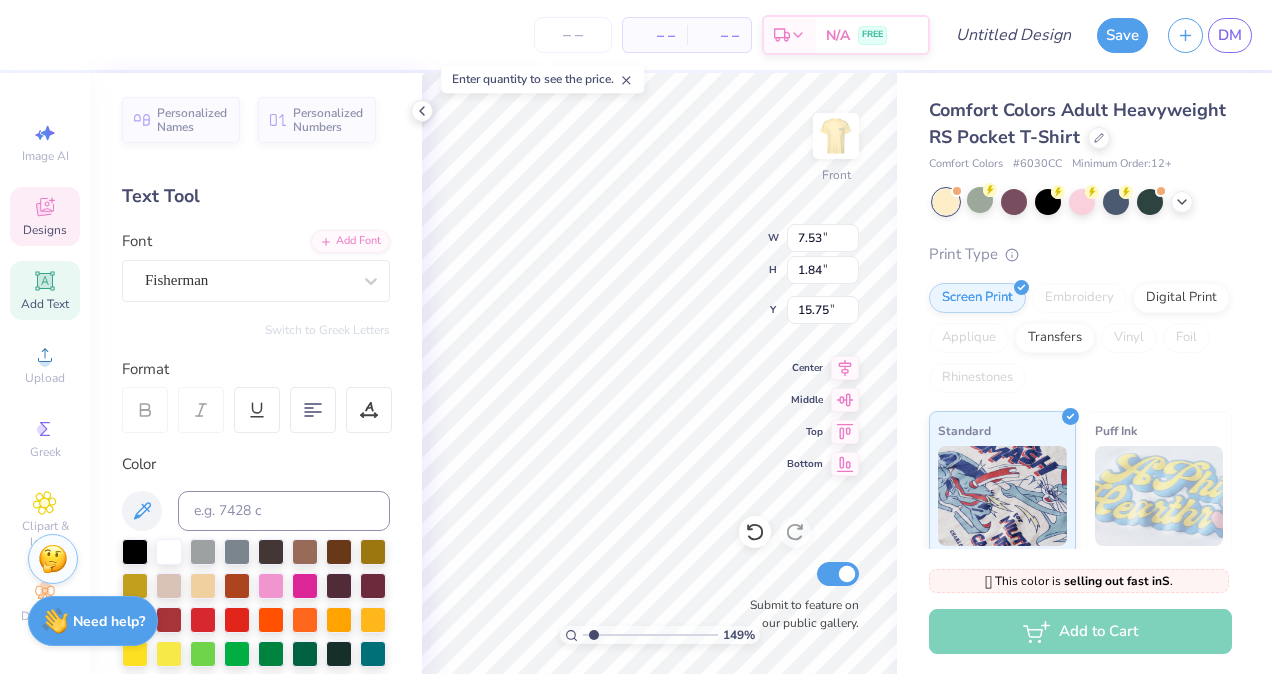 type on "7.53" 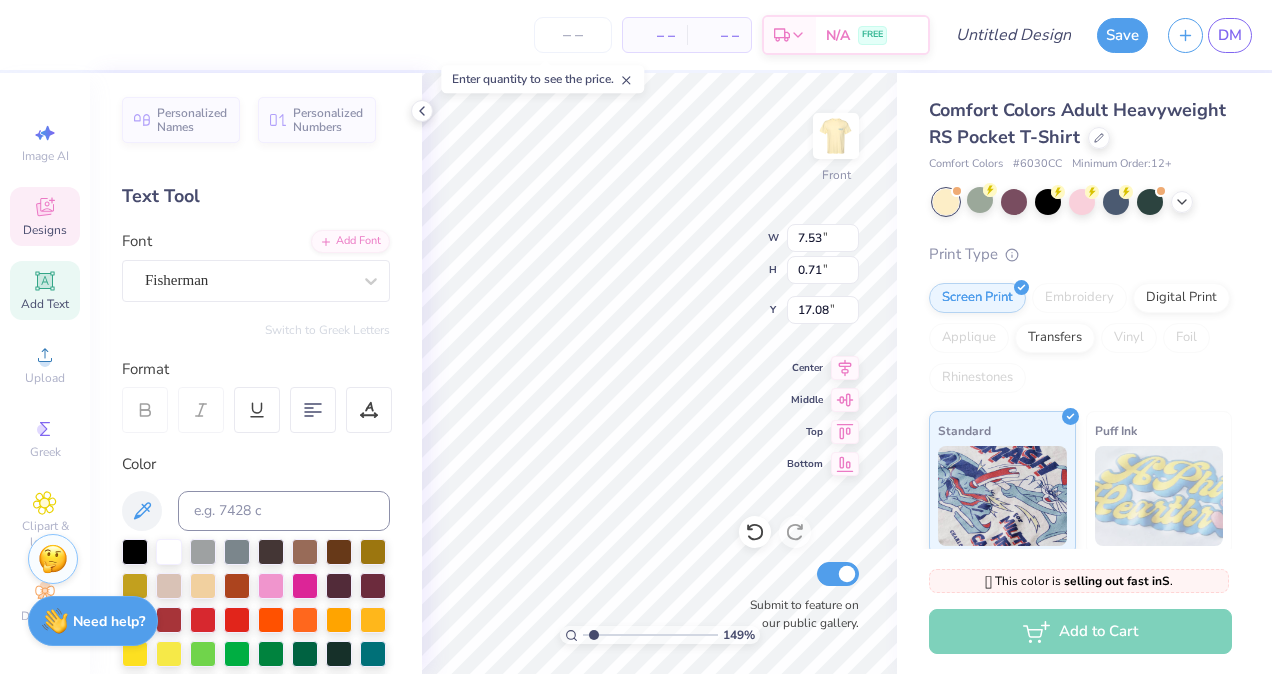scroll, scrollTop: 16, scrollLeft: 8, axis: both 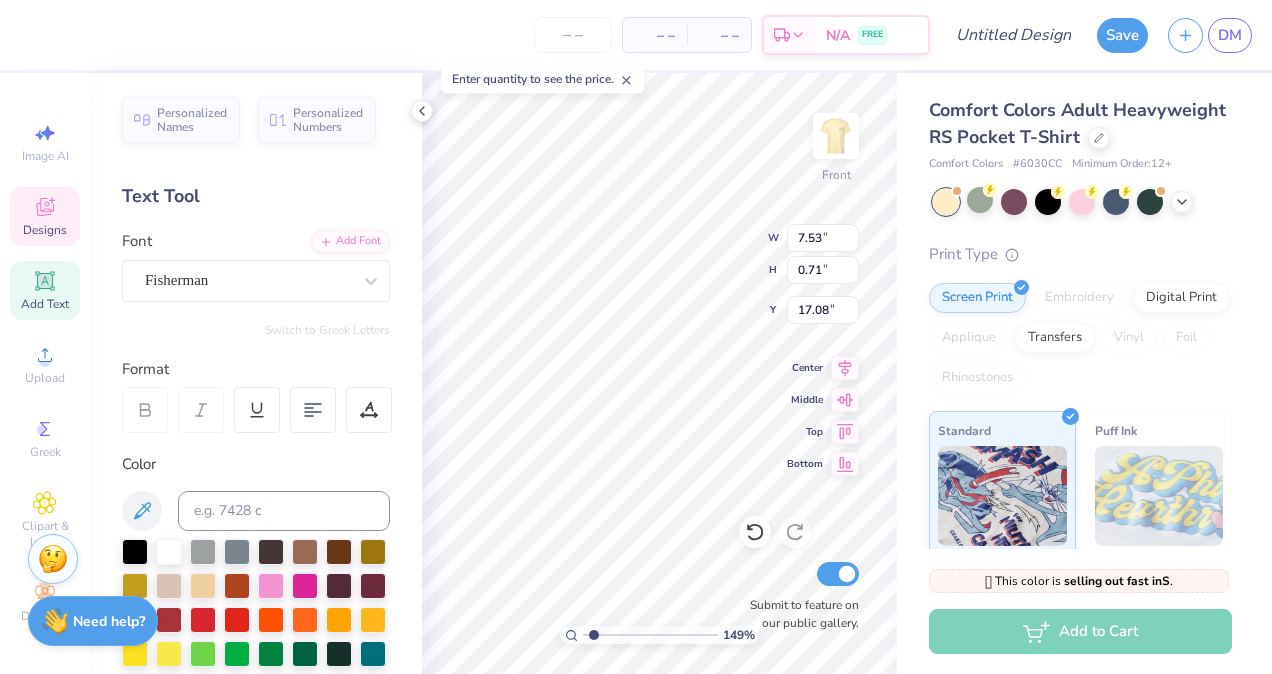 type on "1.48815002462685" 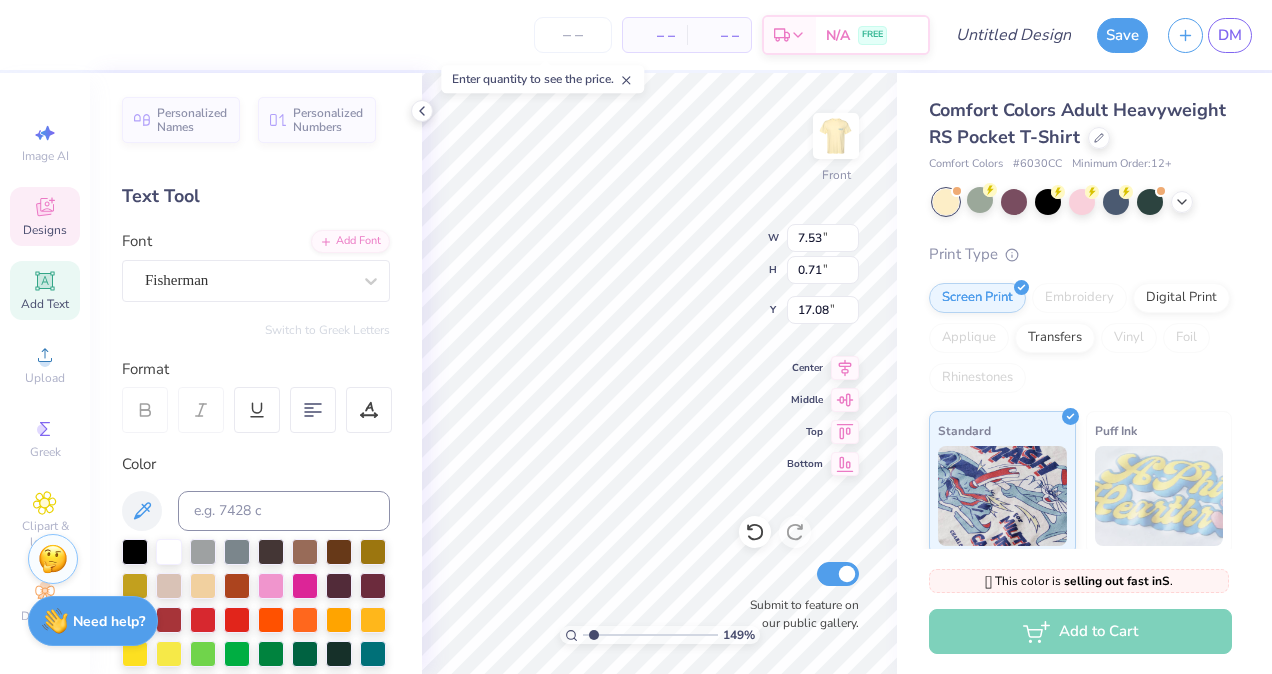 type on "F 2025" 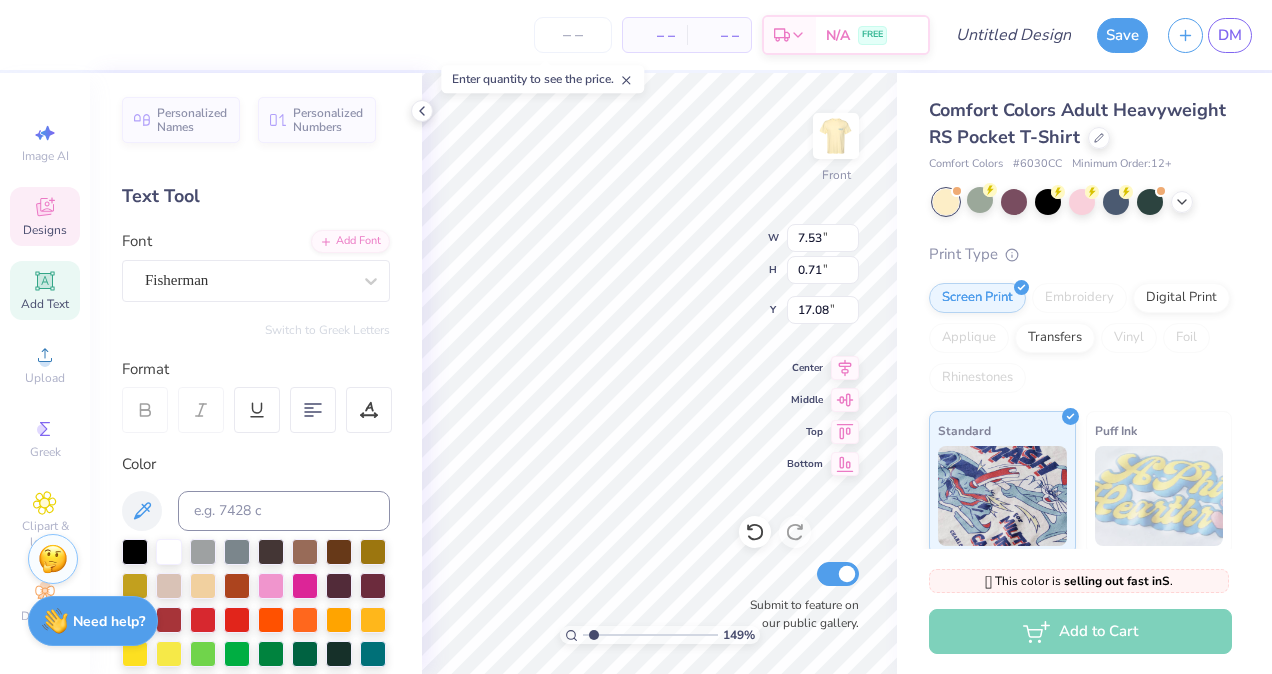 type on "1.48815002462685" 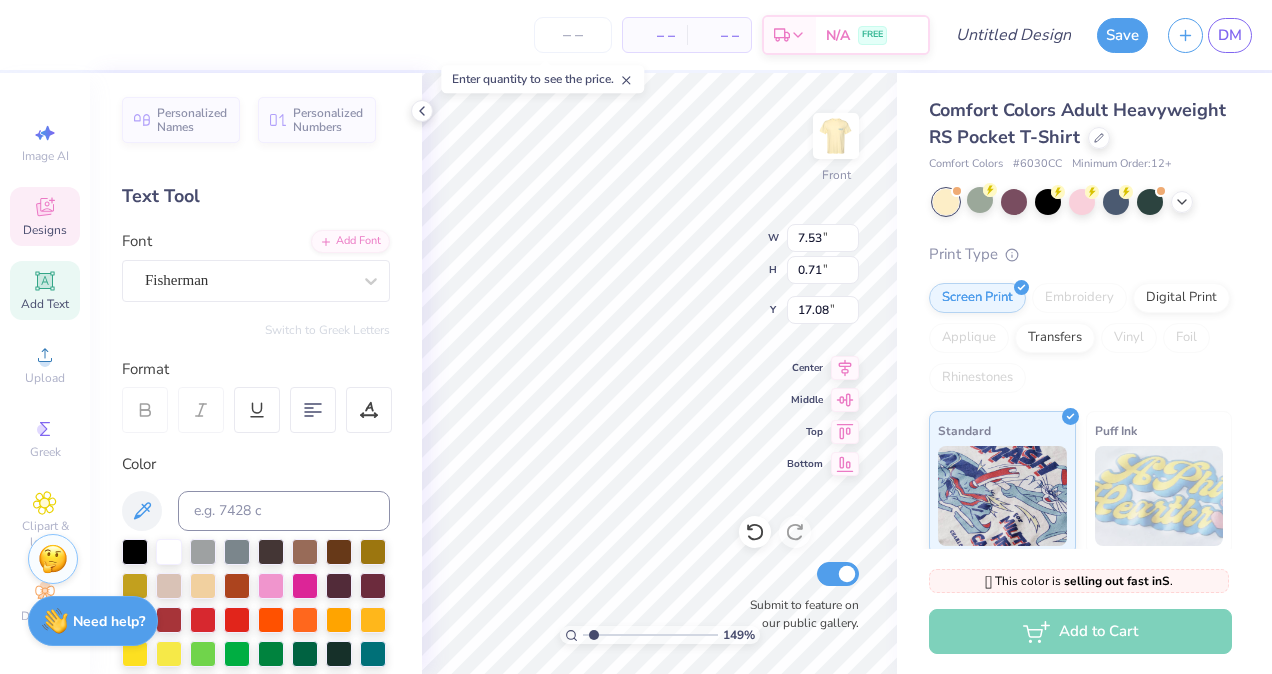 type on "6.32" 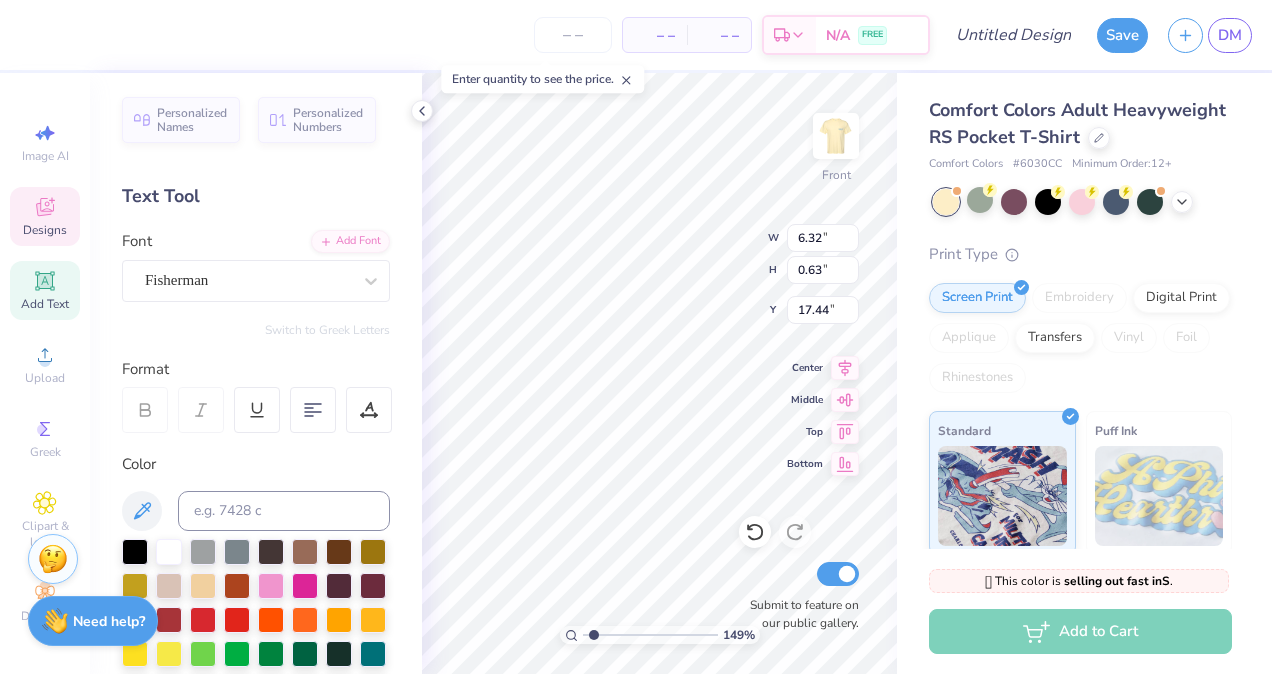 type on "1.48815002462685" 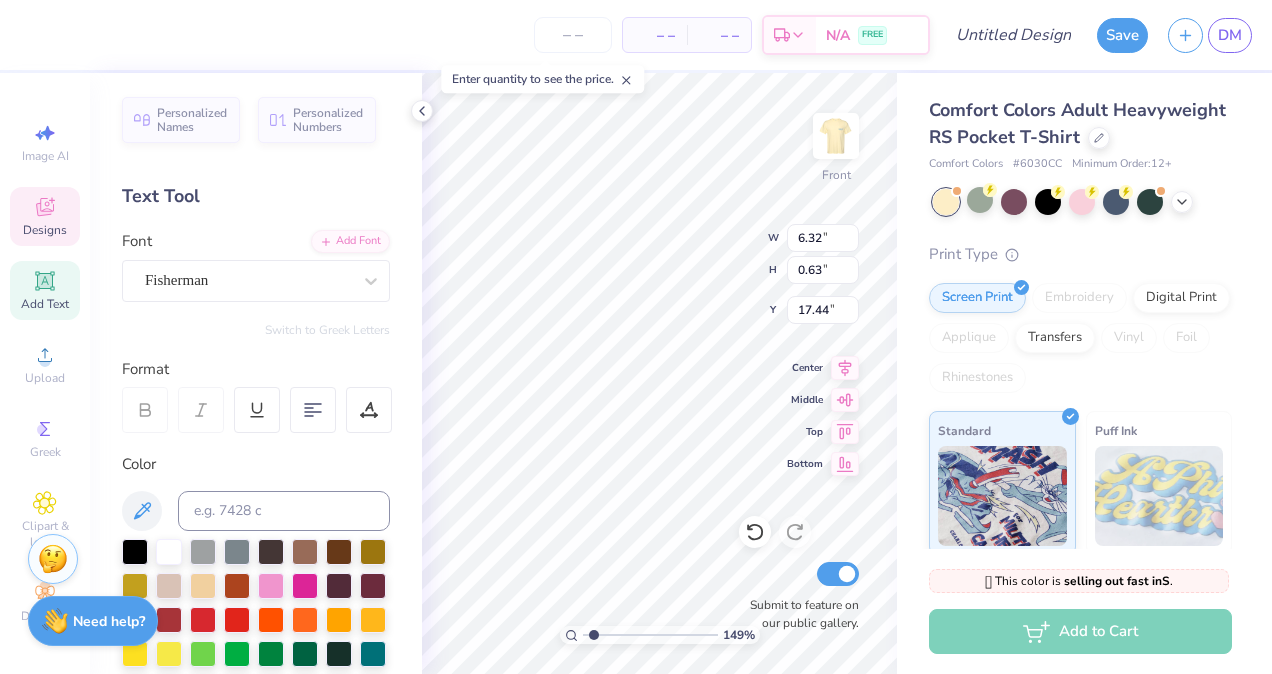 type on "17.73" 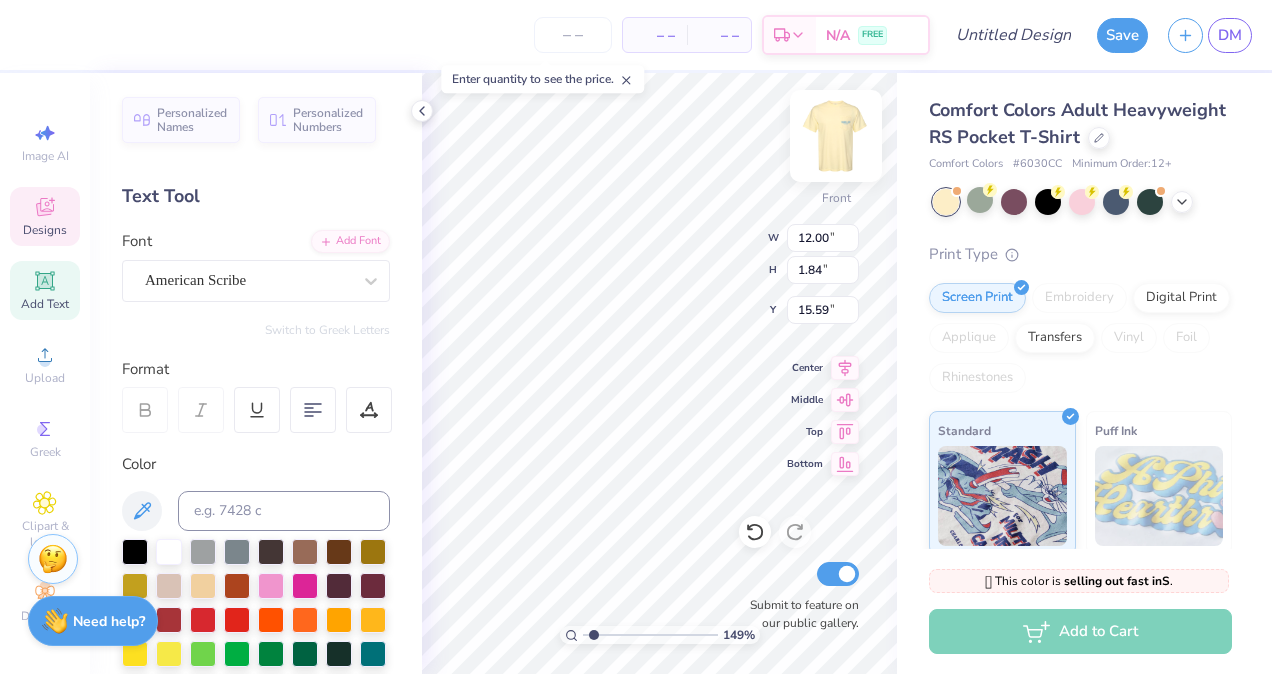 type on "1.48815002462685" 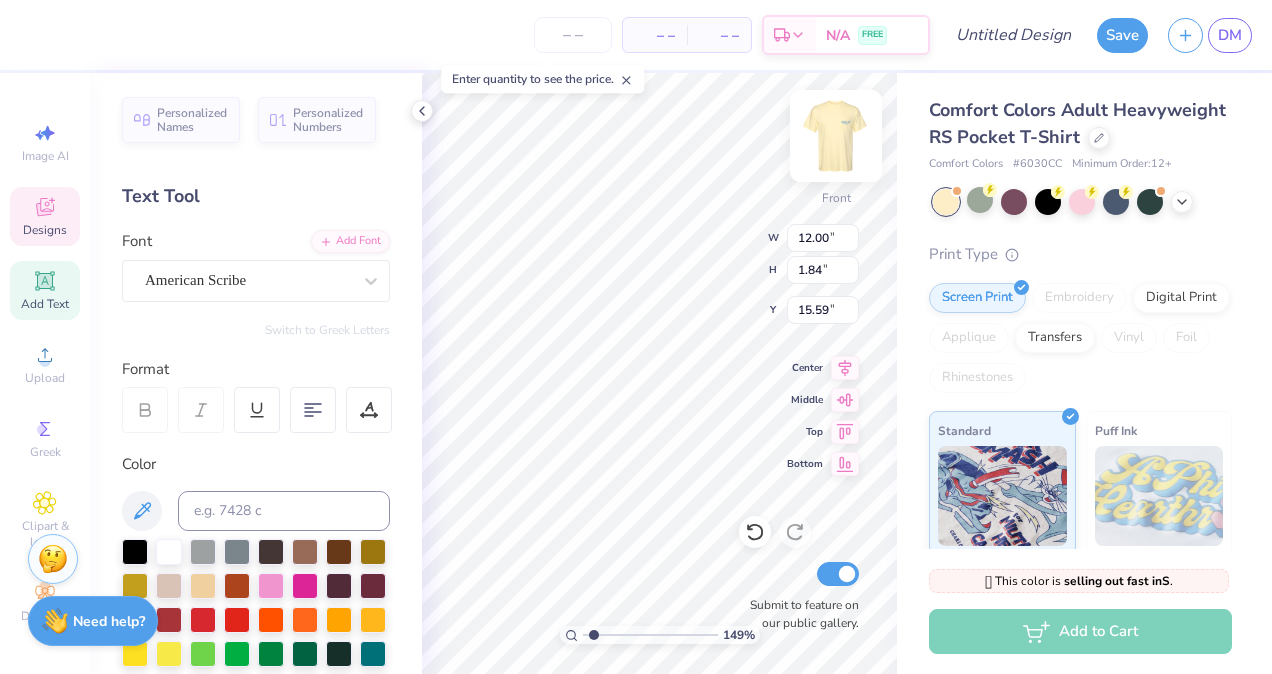 type on "15.89" 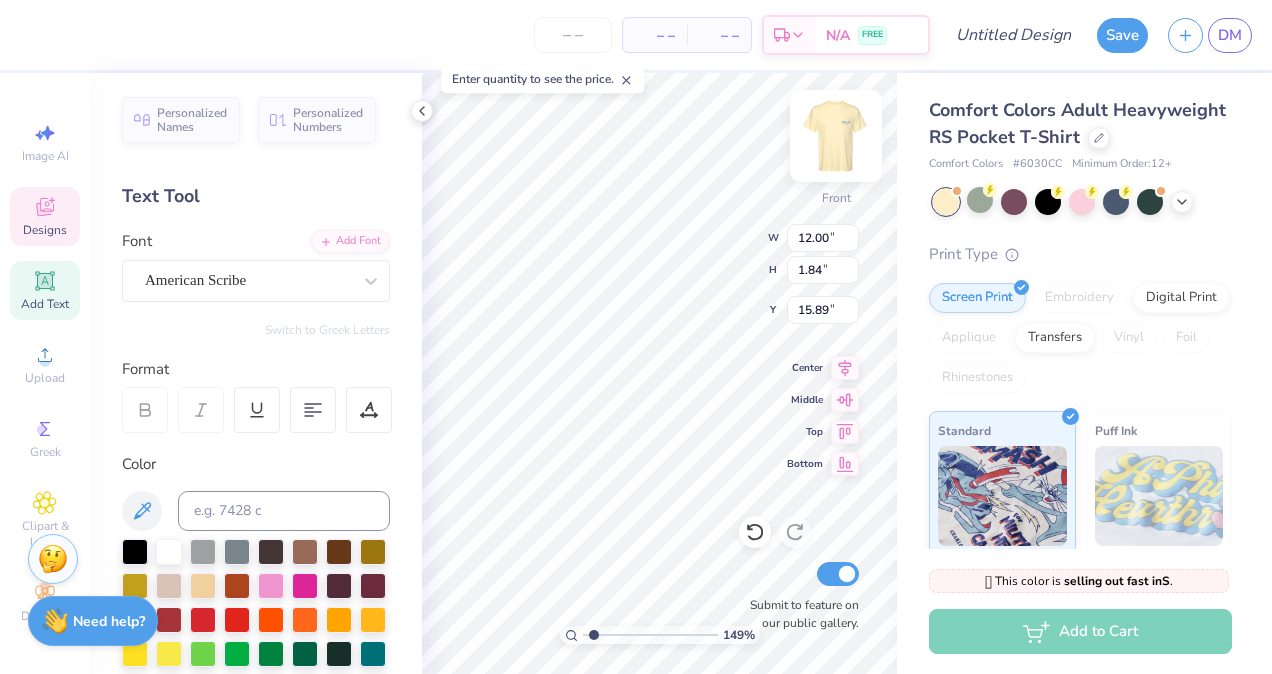 type on "1.48815002462685" 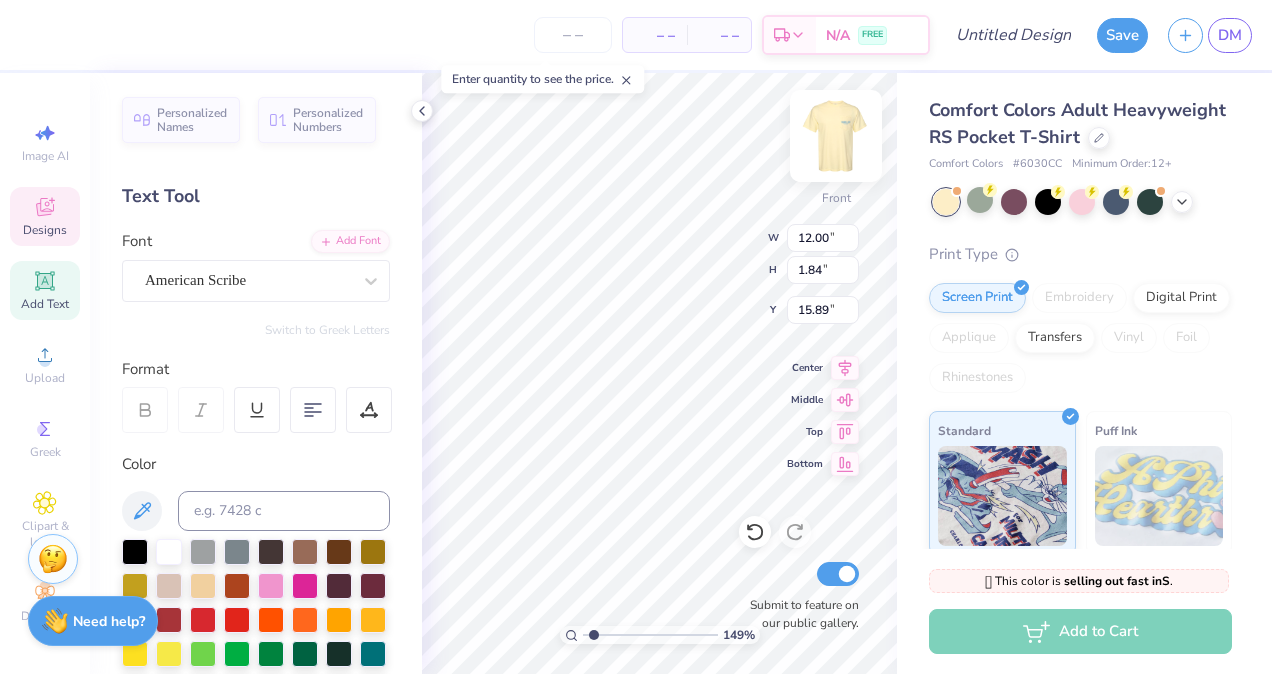 type on "15.57" 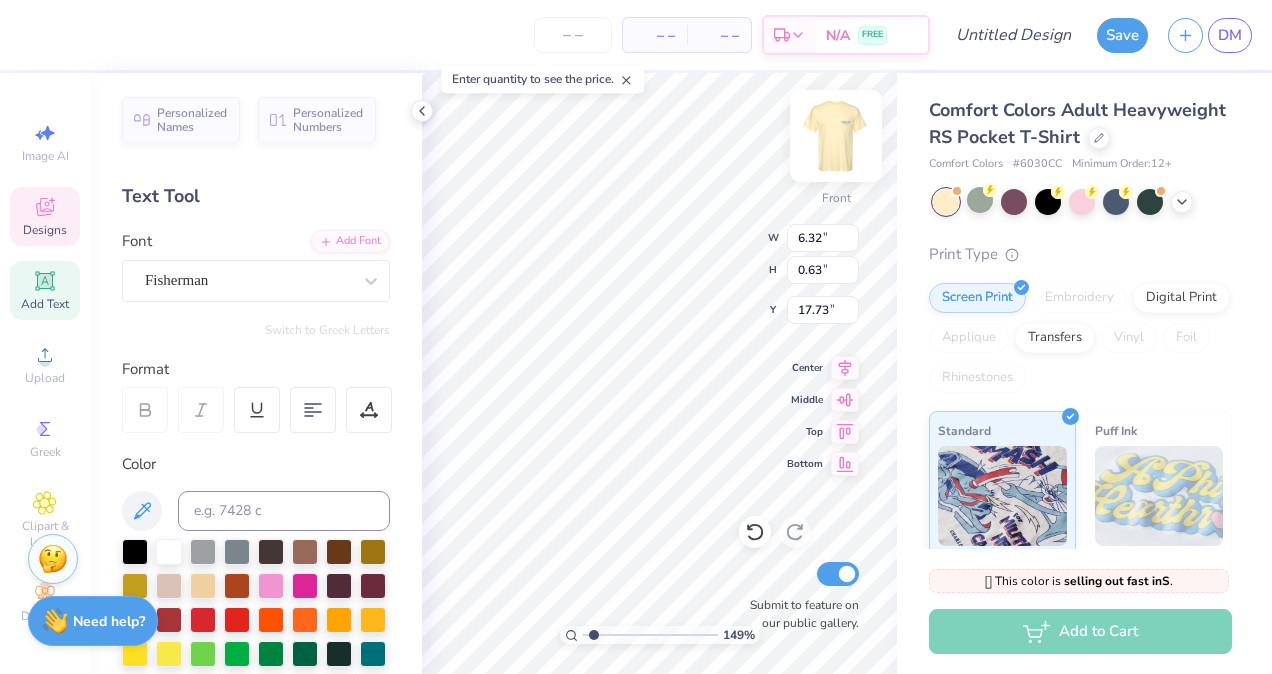 type on "1.48815002462685" 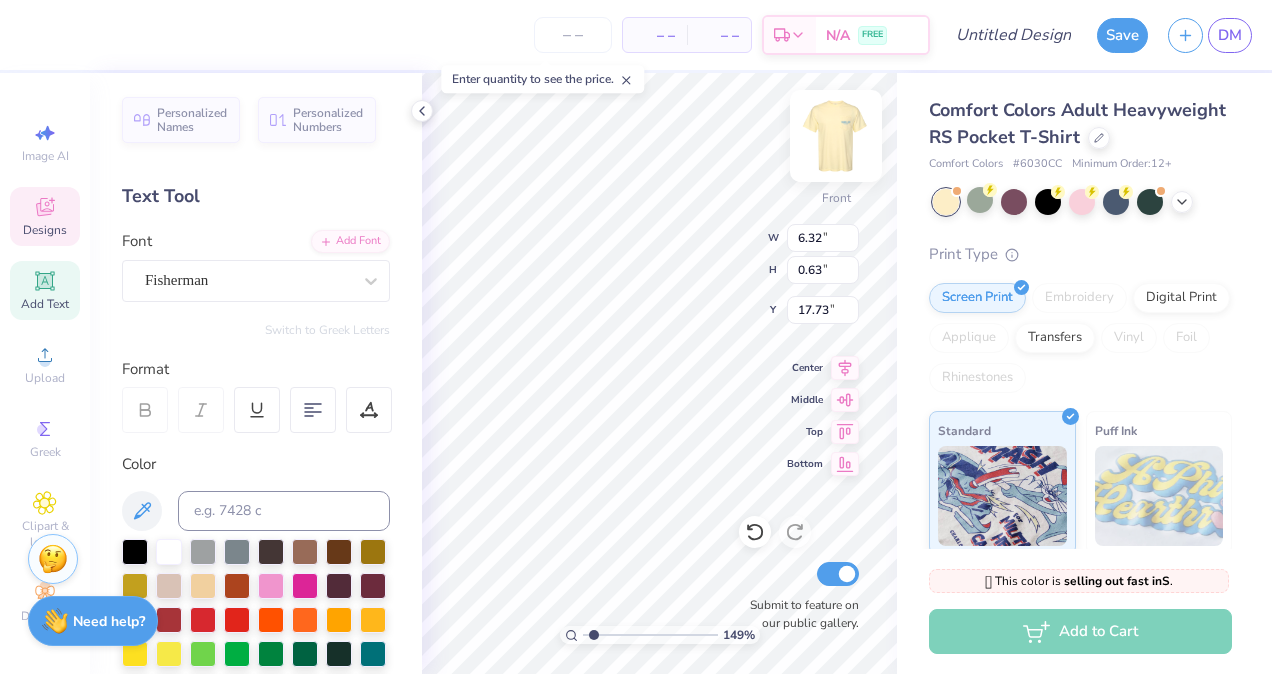 type on "17.63" 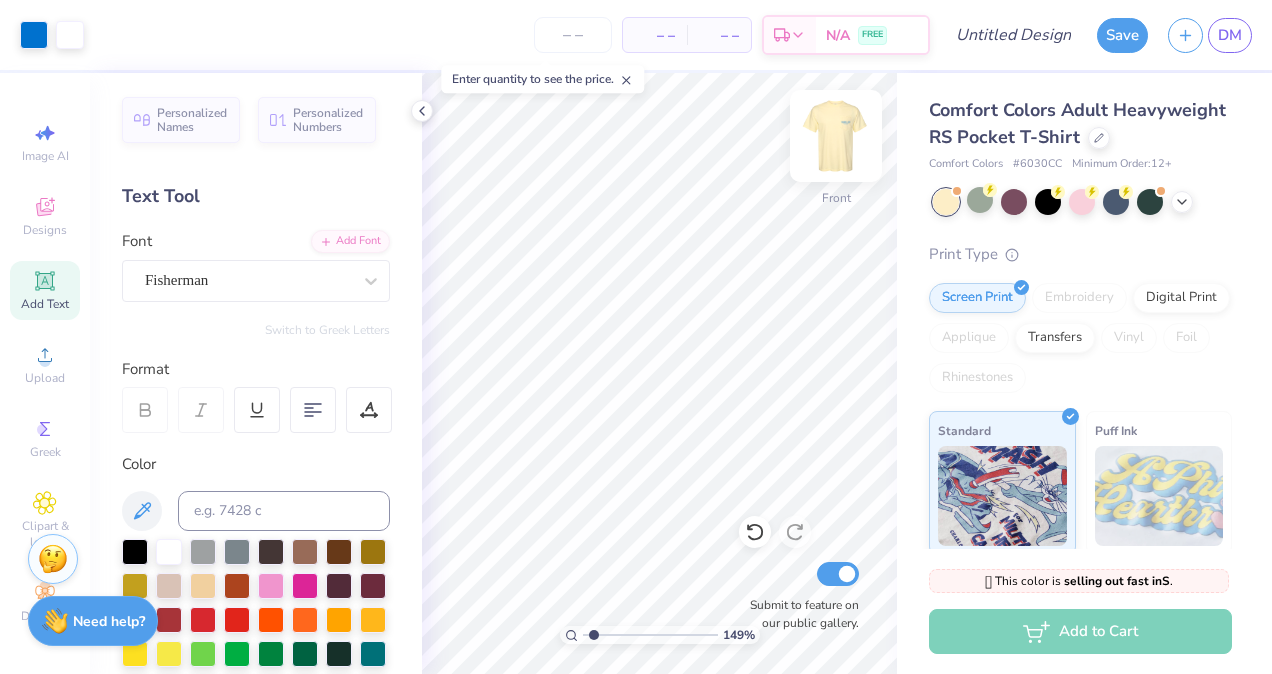 click at bounding box center (836, 136) 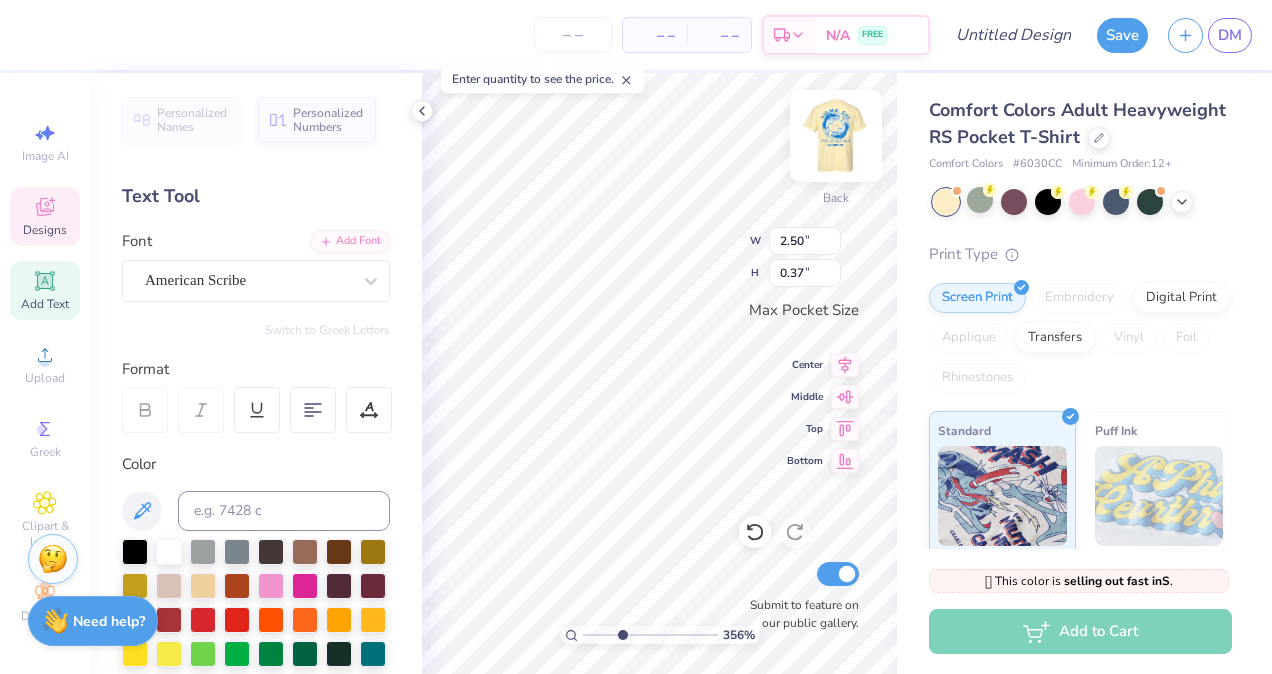 scroll, scrollTop: 17, scrollLeft: 2, axis: both 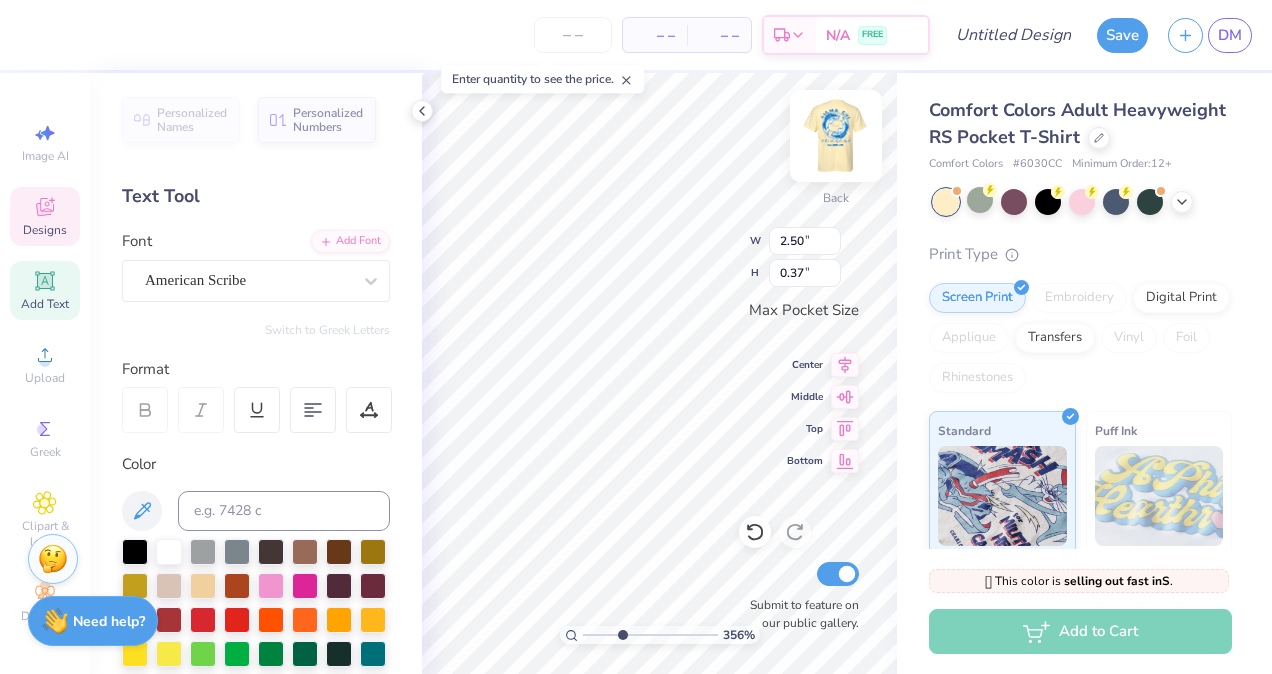 type on "F 2025" 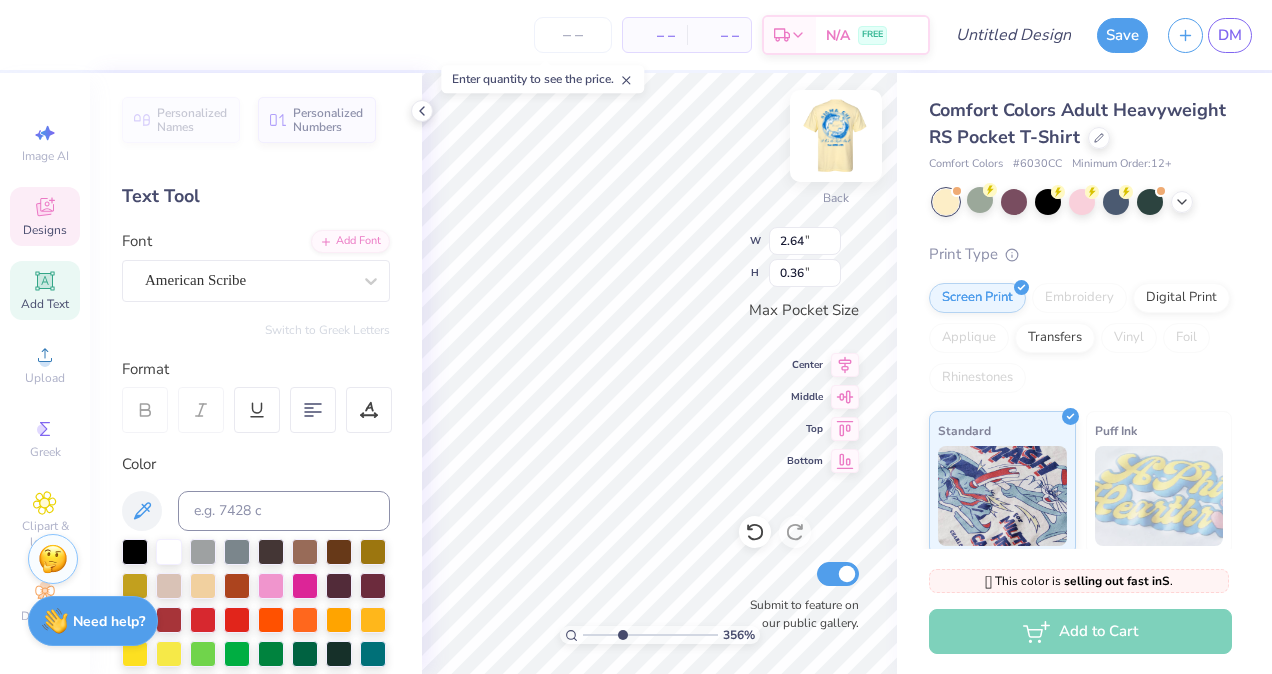 scroll, scrollTop: 17, scrollLeft: 2, axis: both 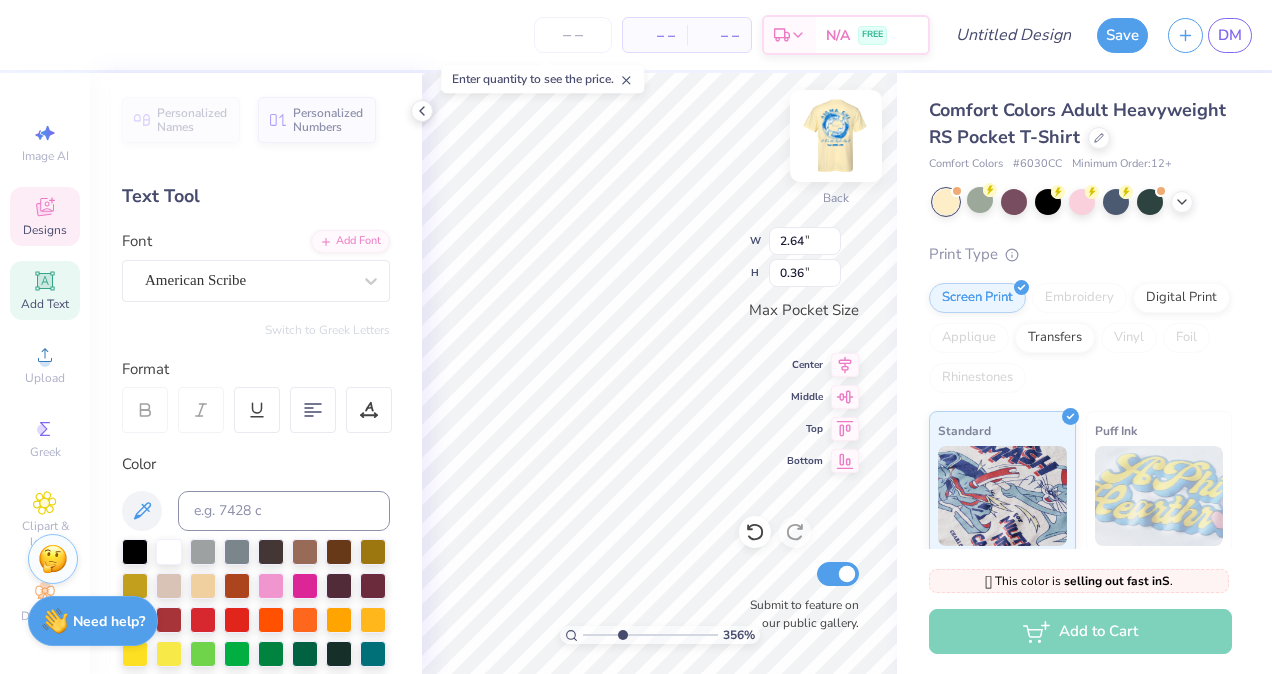 type on "3.56382046507825" 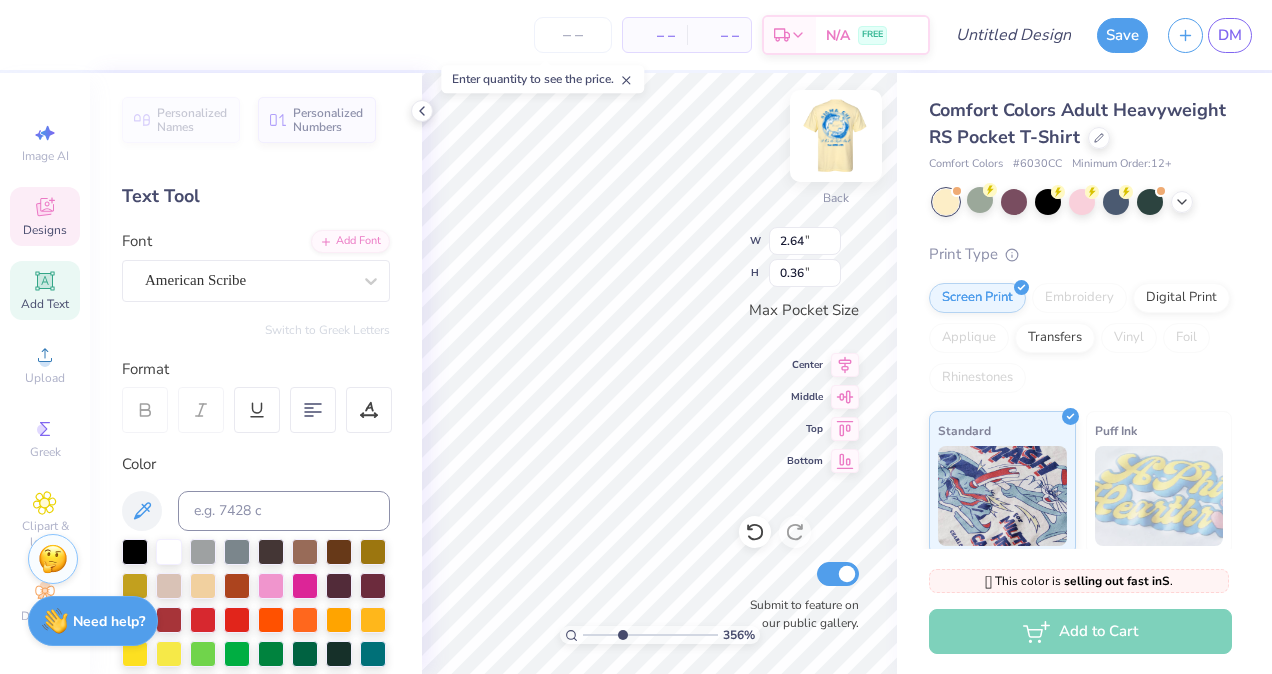 type on "Fall Rush
2025" 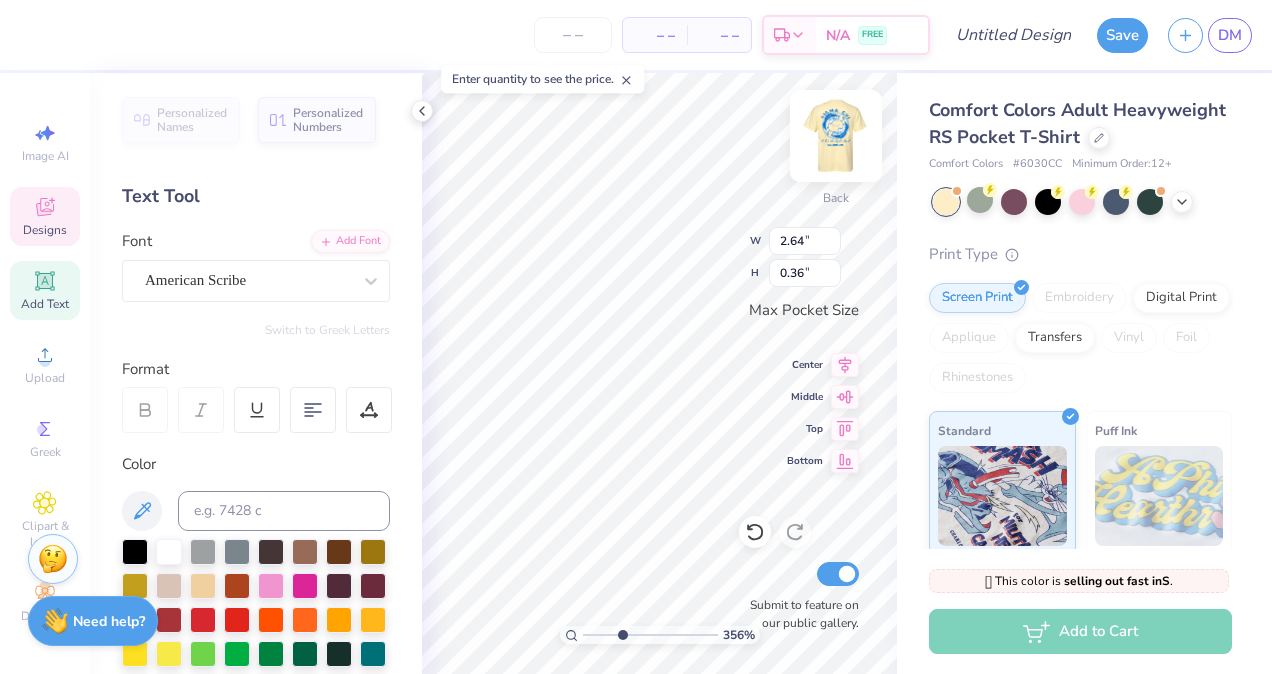 type on "3.56382046507825" 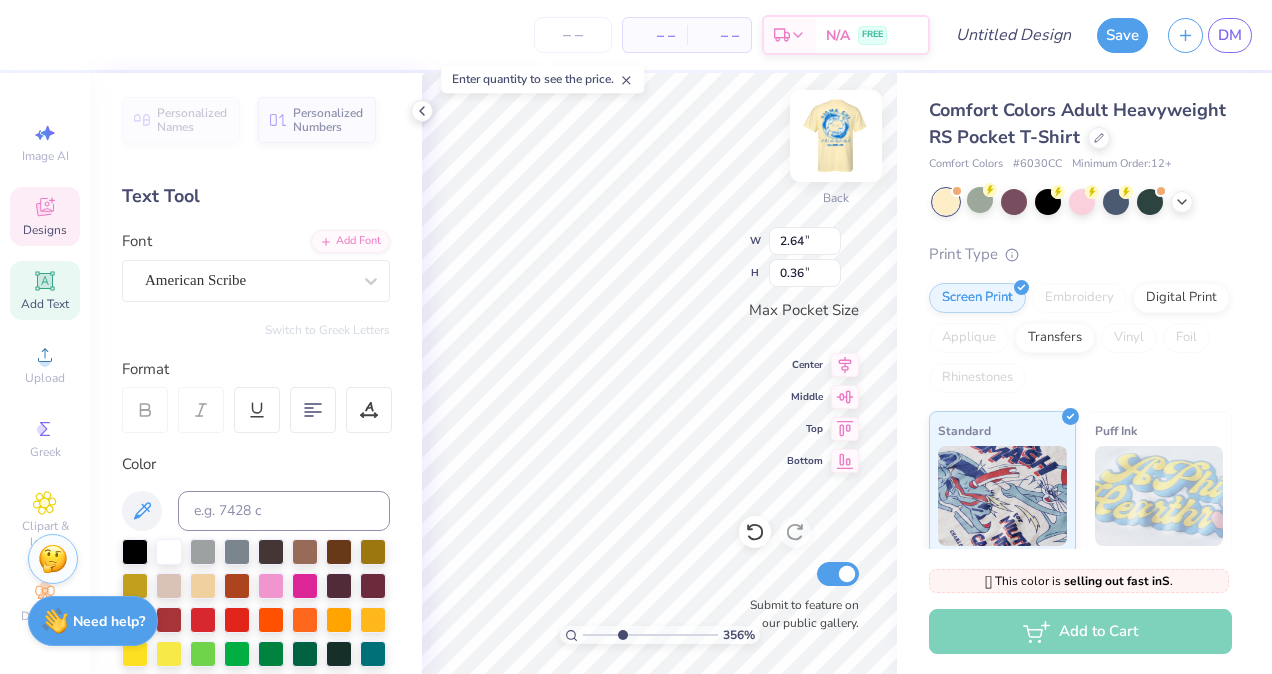 type on "Fall Rush 2025" 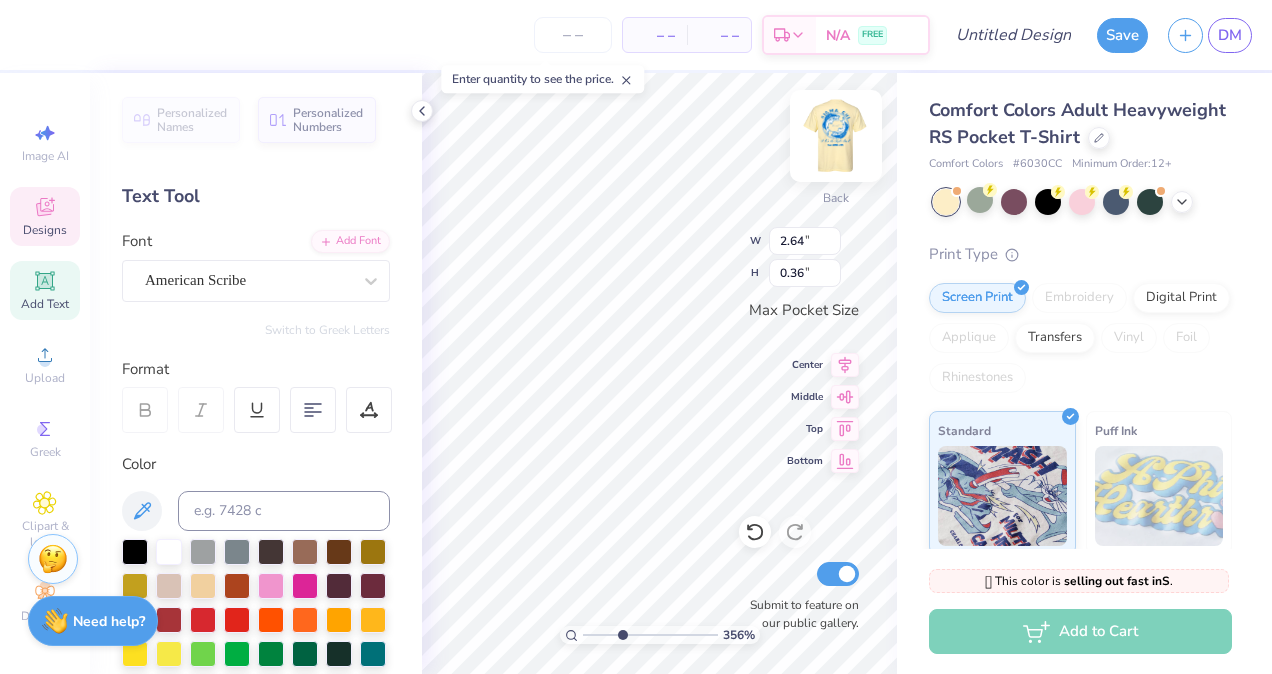 scroll, scrollTop: 17, scrollLeft: 6, axis: both 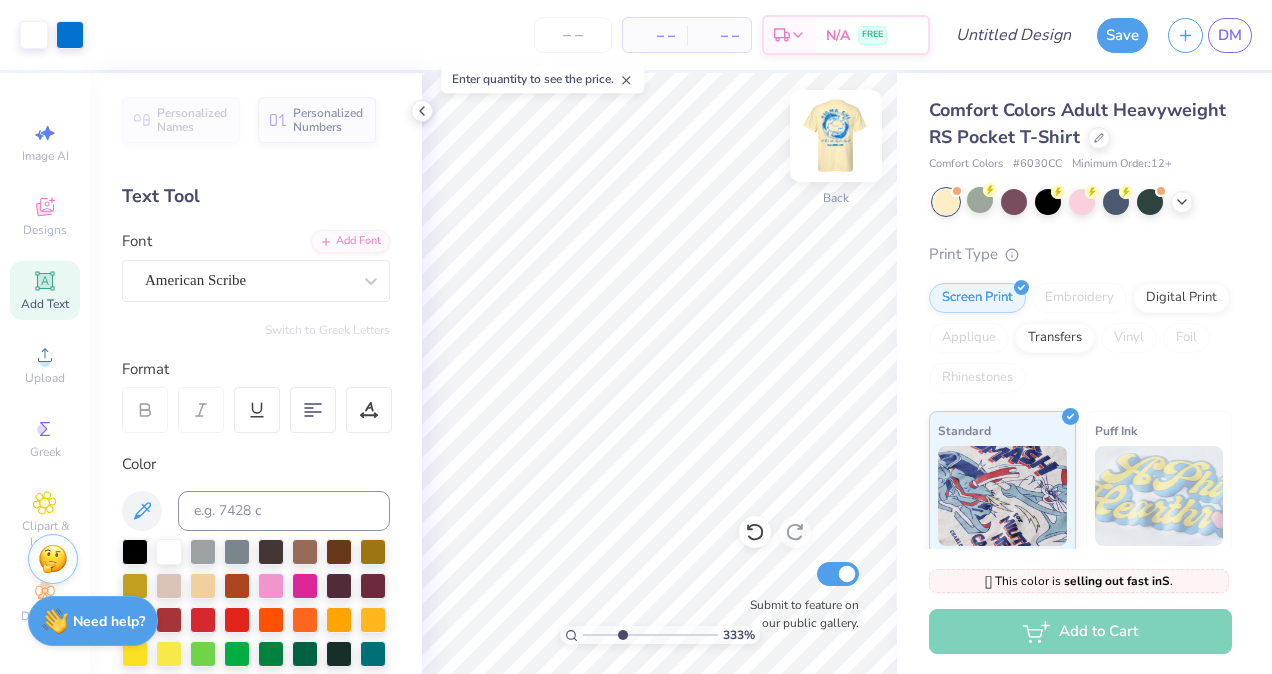 type on "3.33101919241779" 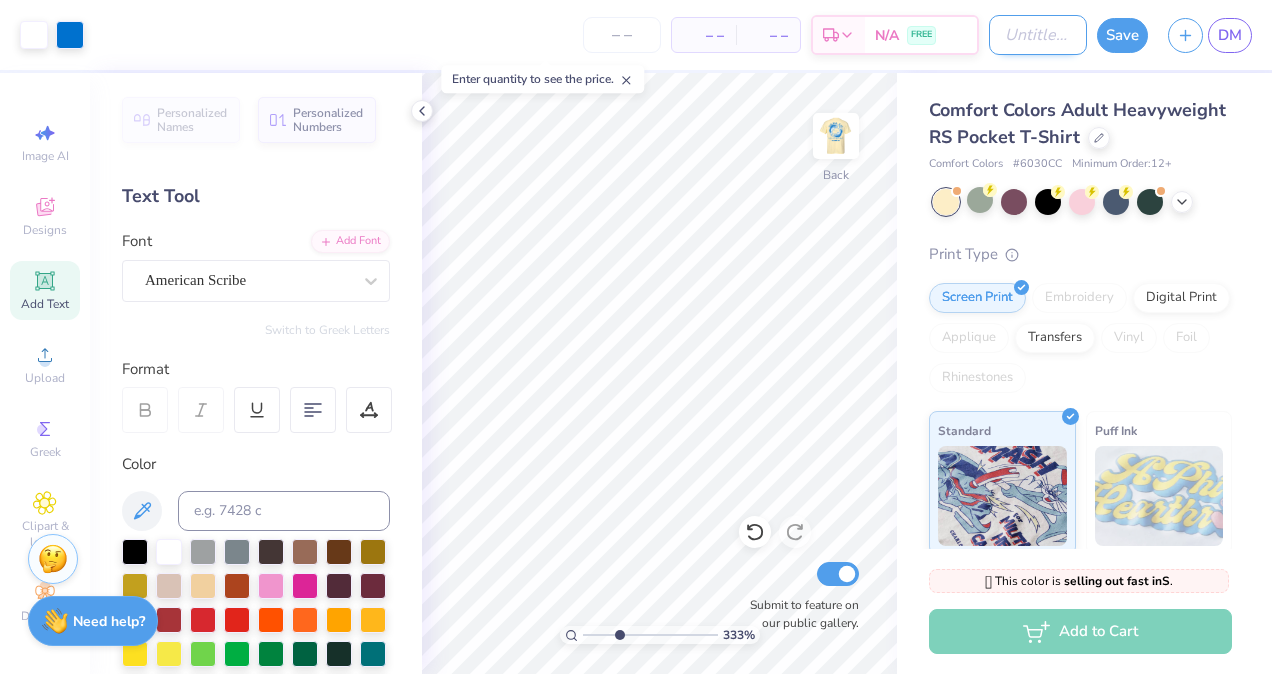 click on "Design Title" at bounding box center (1038, 35) 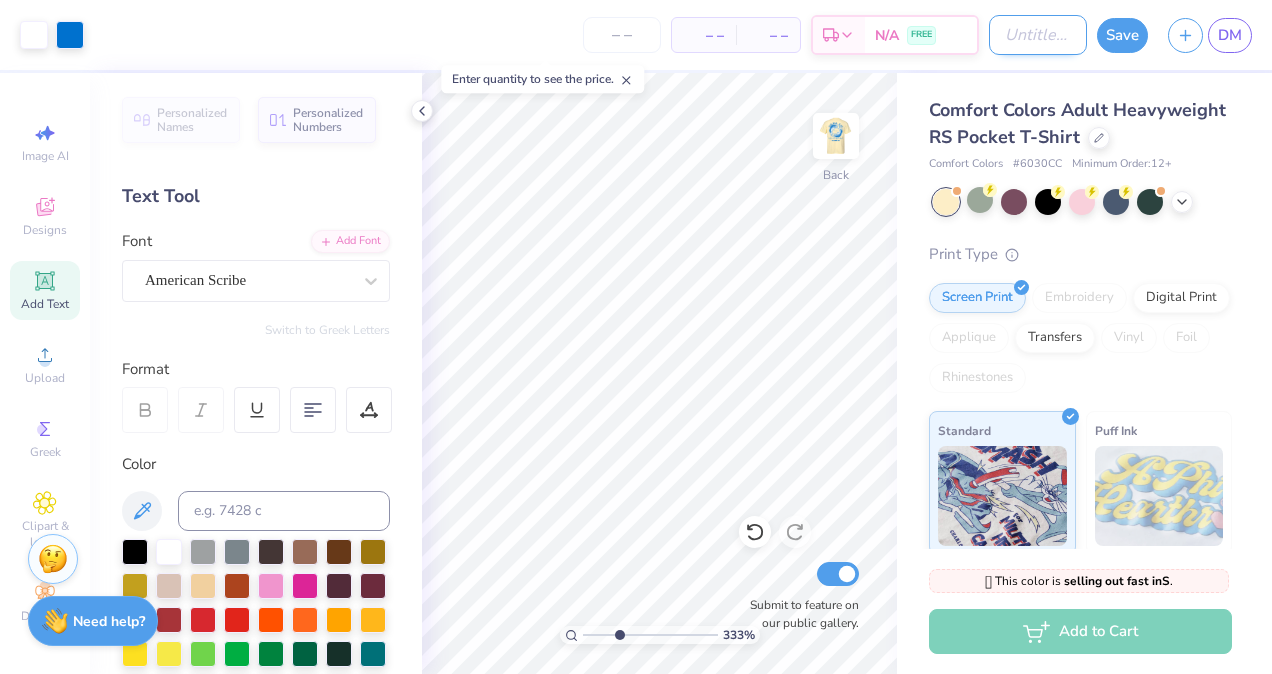 type on "F" 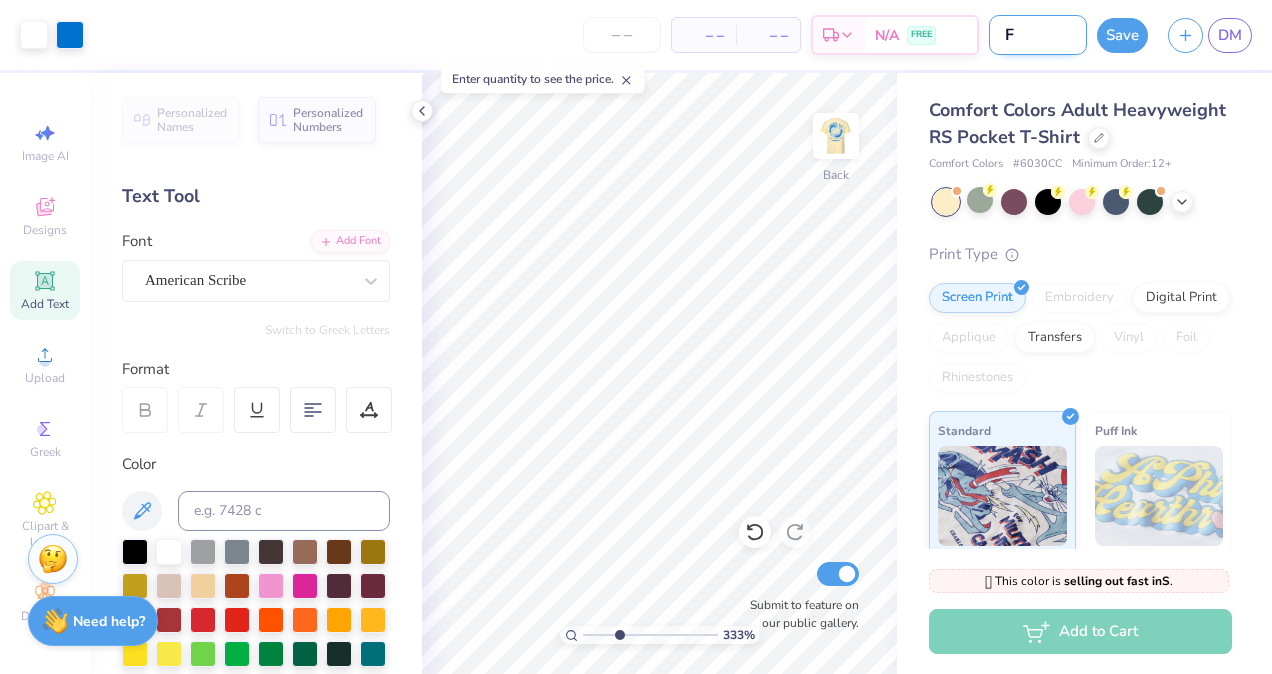 type on "Fi" 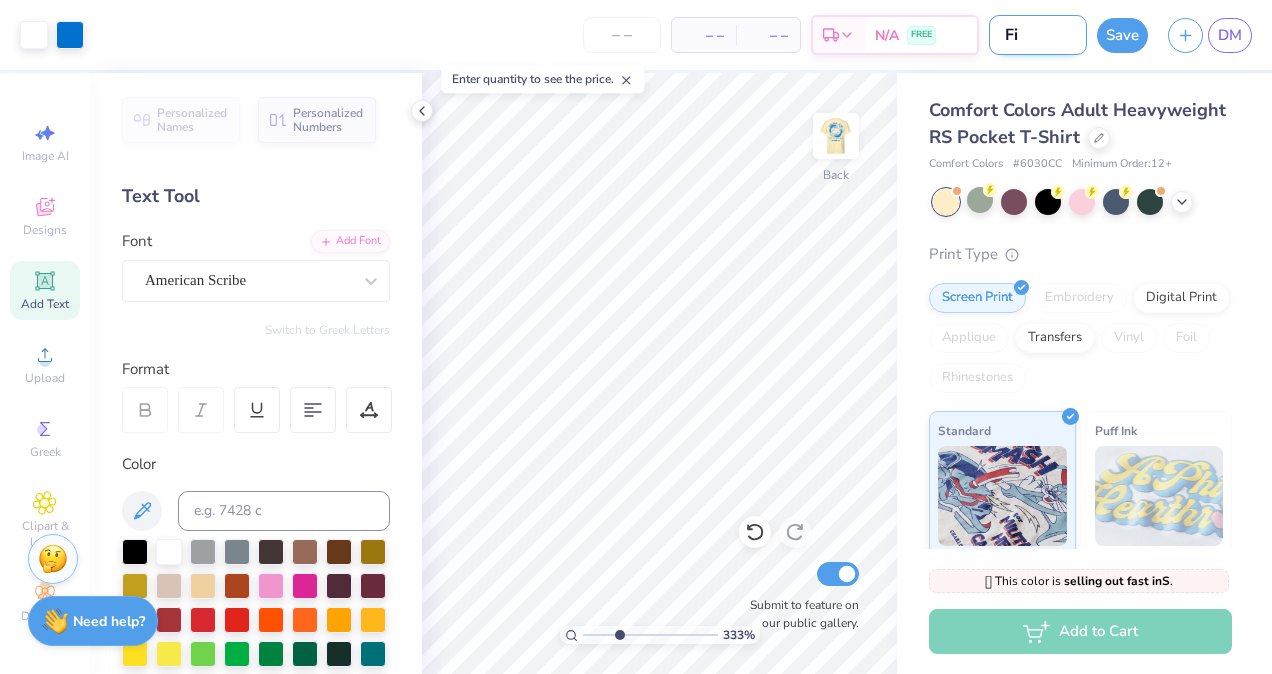 type on "3.33101919241779" 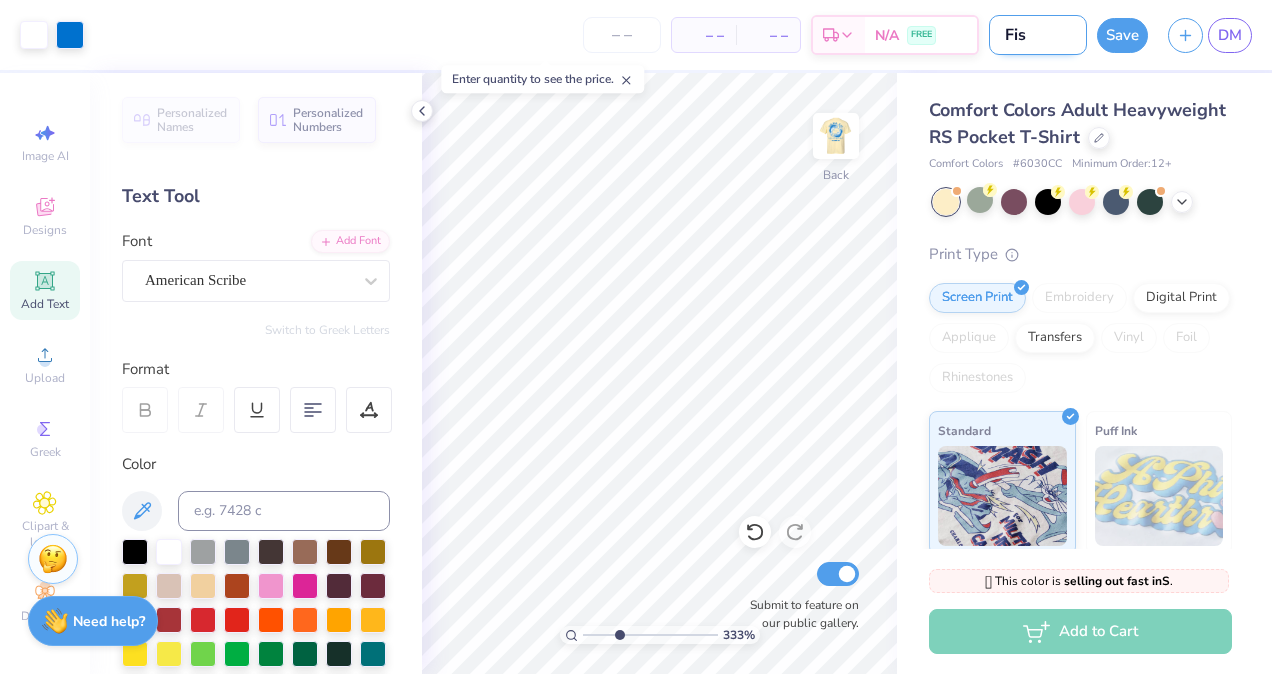 type on "Fish" 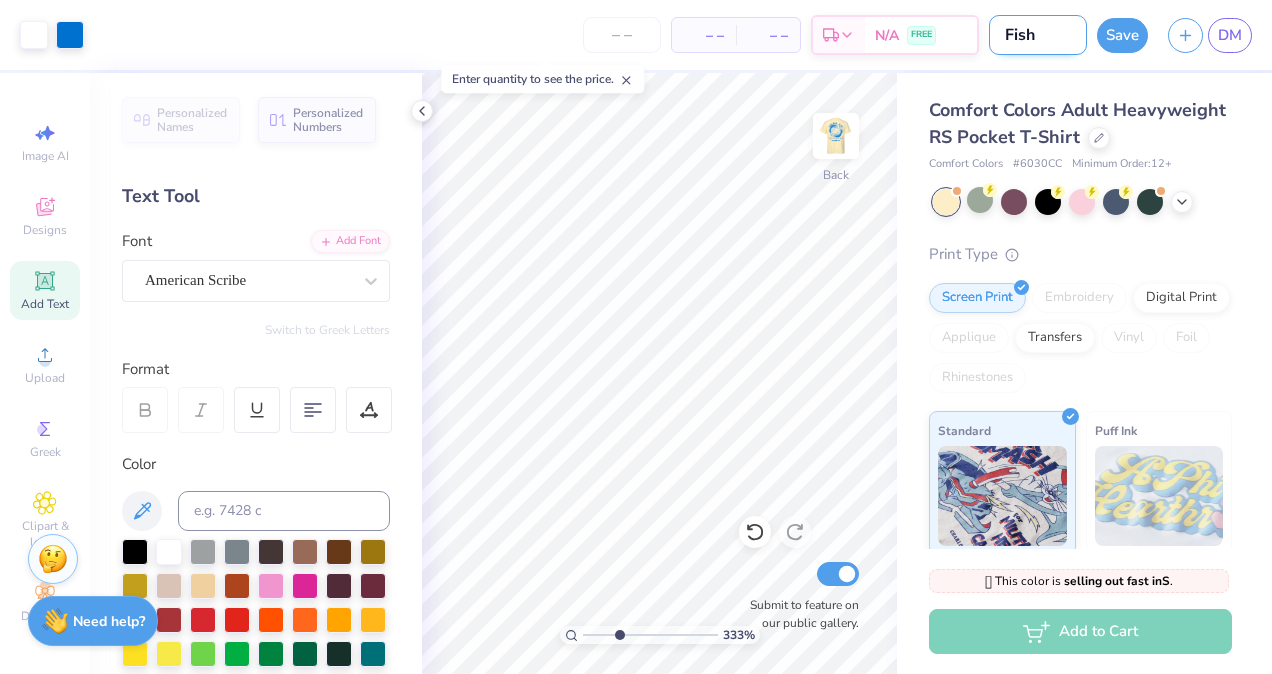 type on "Fishi" 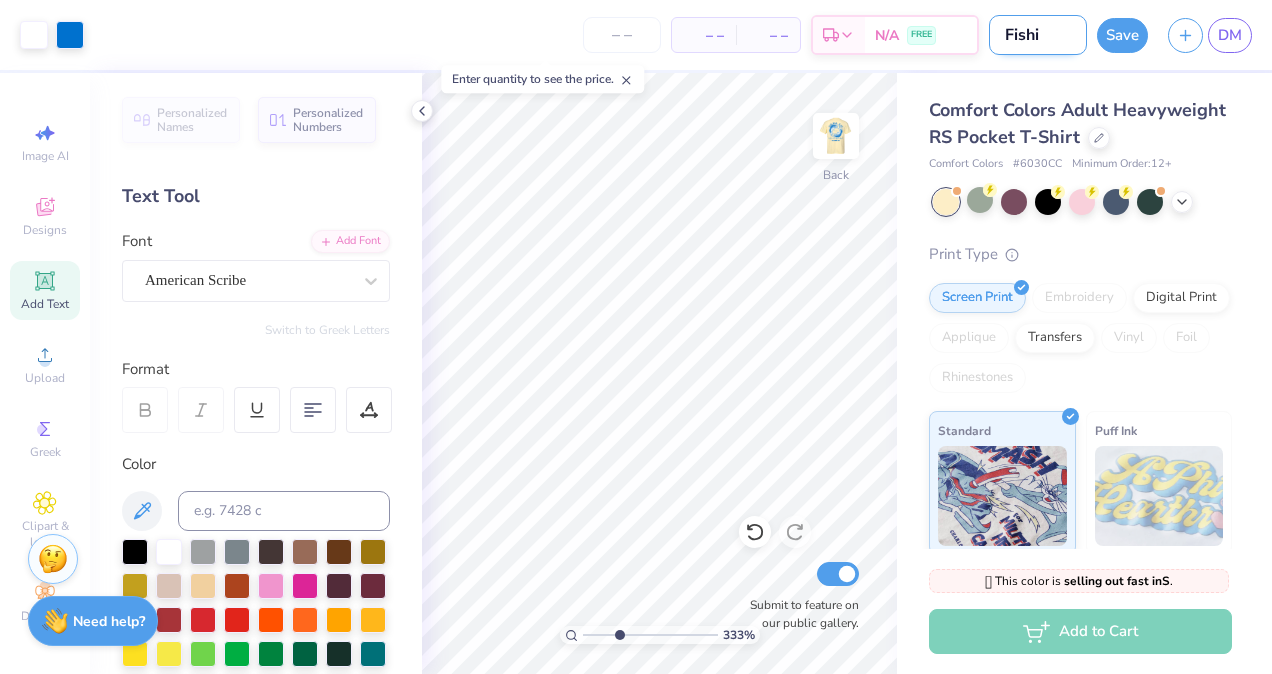 type on "Fishin" 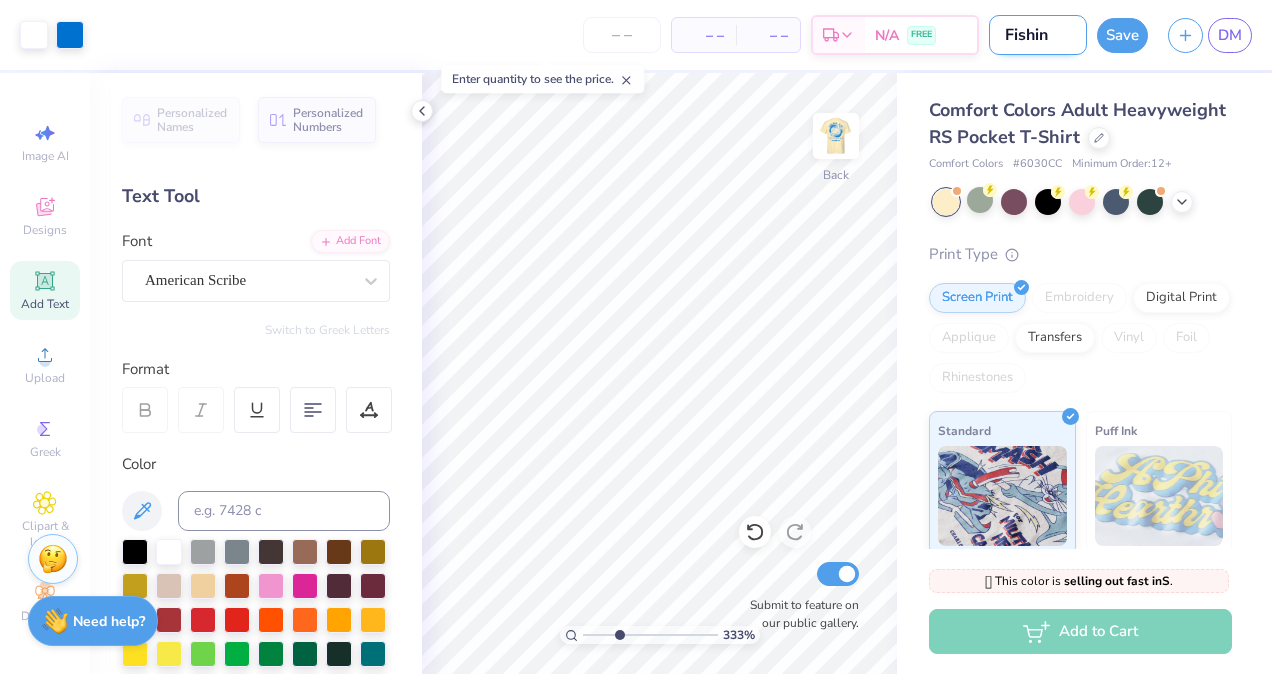 type on "Fishing" 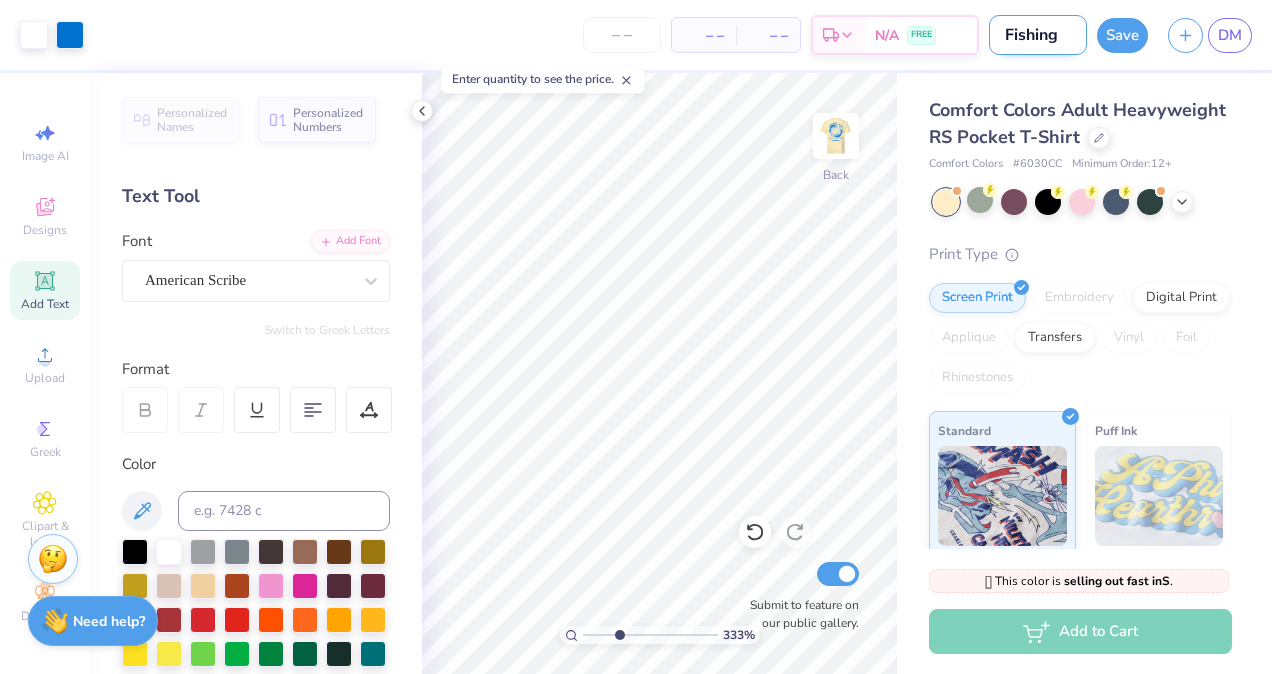 type on "Fishing" 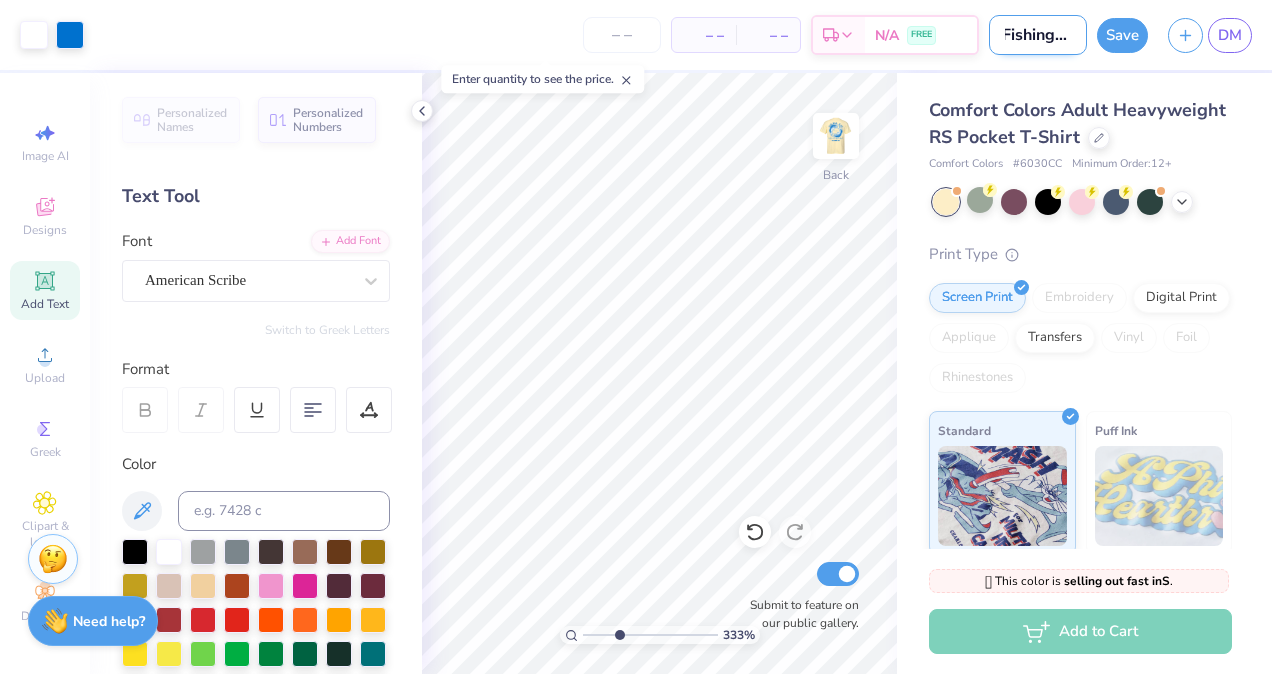 type on "Fishing De" 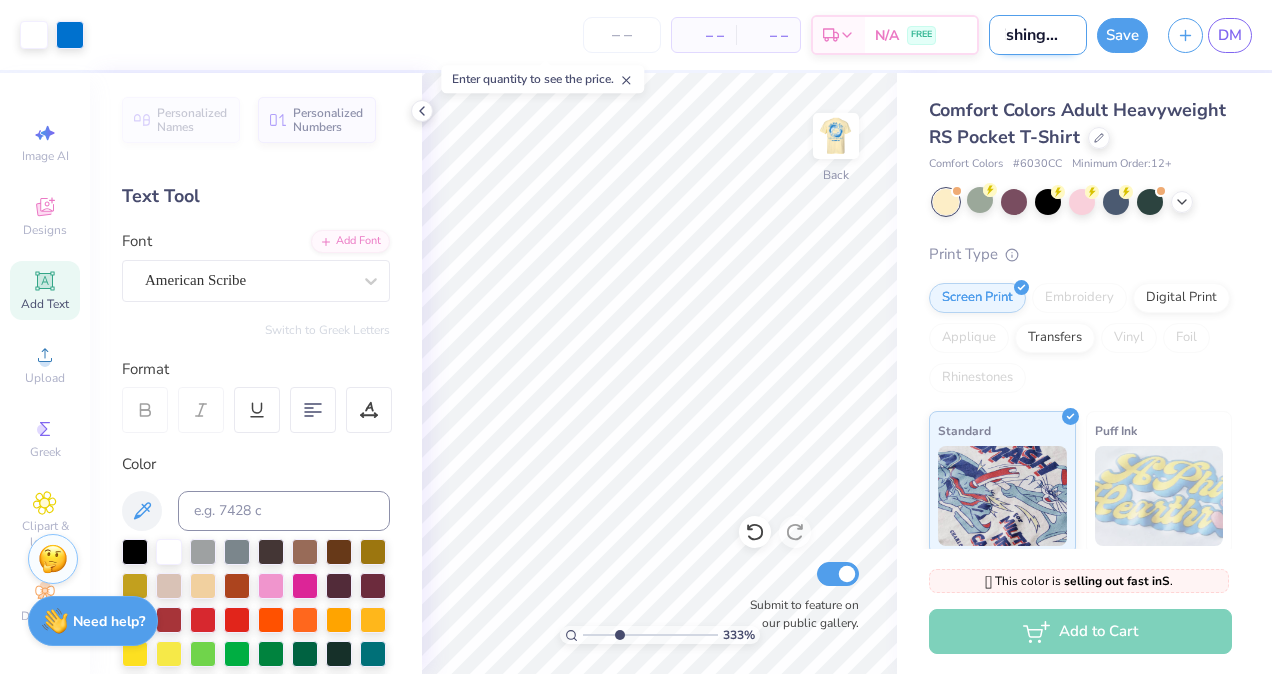 type on "Fishing Des" 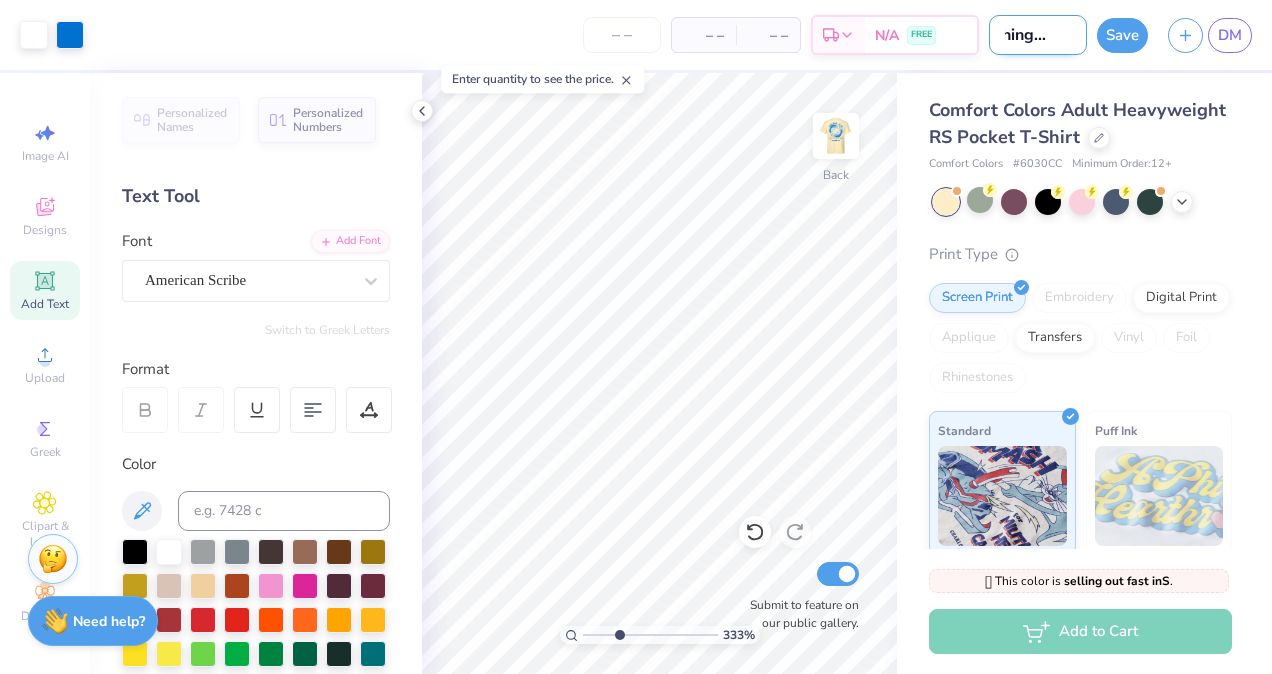 type on "Fishing Desig" 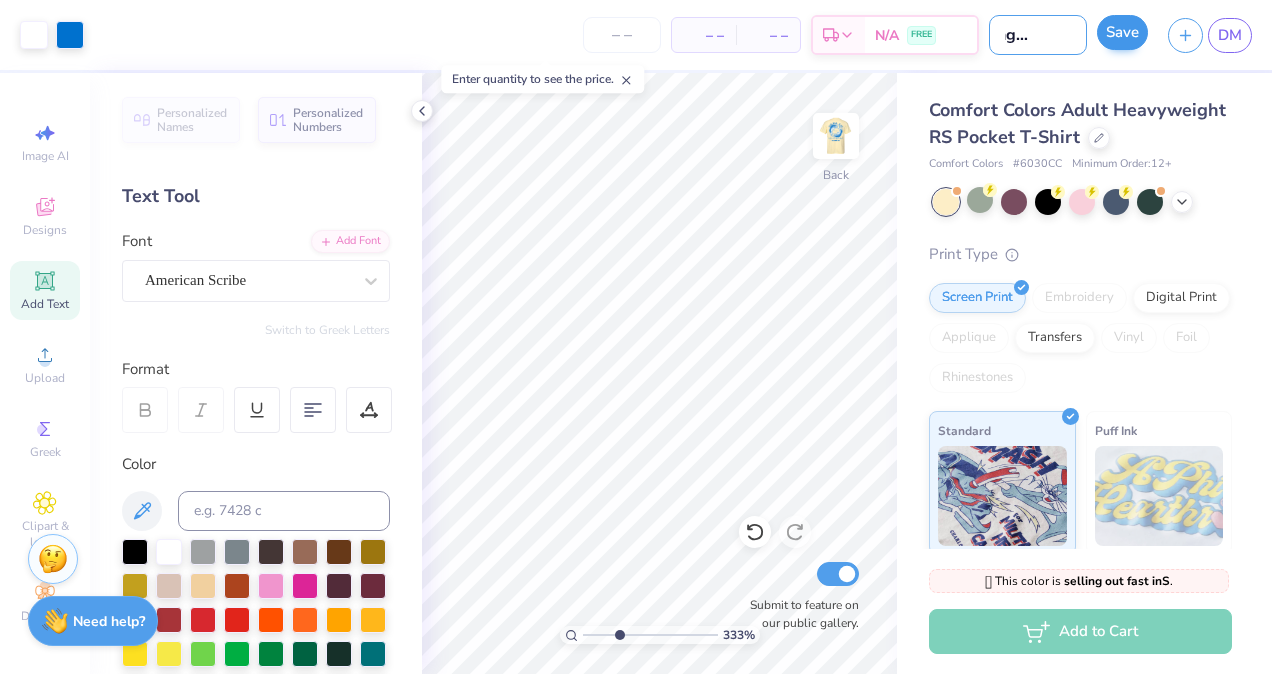 type on "Fishing Design" 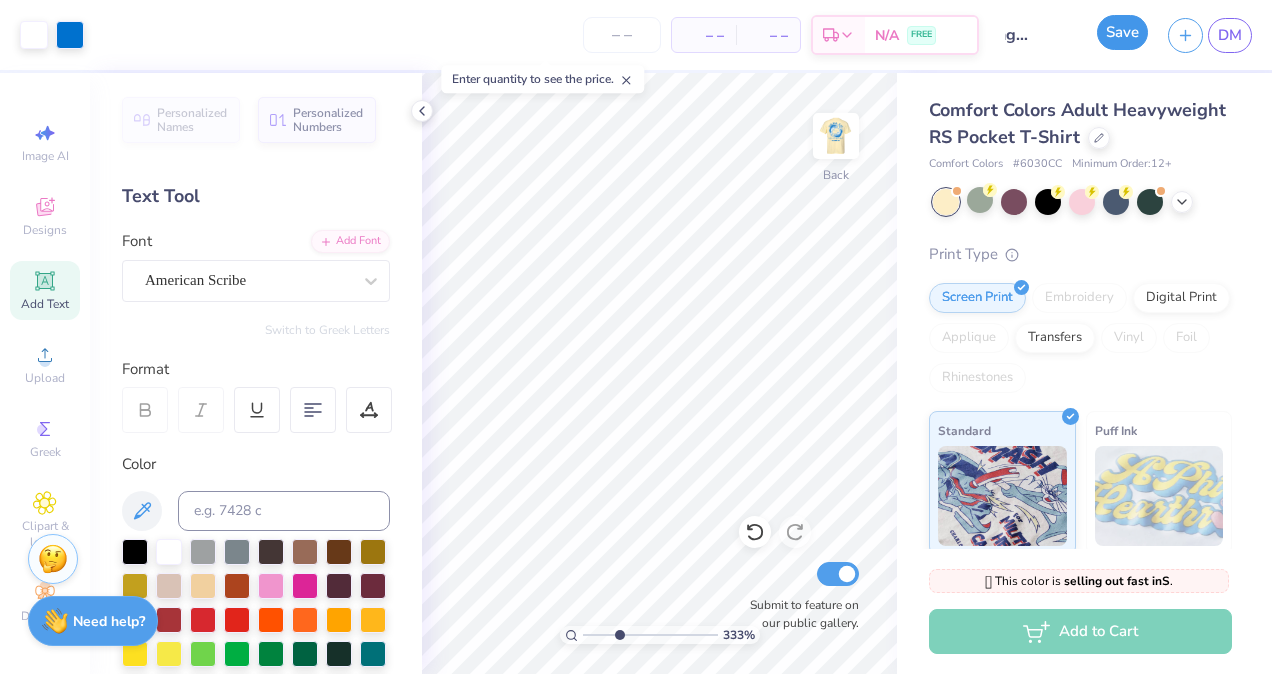 click on "Save" at bounding box center (1122, 32) 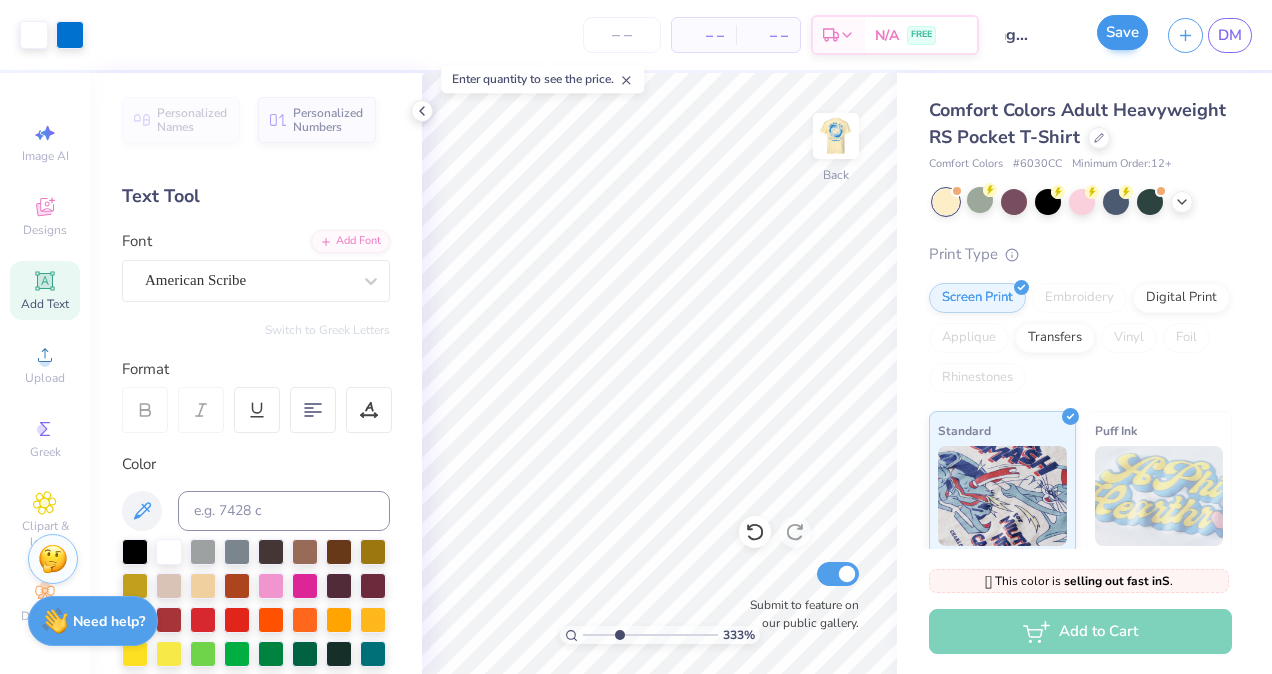 scroll, scrollTop: 0, scrollLeft: 0, axis: both 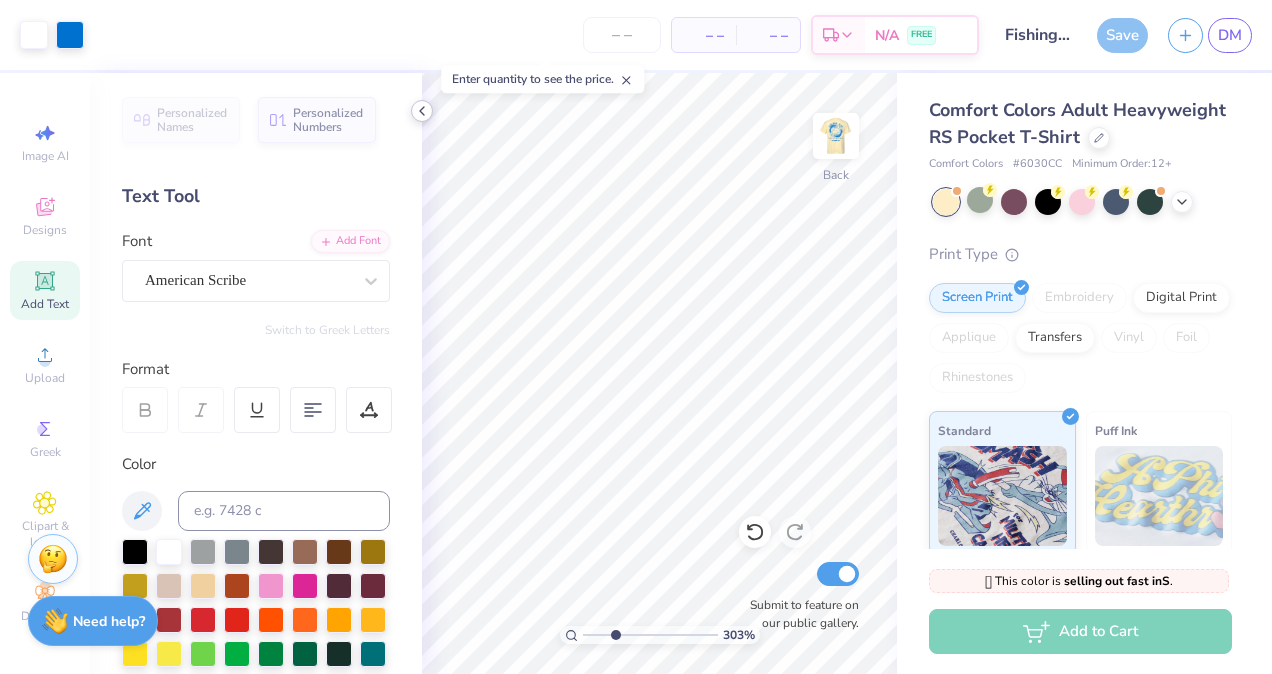 click 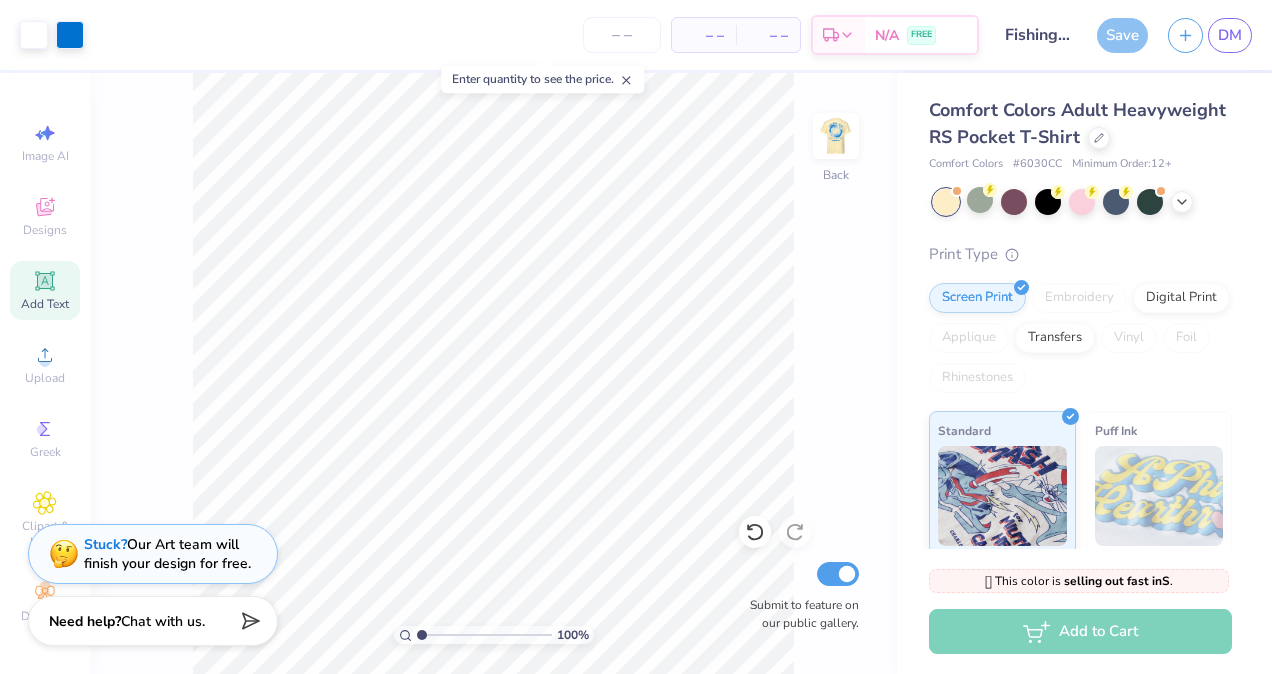 type on "1" 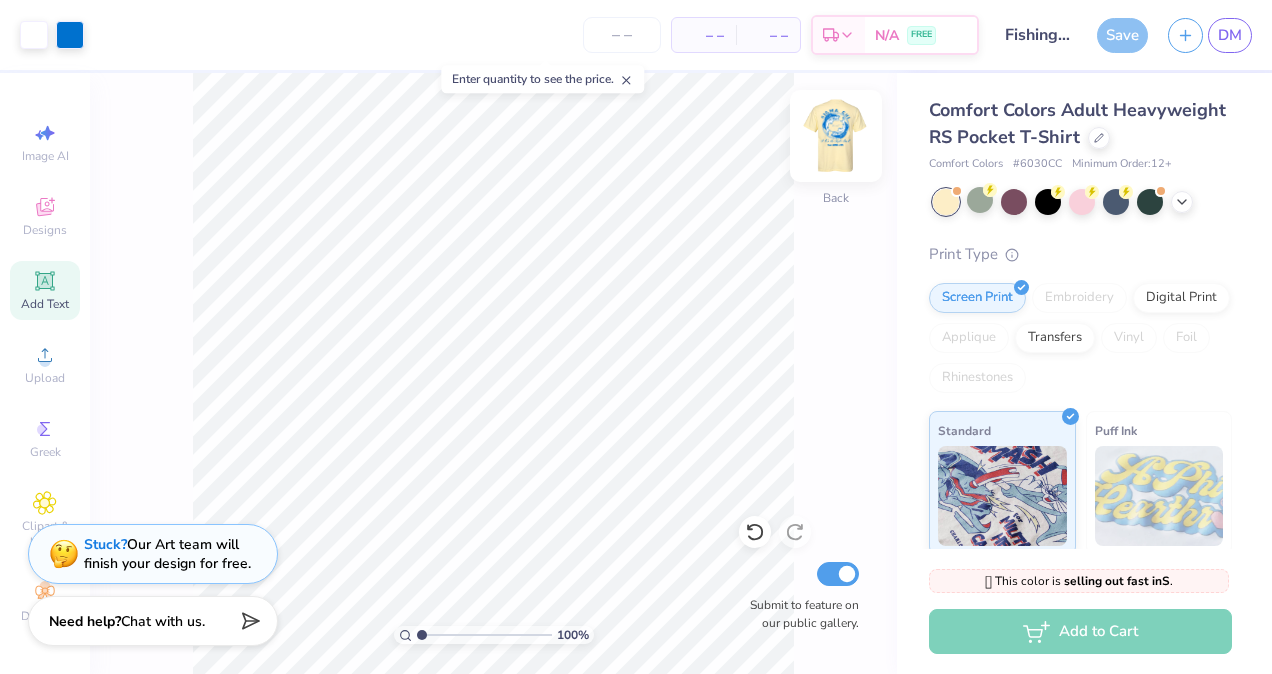 click at bounding box center (836, 136) 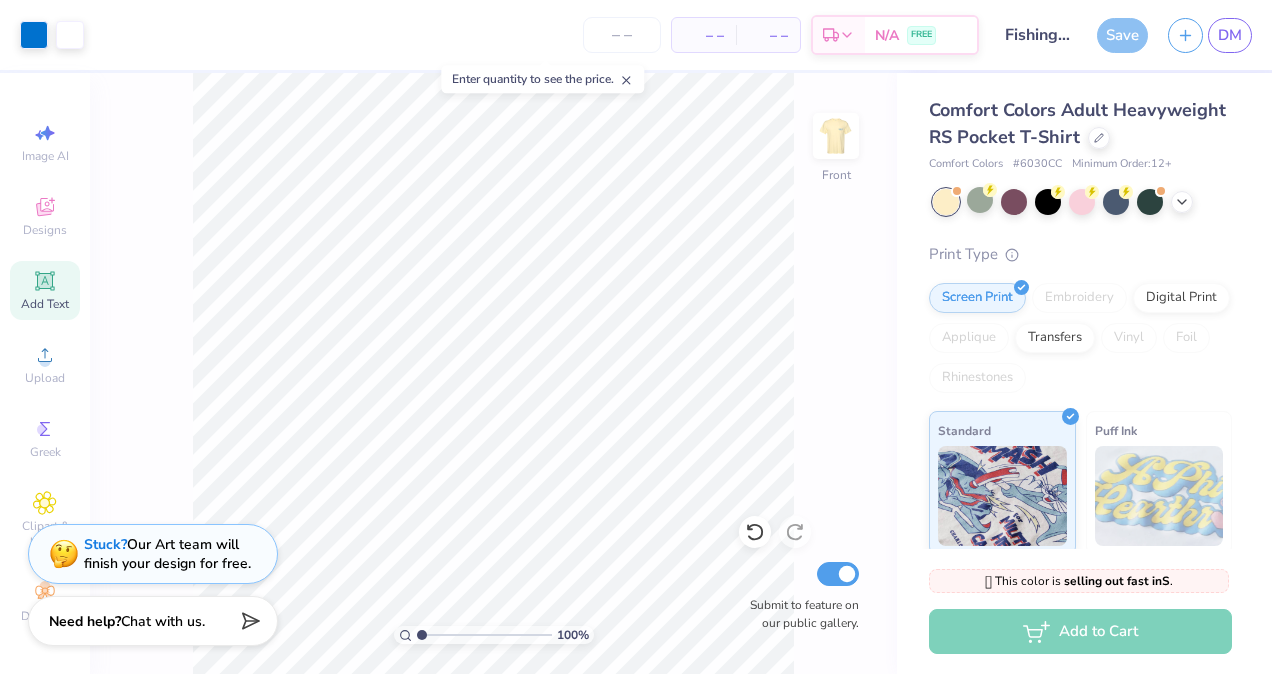 click on "Save" at bounding box center [1122, 35] 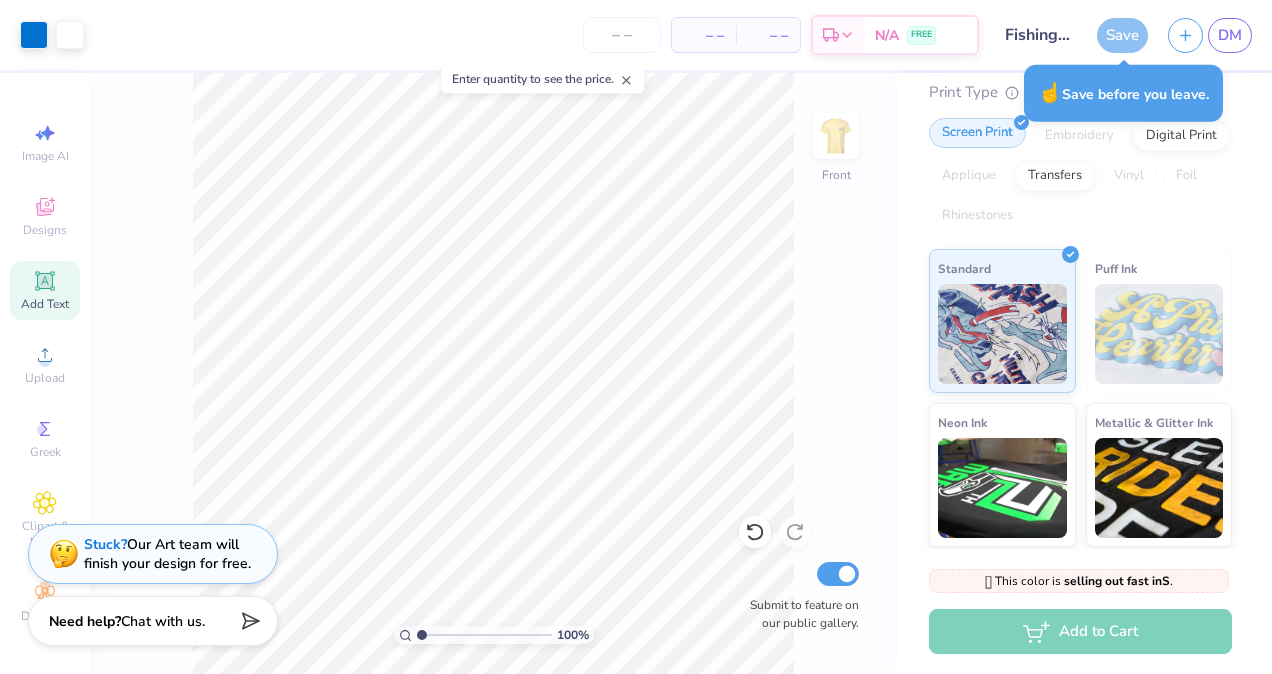 scroll, scrollTop: 165, scrollLeft: 0, axis: vertical 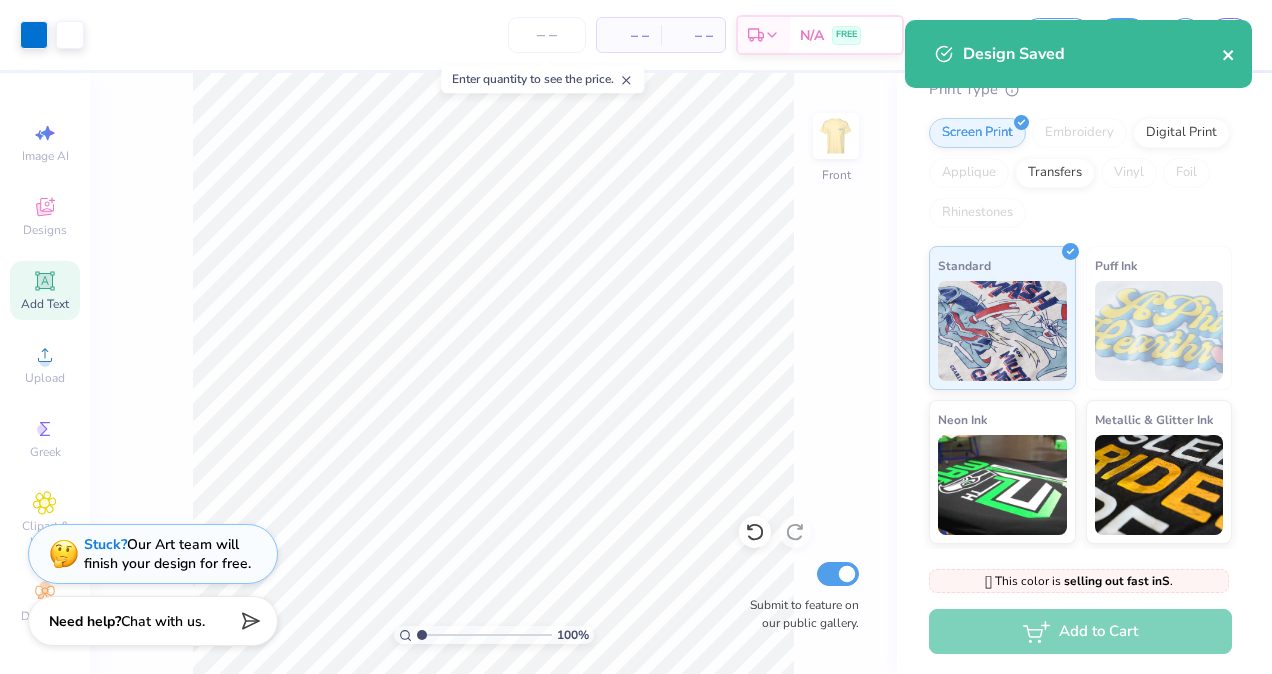 click 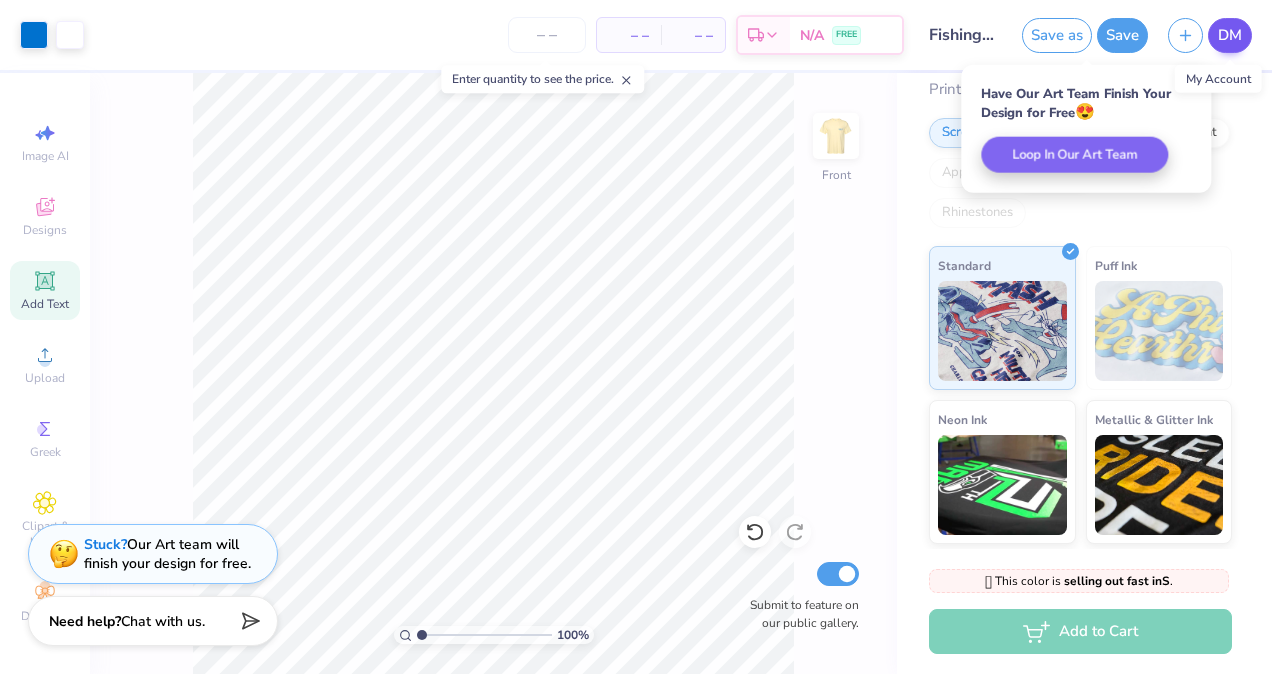 click on "Art colors – – Per Item – – Total Est.  Delivery N/A FREE Design Title Fishing Design Save as Save DM Image AI Designs Add Text Upload Greek Clipart & logos Decorate Personalized Names Personalized Numbers Text Tool  Add Font Font American Scribe Switch to Greek Letters Format Color Styles Text Shape 100  % Front Submit to feature on our public gallery. # 503930A Original Proof Comfort Colors Adult Heavyweight RS Pocket T-Shirt Comfort Colors # 6030CC Minimum Order:  12 +   Print Type Screen Print Embroidery Digital Print Applique Transfers Vinyl Foil Rhinestones Standard Puff Ink Neon Ink Metallic & Glitter Ink Glow in the Dark Ink Water based Ink 🫣   This color is   selling out fast in  S . 🫣   There are only  759 Ss  left of this color. Order now before that's gone. Not ready to order yet? Switch to a color with stock Switch to a similar product with stock Add to Cart Stuck?  Our Art team will finish your design for free. Need help?  Chat with us." at bounding box center (636, 337) 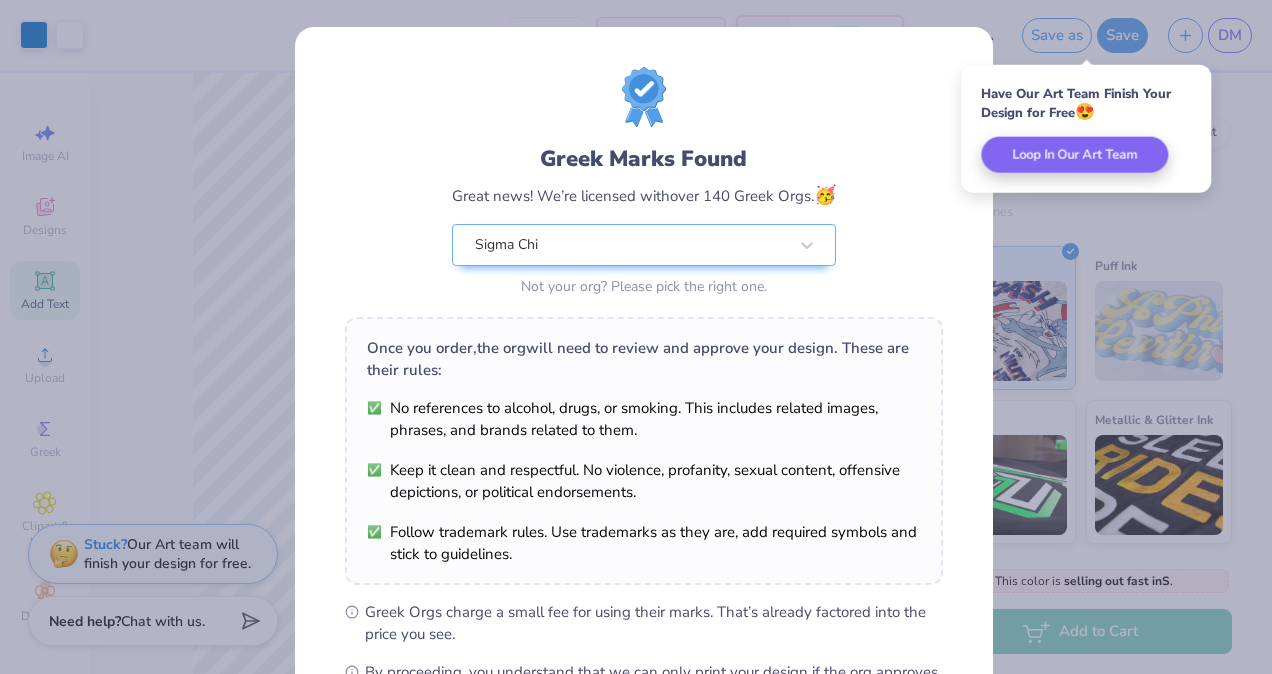 scroll, scrollTop: 260, scrollLeft: 0, axis: vertical 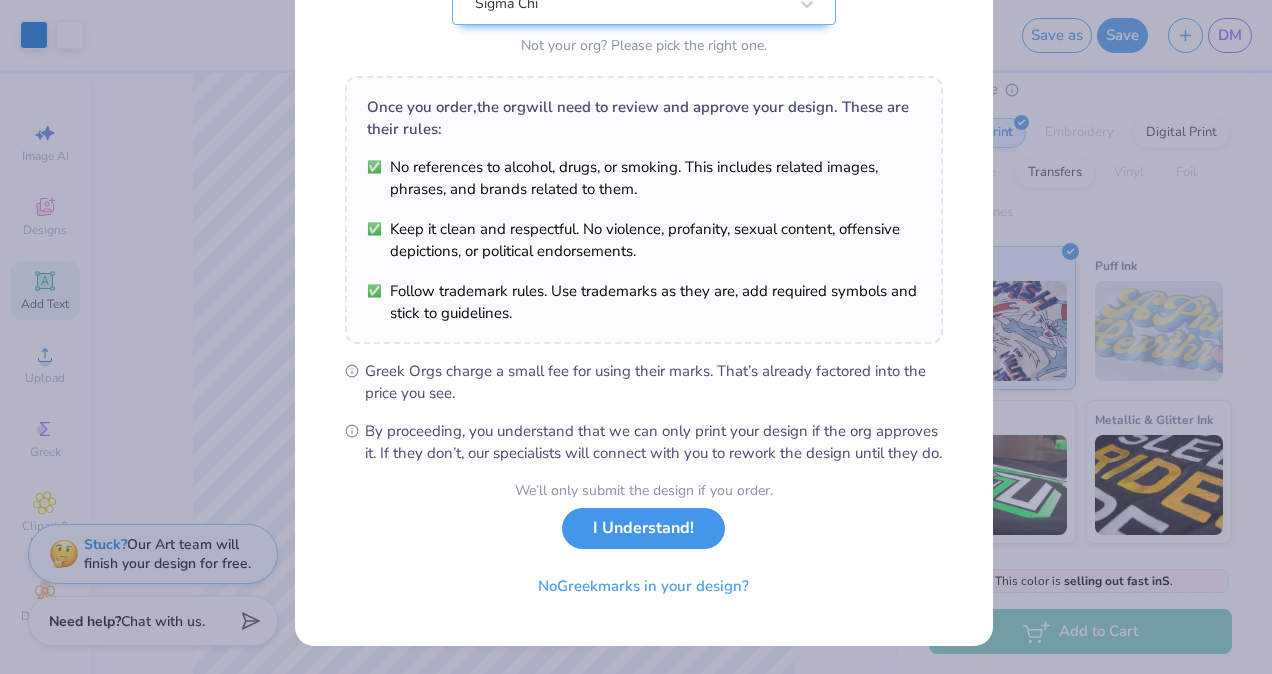 click on "We’ll only submit the design if you order. I Understand! No  Greek  marks in your design?" at bounding box center [644, 543] 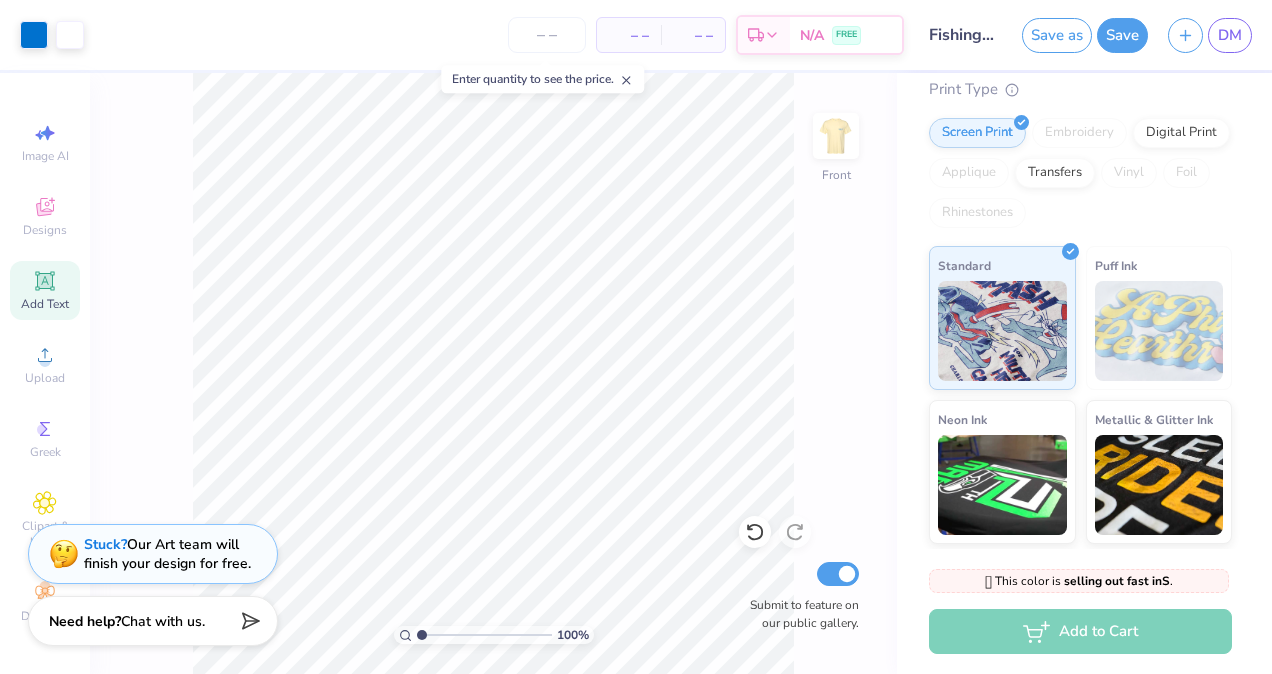 scroll, scrollTop: 0, scrollLeft: 0, axis: both 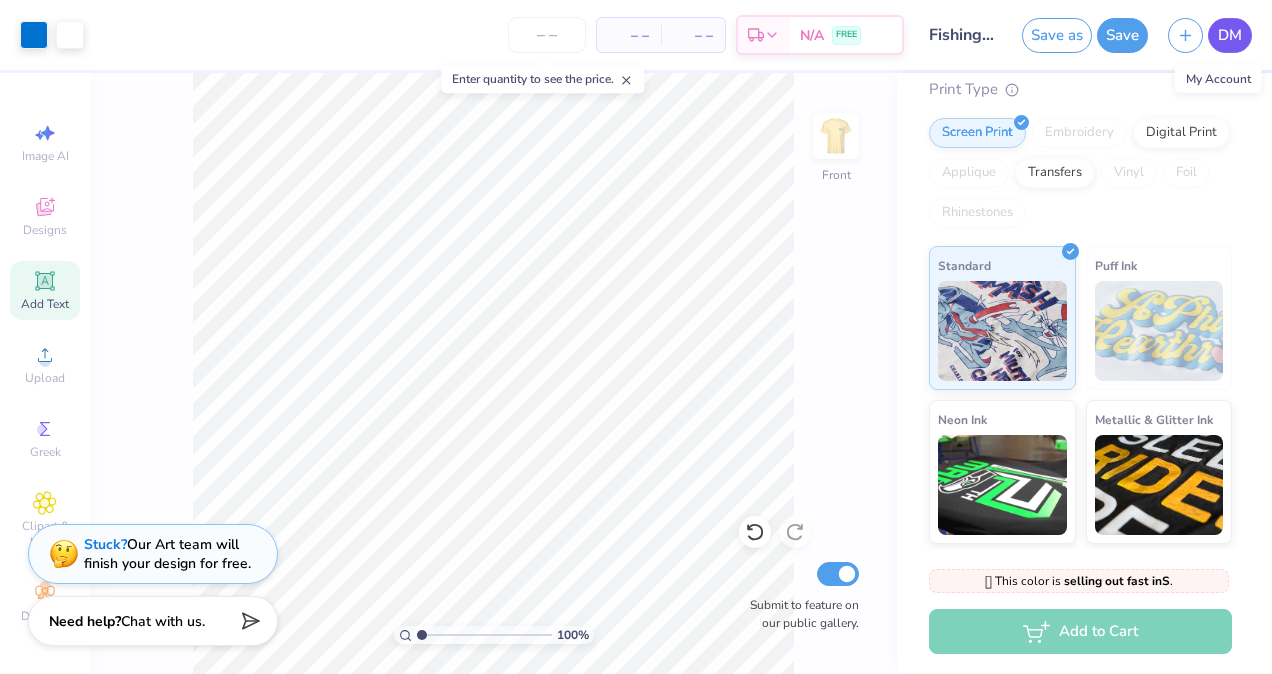 click on "DM" at bounding box center (1230, 35) 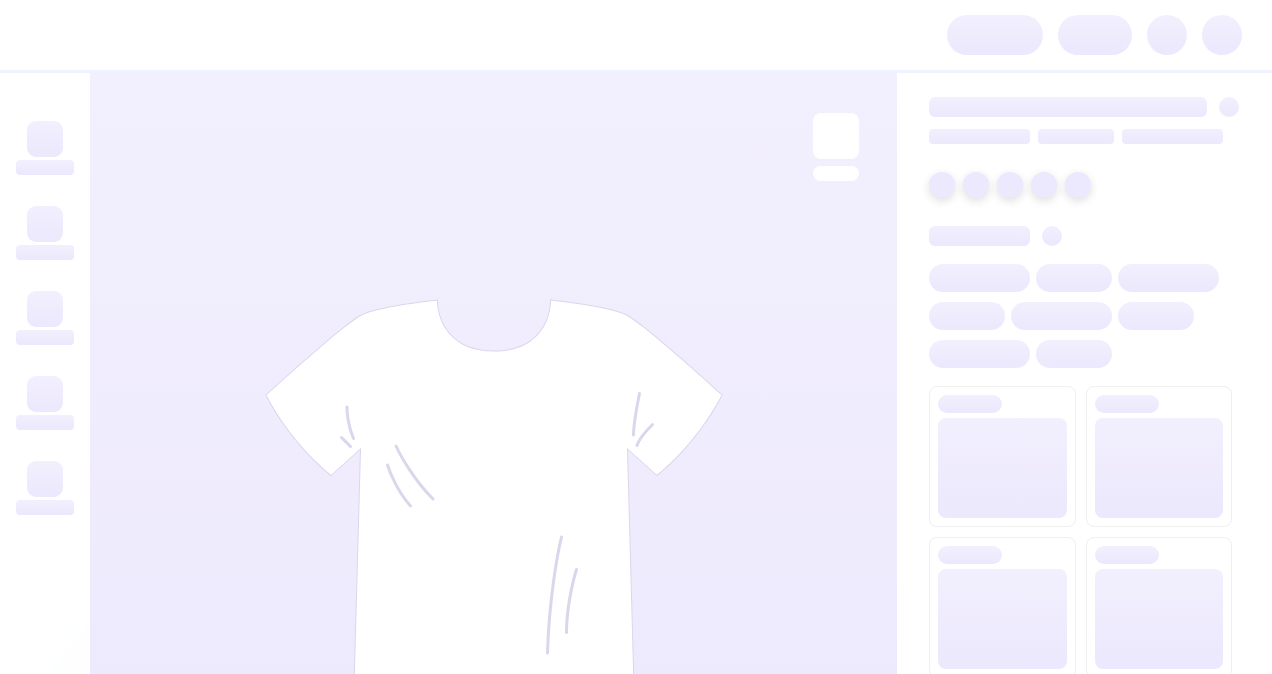 scroll, scrollTop: 0, scrollLeft: 0, axis: both 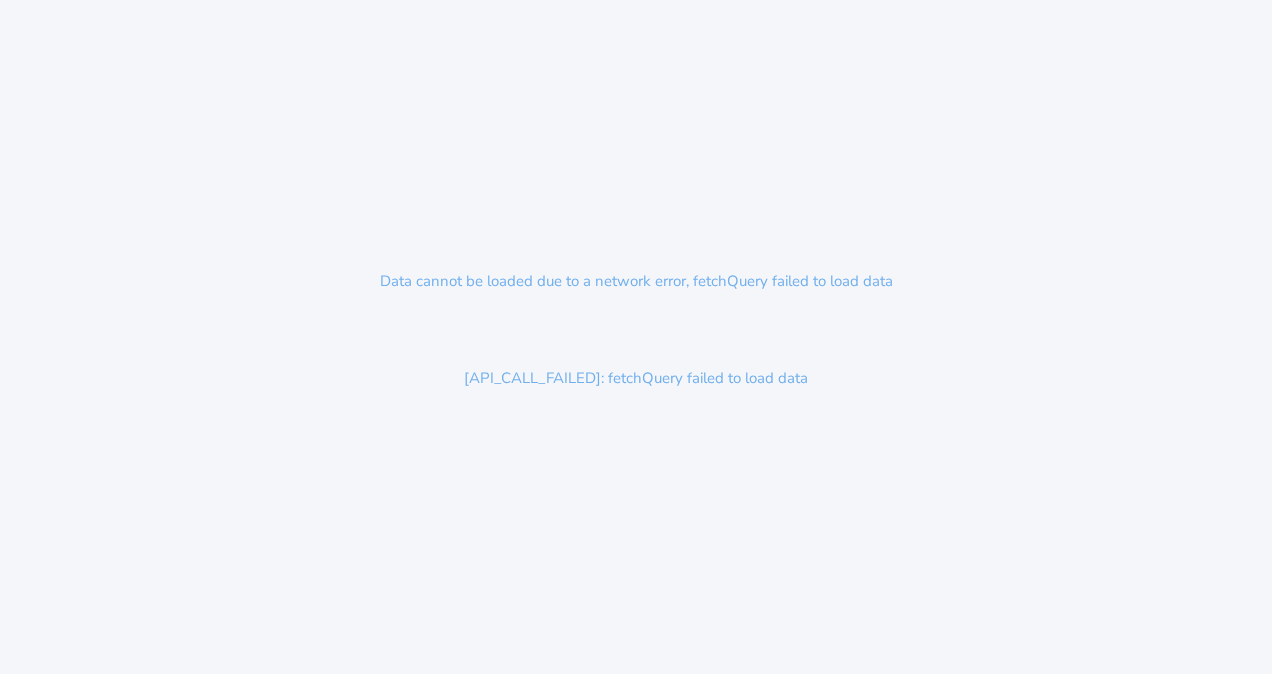 click on "Data cannot be loaded due to a network error, fetchQuery failed to load data" at bounding box center (636, 281) 